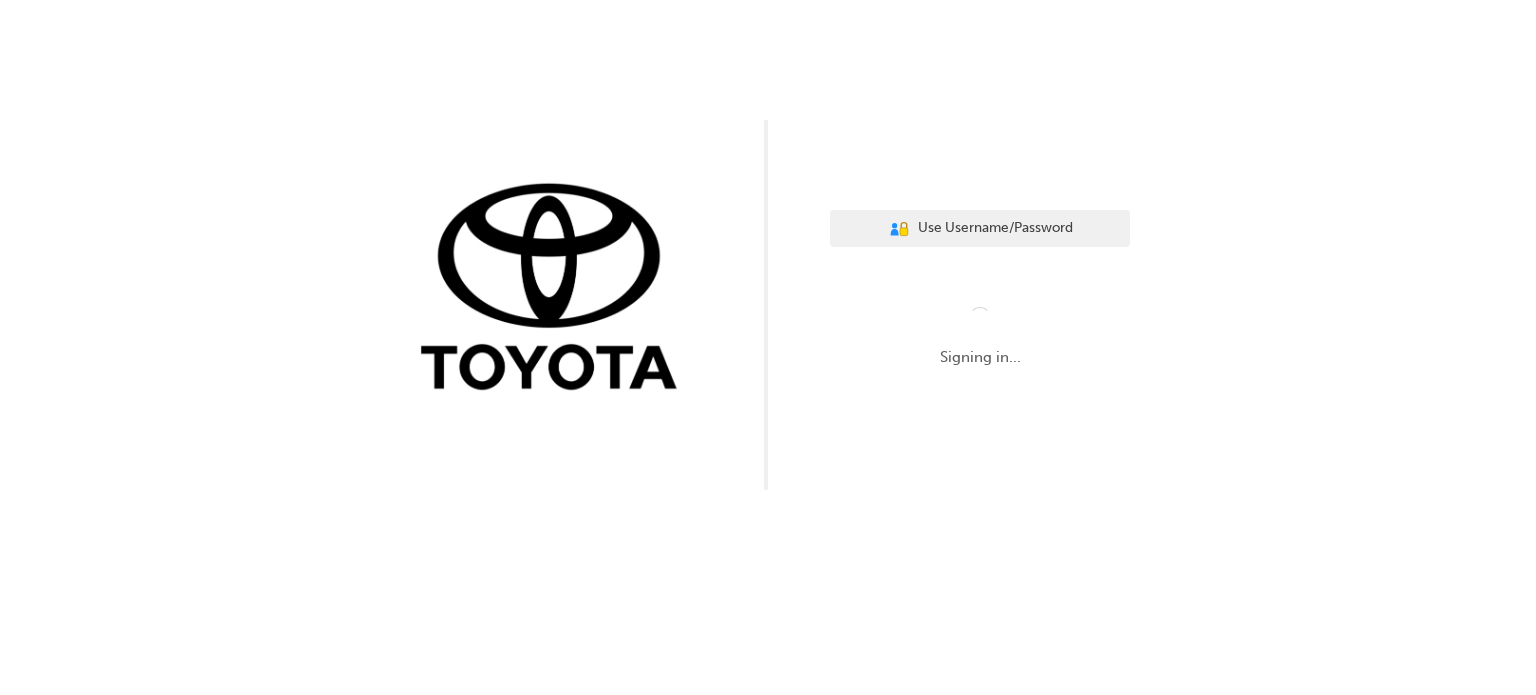 scroll, scrollTop: 0, scrollLeft: 0, axis: both 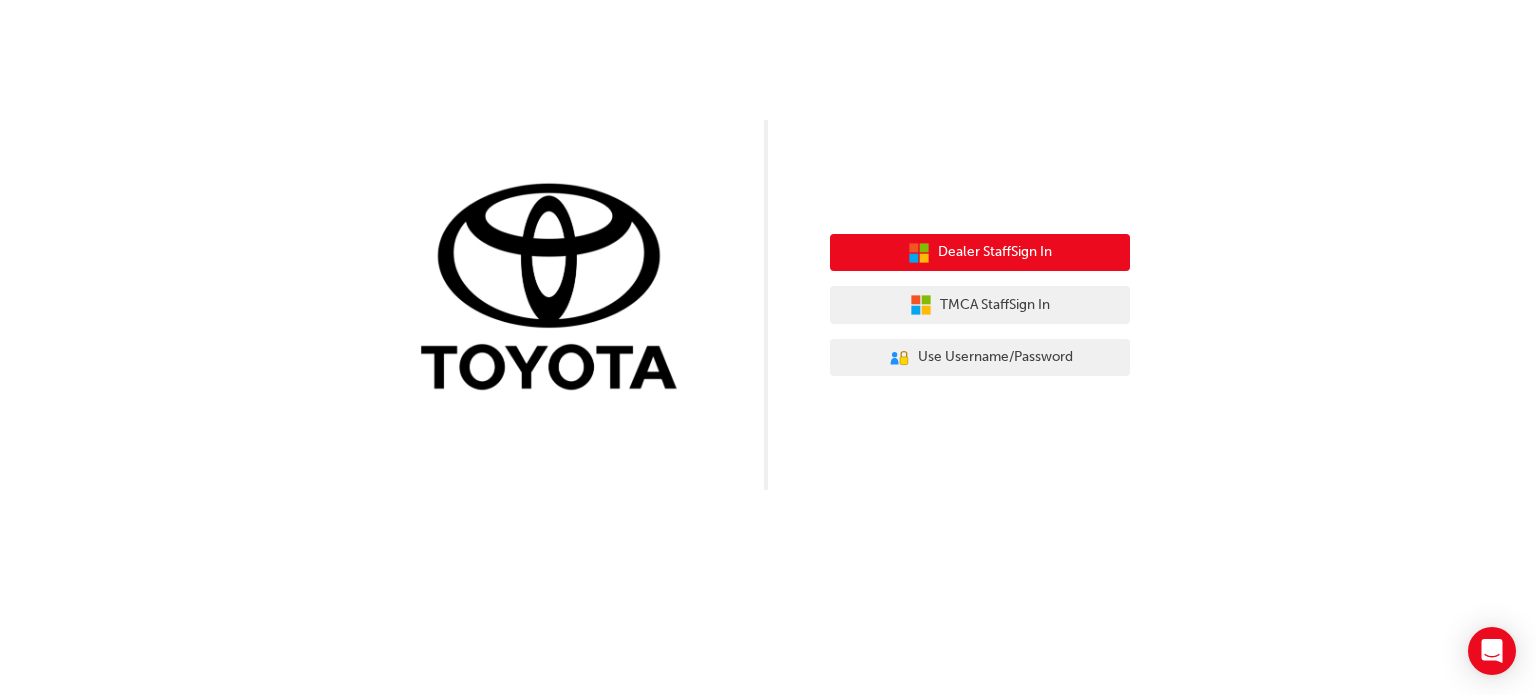 click on "Dealer Staff  Sign In" at bounding box center [995, 252] 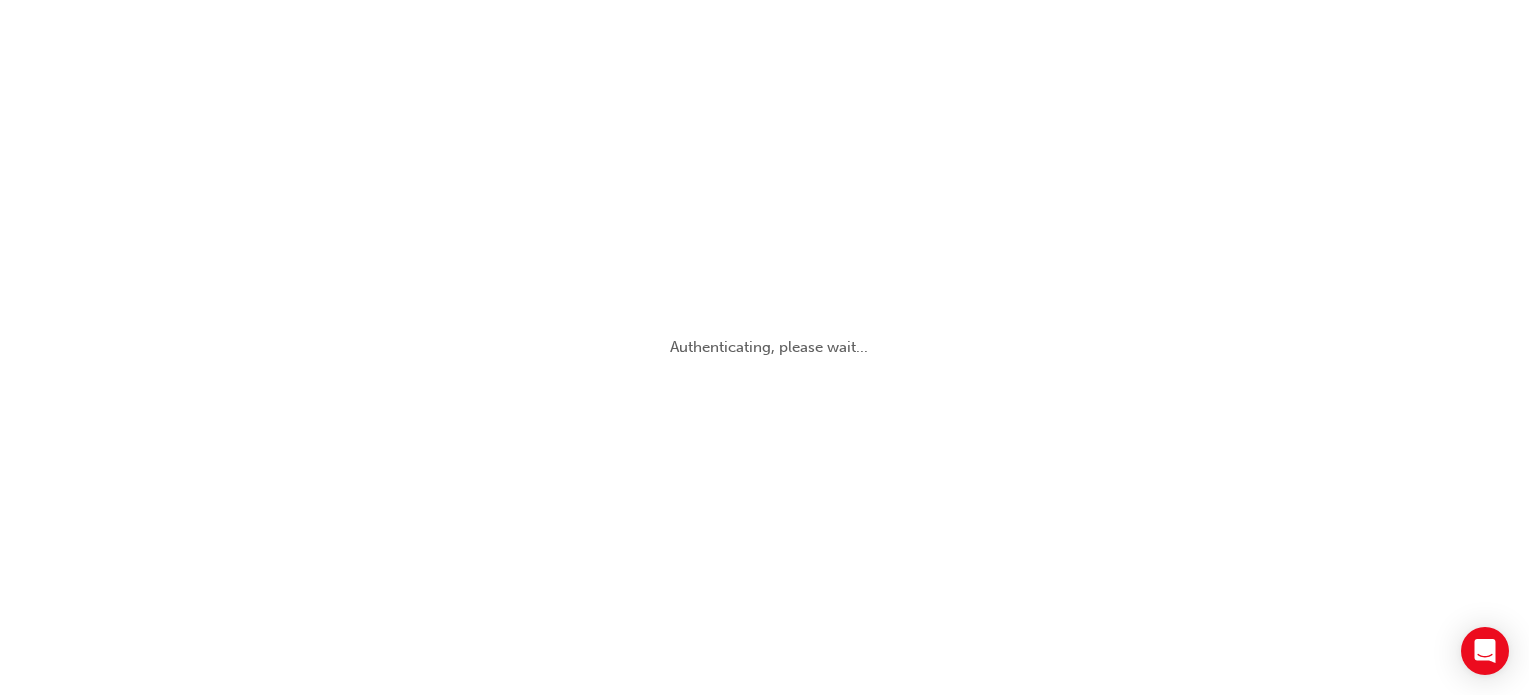scroll, scrollTop: 0, scrollLeft: 0, axis: both 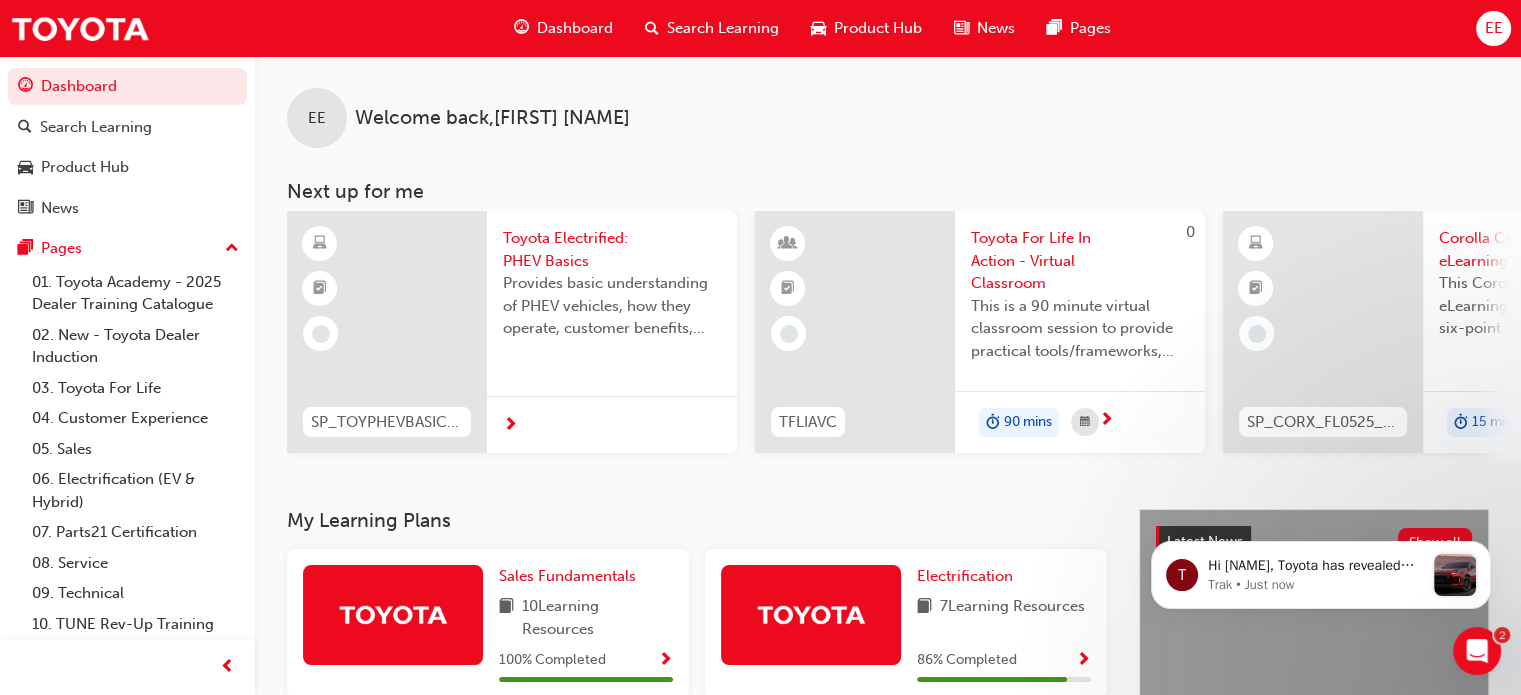 click on "Dashboard" at bounding box center (575, 28) 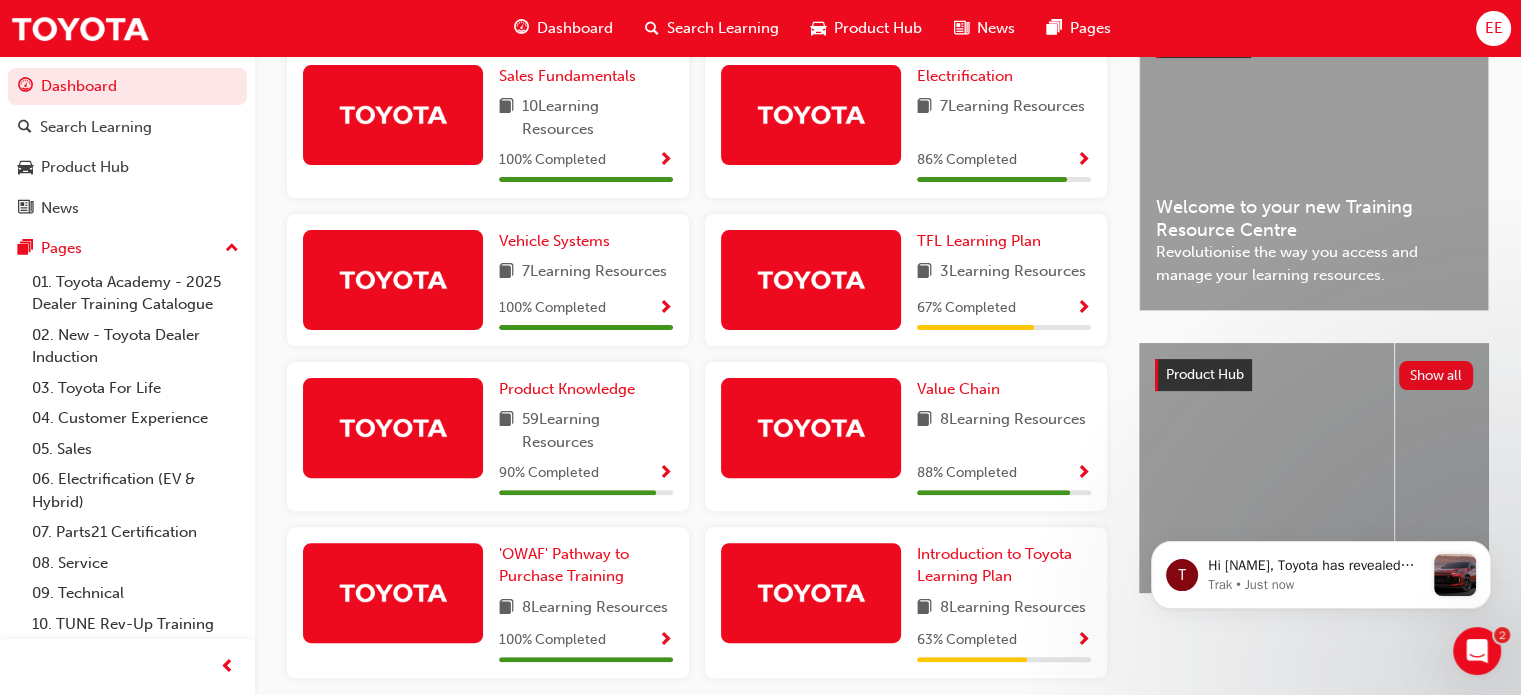 scroll, scrollTop: 588, scrollLeft: 0, axis: vertical 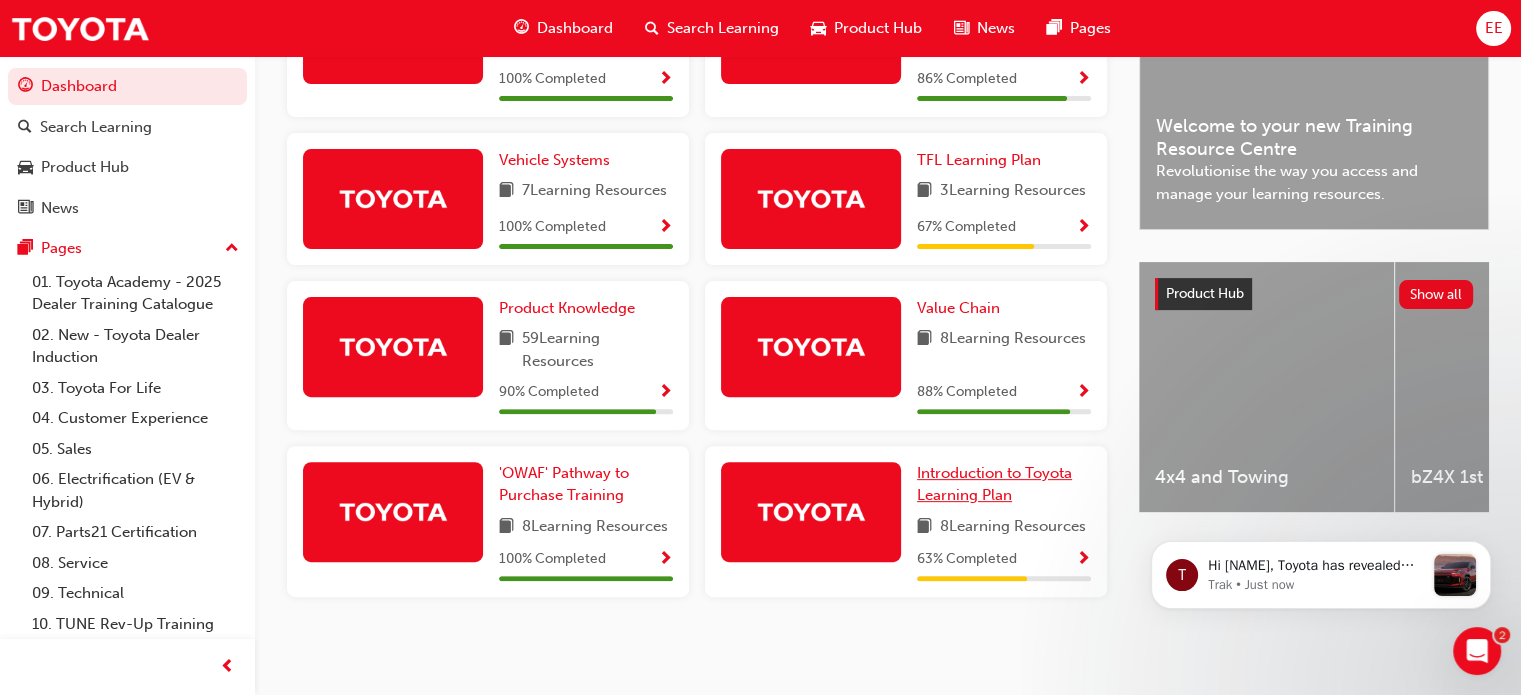 click on "Introduction to Toyota Learning Plan" at bounding box center [1004, 484] 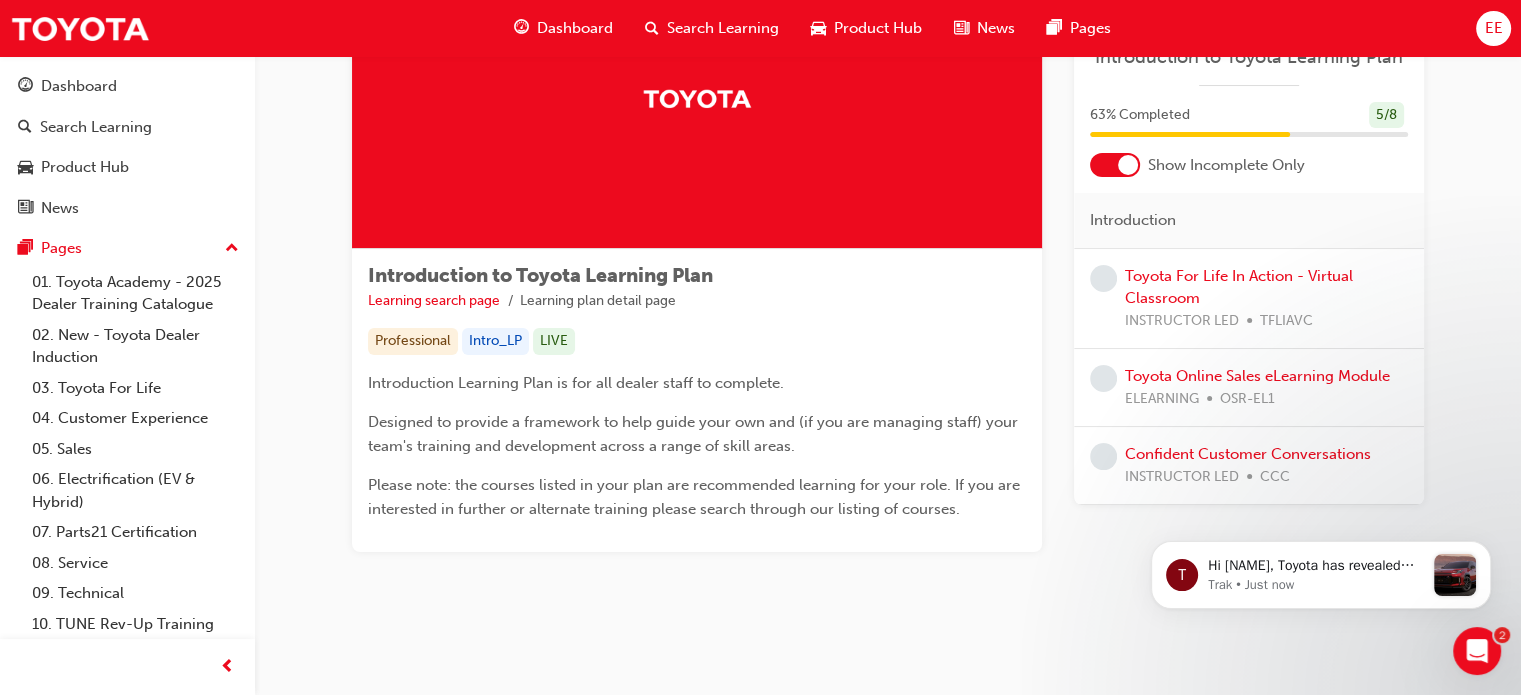 scroll, scrollTop: 156, scrollLeft: 0, axis: vertical 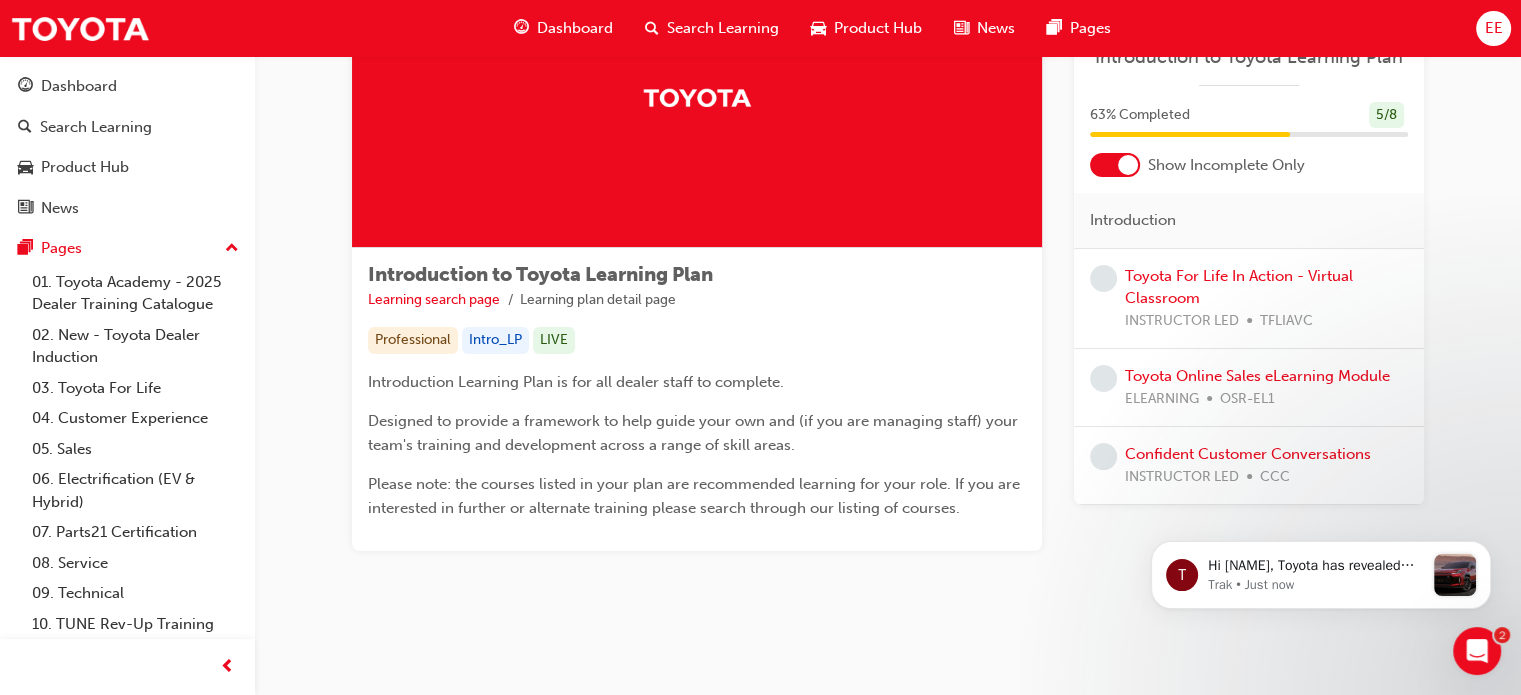 click at bounding box center (1103, 278) 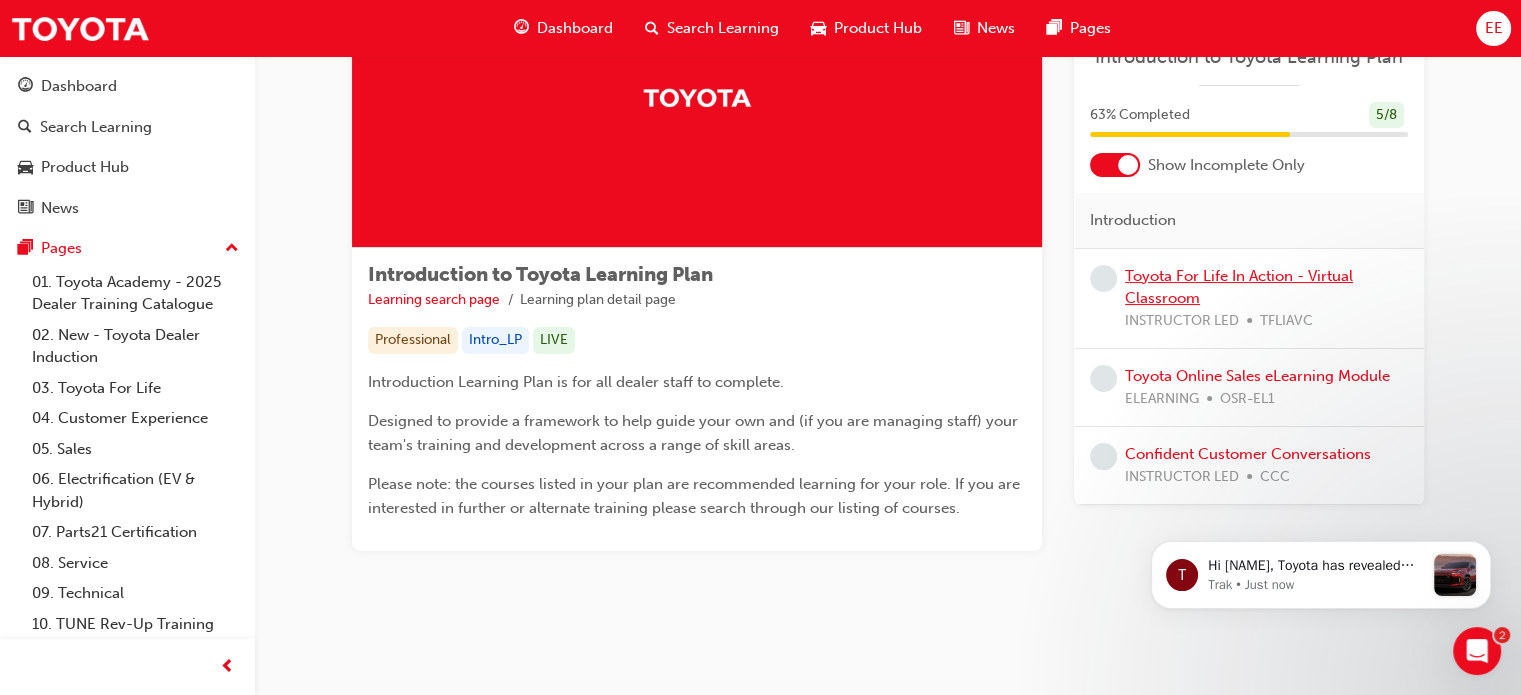 click on "Toyota For Life In Action - Virtual Classroom" at bounding box center [1239, 287] 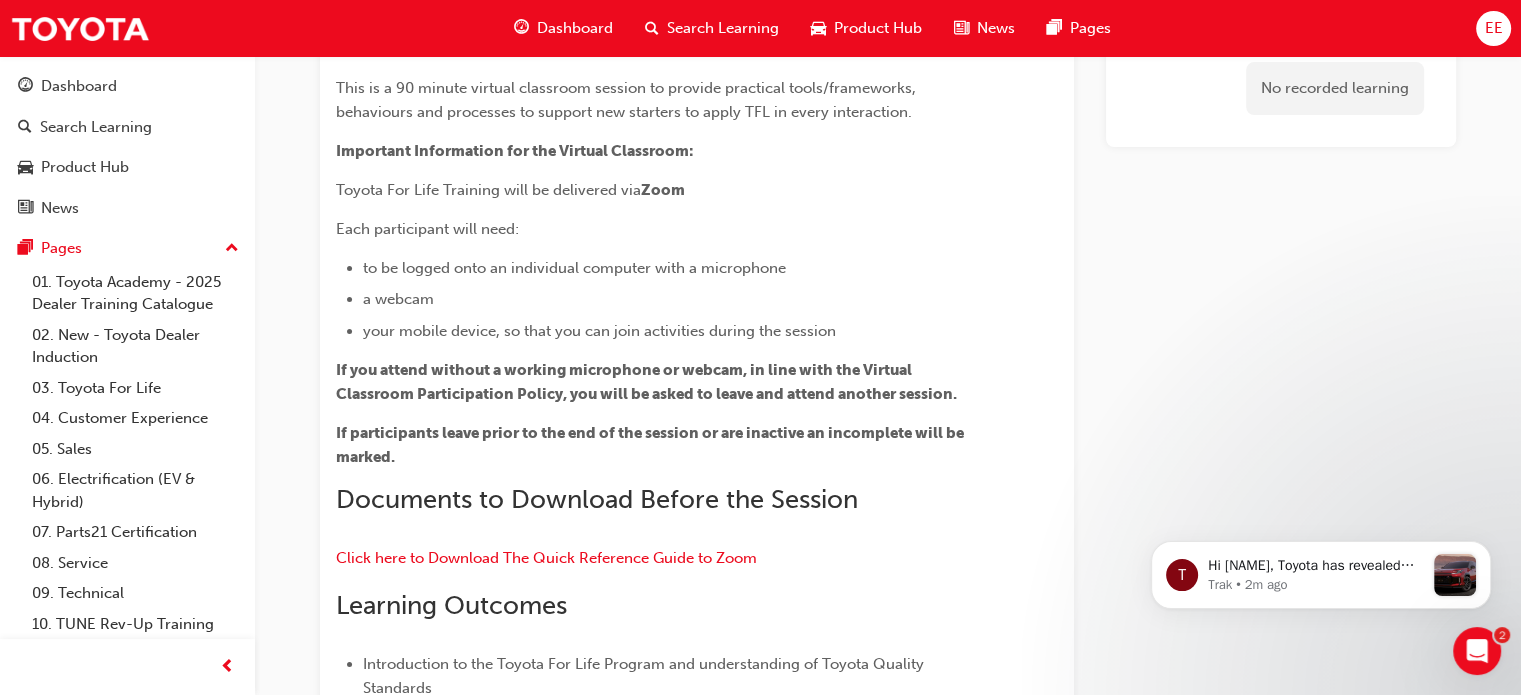 scroll, scrollTop: 0, scrollLeft: 0, axis: both 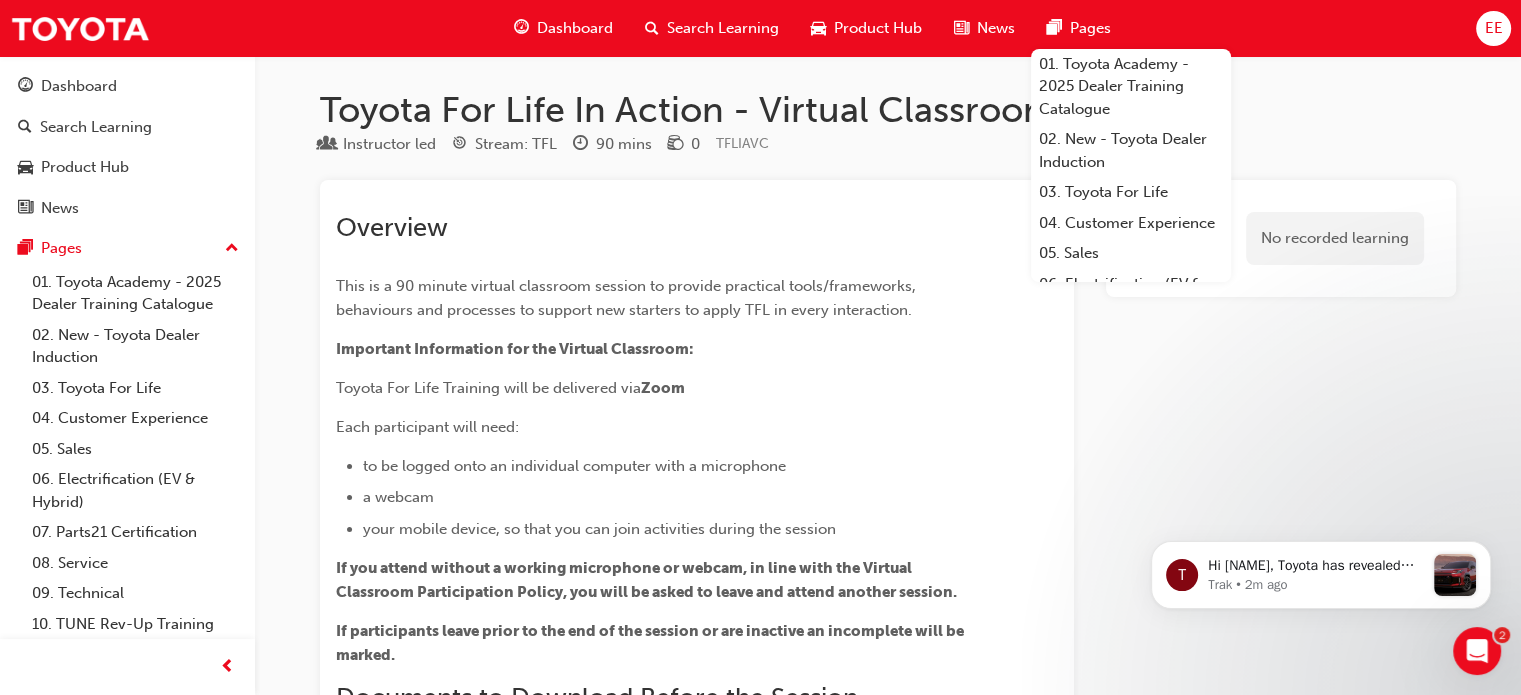 click on "Dashboard" at bounding box center (575, 28) 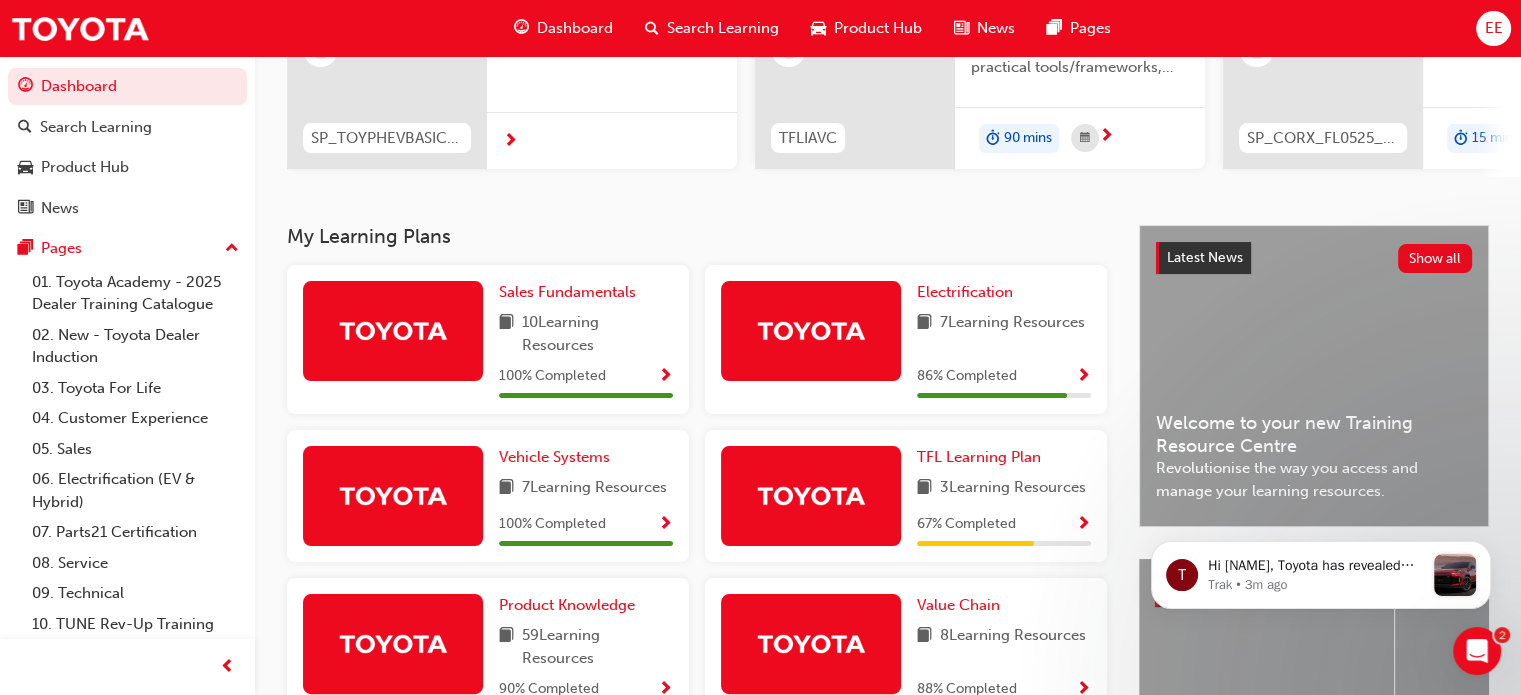 scroll, scrollTop: 0, scrollLeft: 0, axis: both 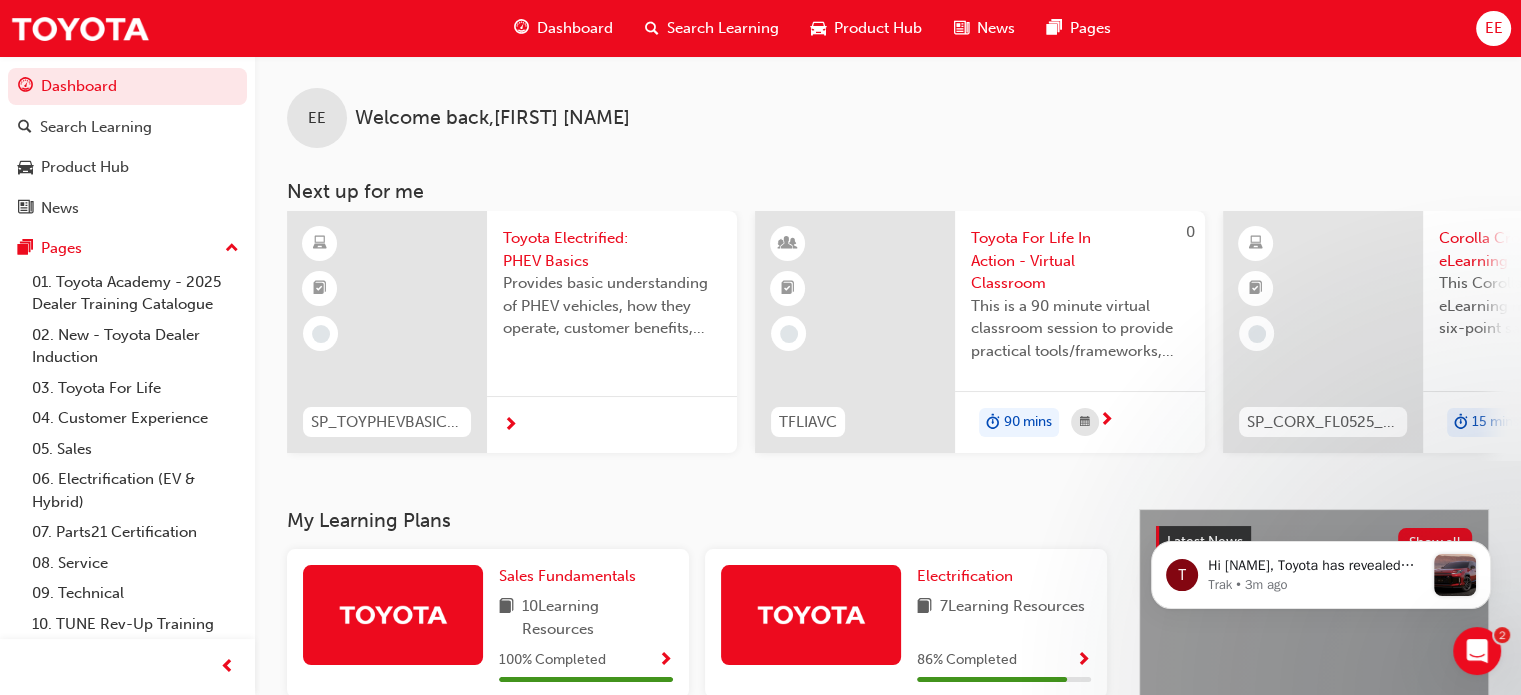 click on "Product Hub" at bounding box center (878, 28) 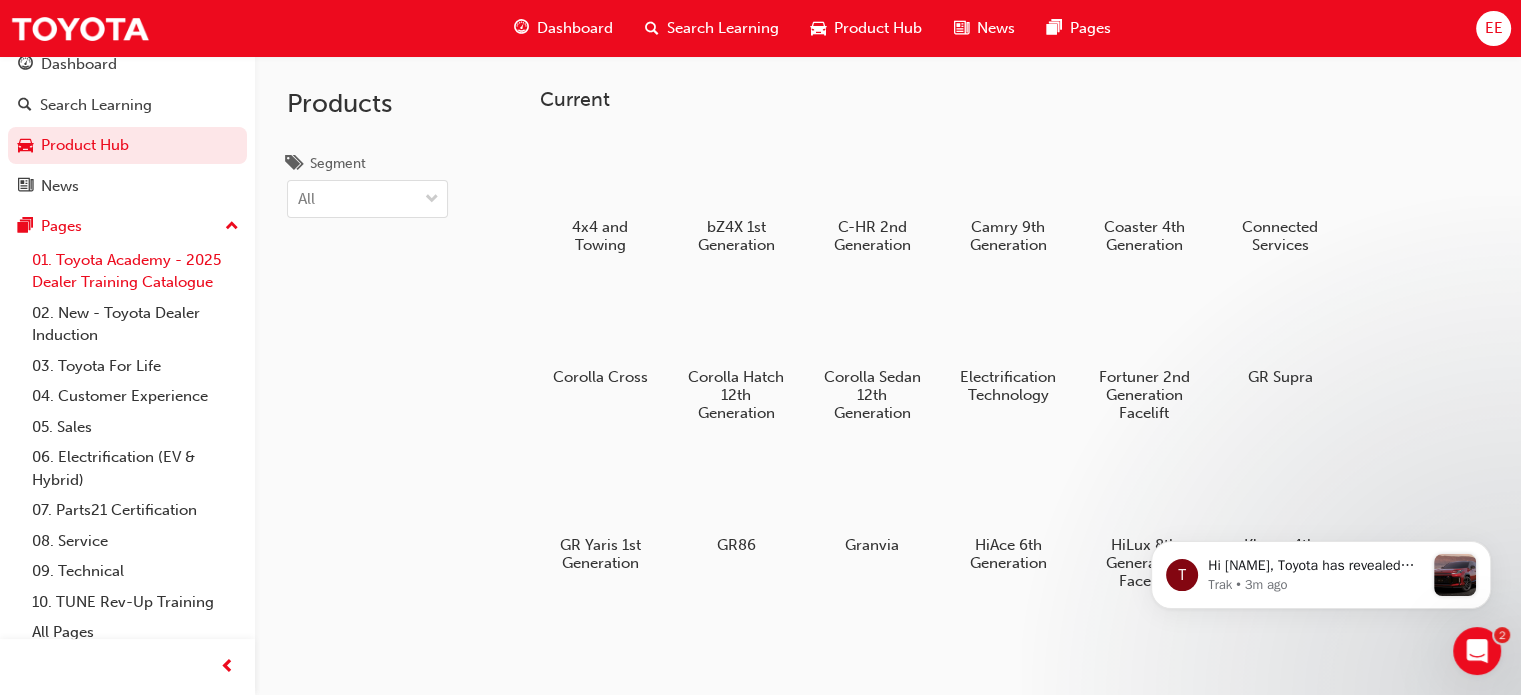 scroll, scrollTop: 32, scrollLeft: 0, axis: vertical 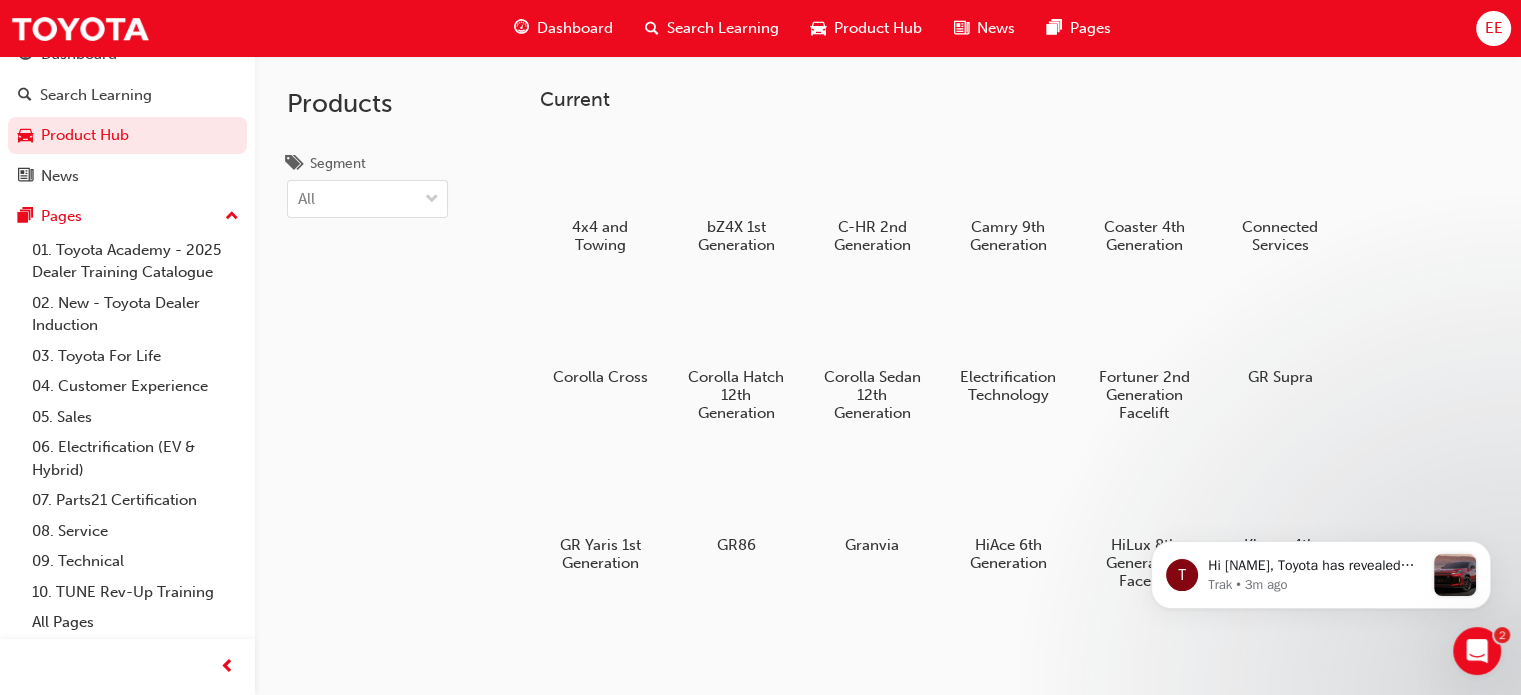 click on "Dashboard" at bounding box center (575, 28) 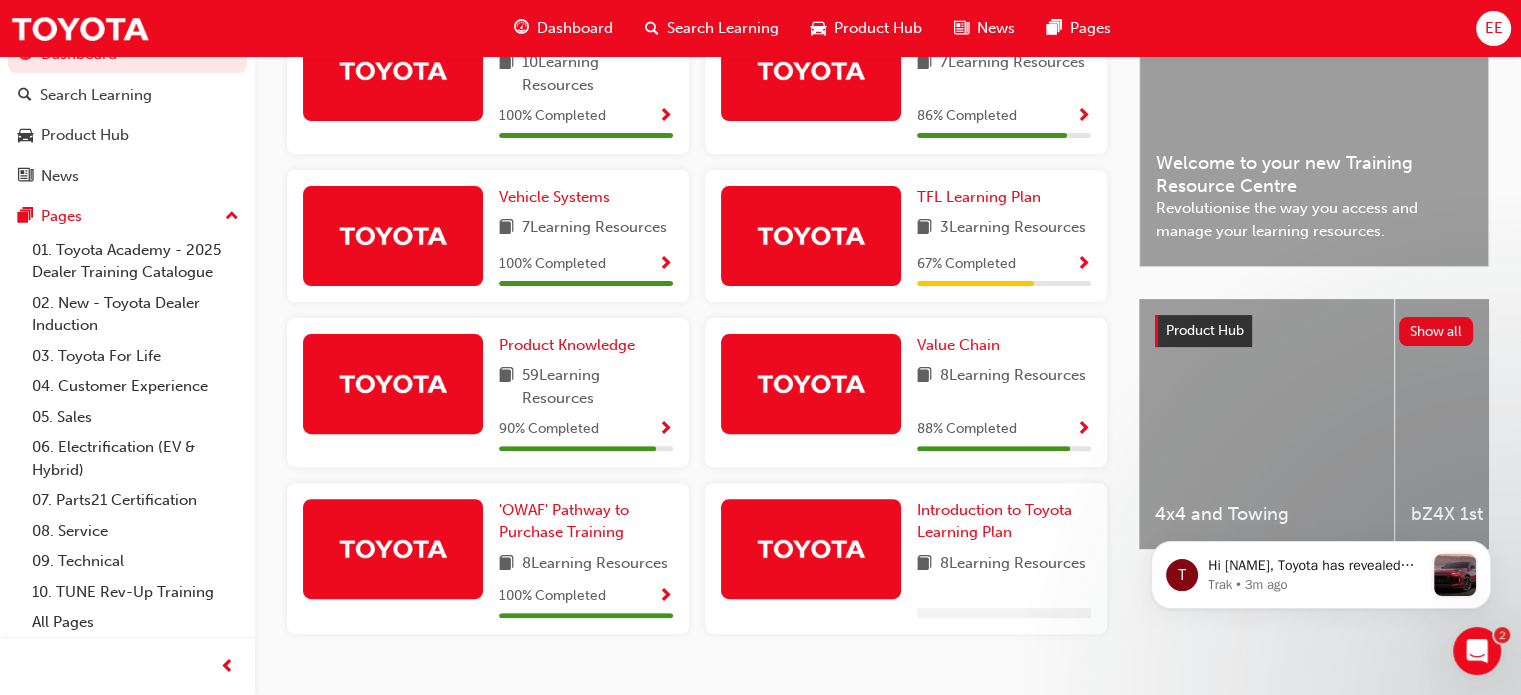 scroll, scrollTop: 588, scrollLeft: 0, axis: vertical 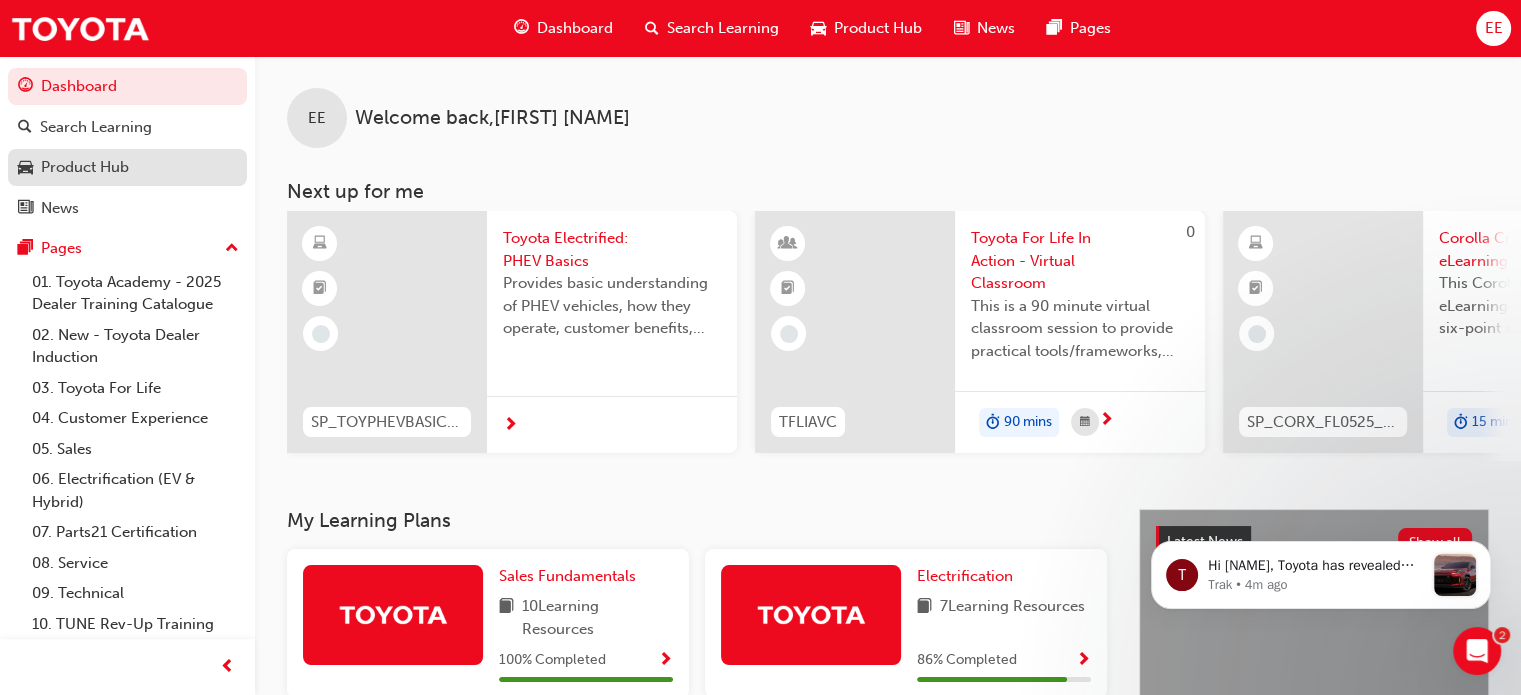 click on "Product Hub" at bounding box center [85, 167] 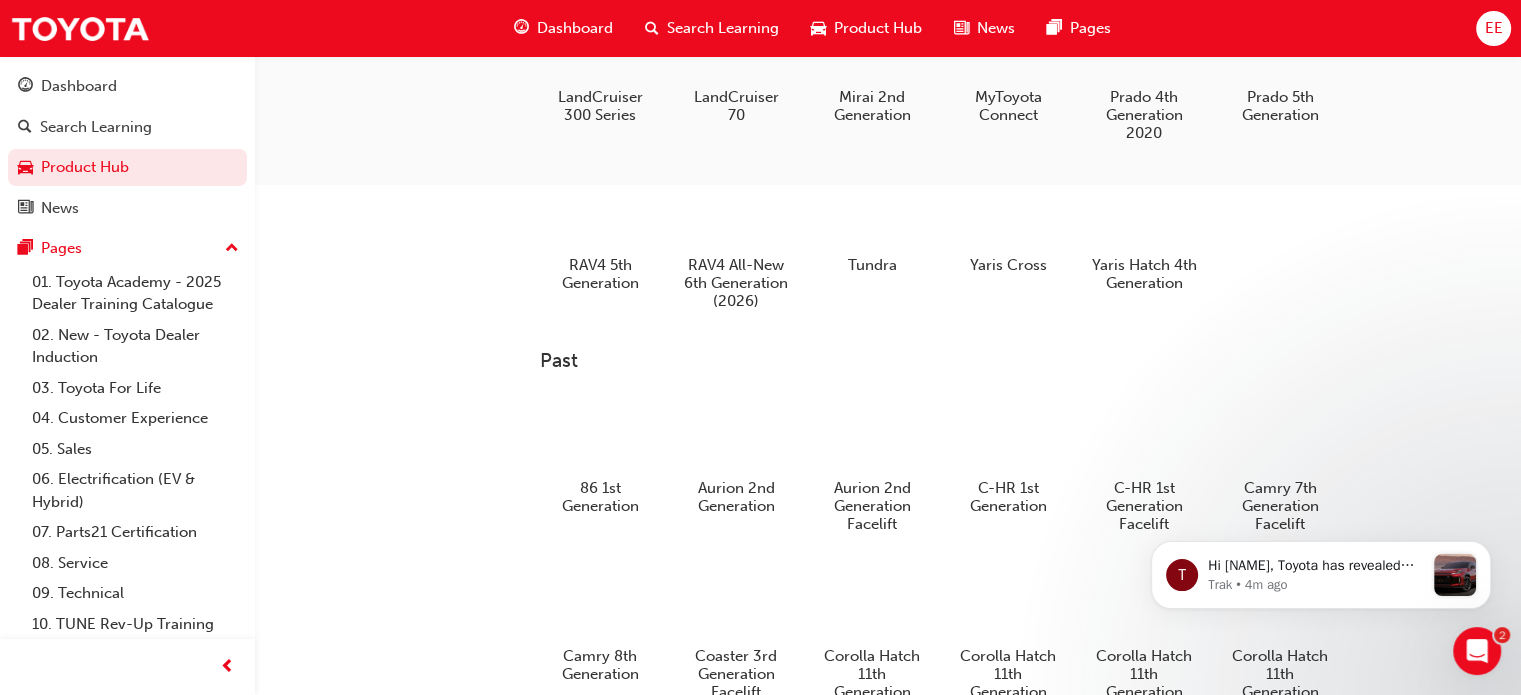 scroll, scrollTop: 500, scrollLeft: 0, axis: vertical 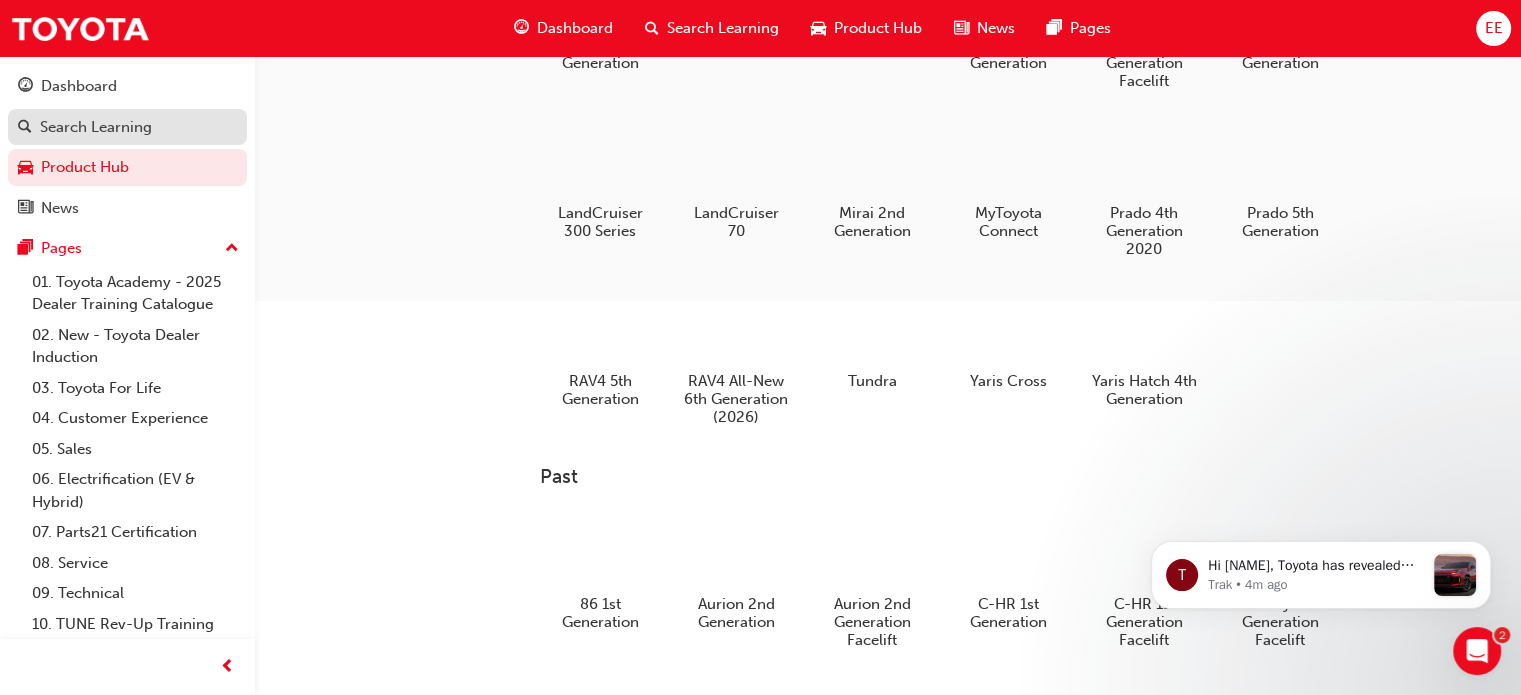 click on "Search Learning" at bounding box center [127, 127] 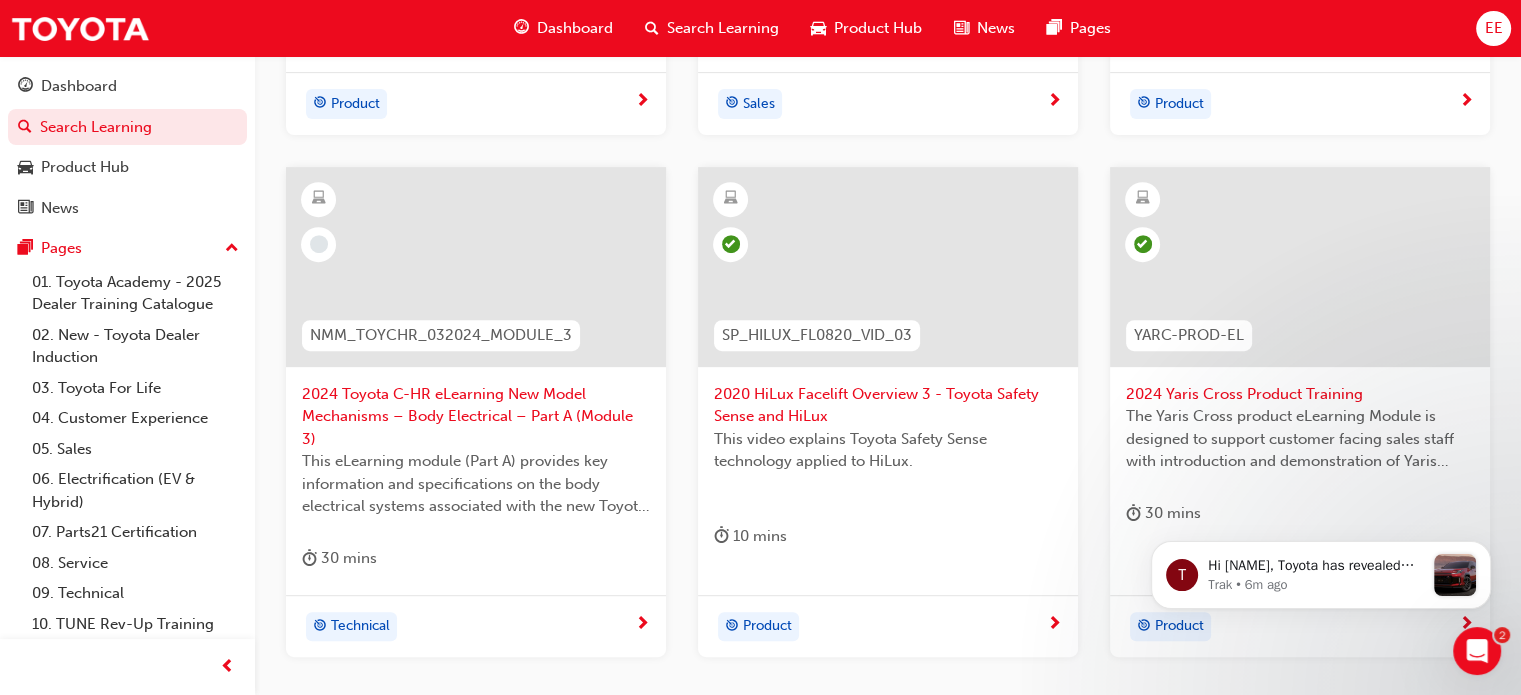 scroll, scrollTop: 800, scrollLeft: 0, axis: vertical 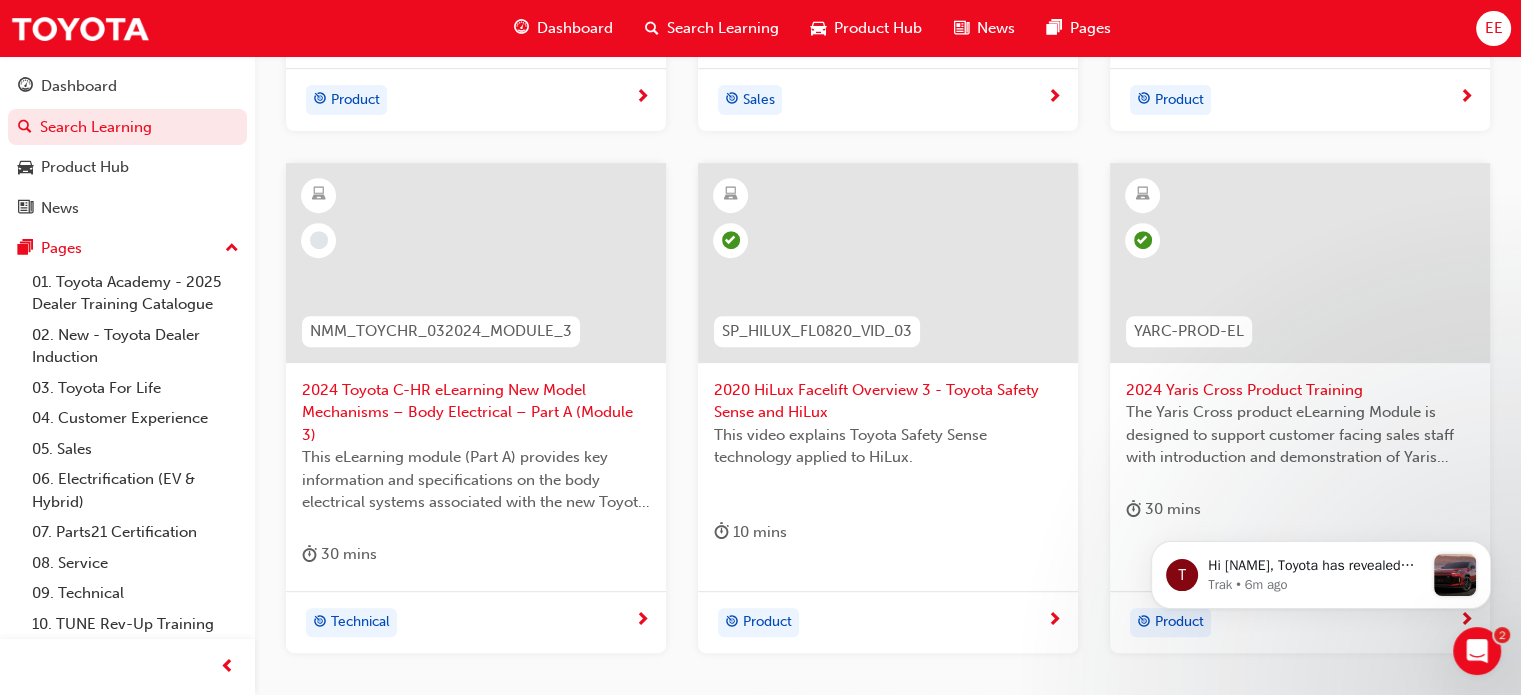 click on "This eLearning module (Part A) provides key information and specifications on the body electrical systems associated with the new Toyota C-HR range." at bounding box center [476, 480] 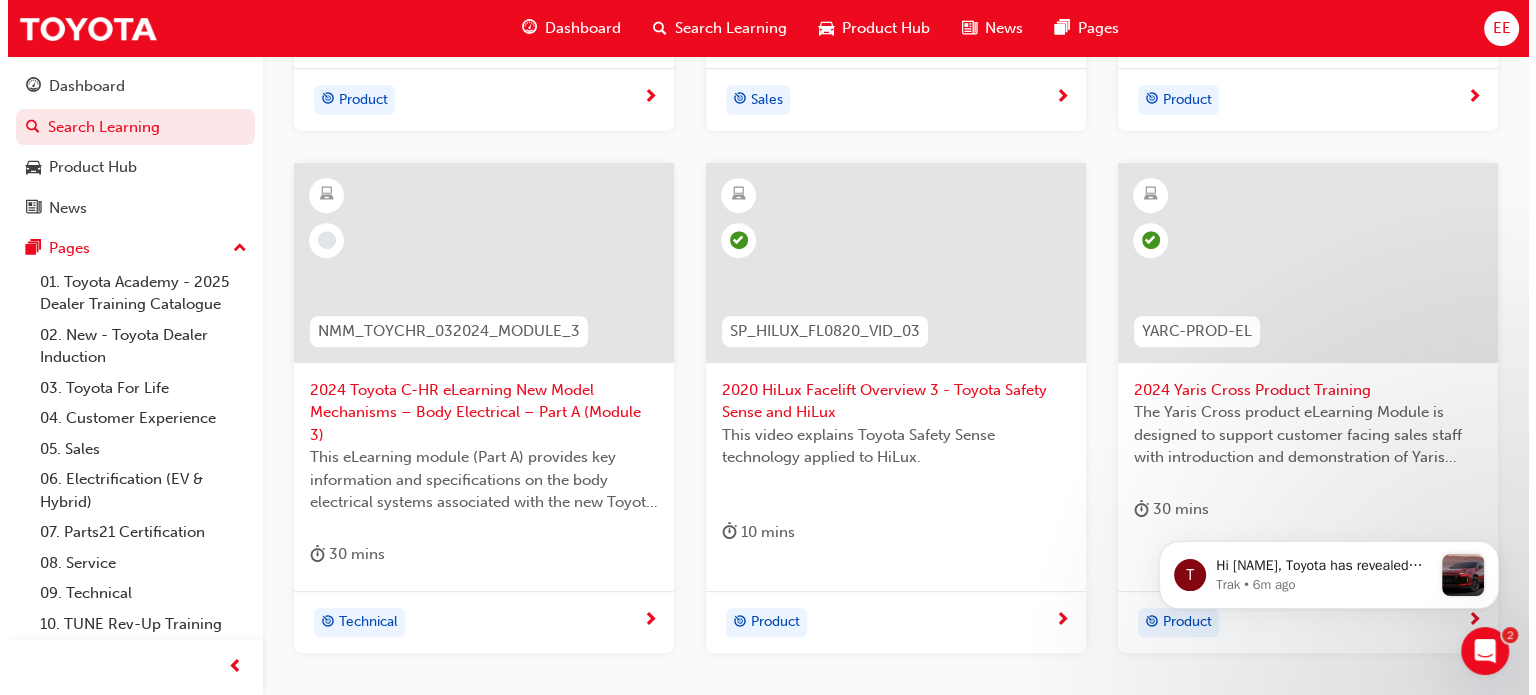 scroll, scrollTop: 0, scrollLeft: 0, axis: both 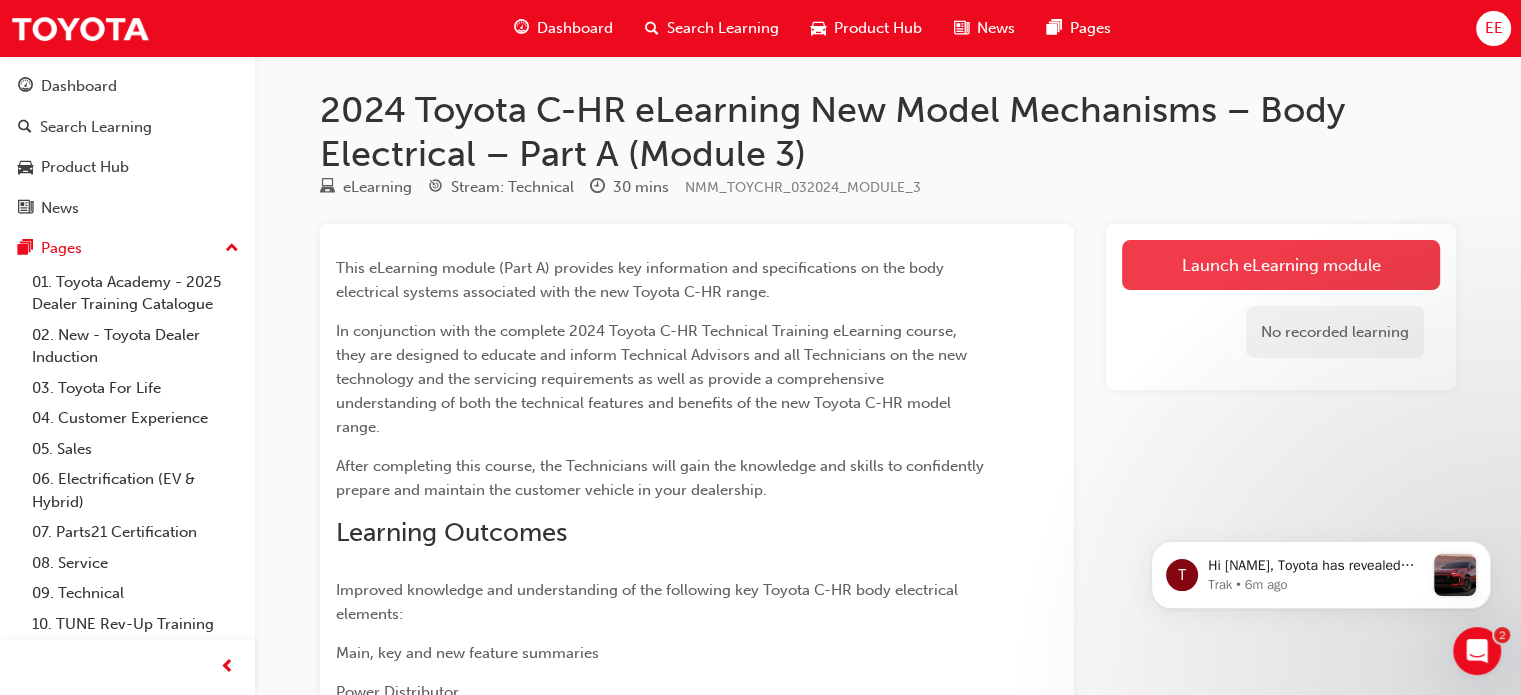 click on "Launch eLearning module" at bounding box center [1281, 265] 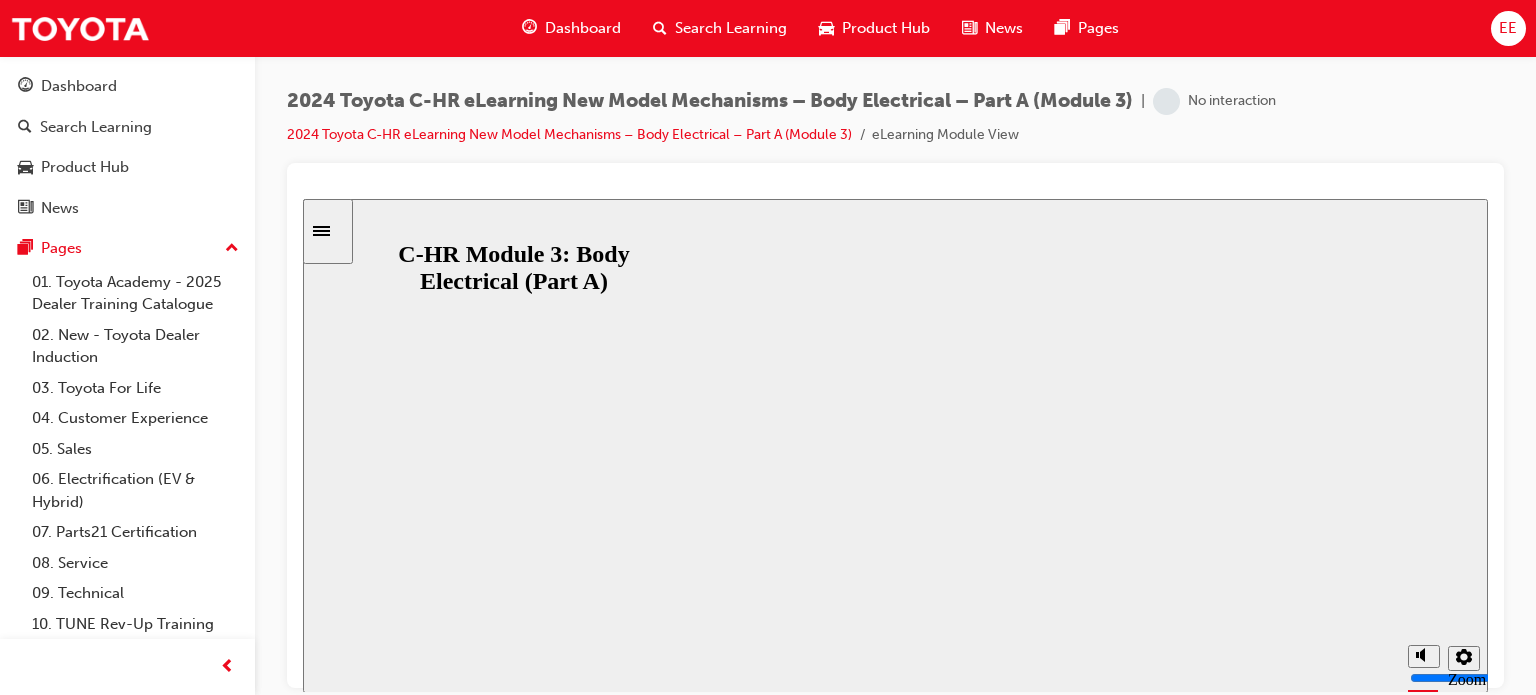 scroll, scrollTop: 0, scrollLeft: 0, axis: both 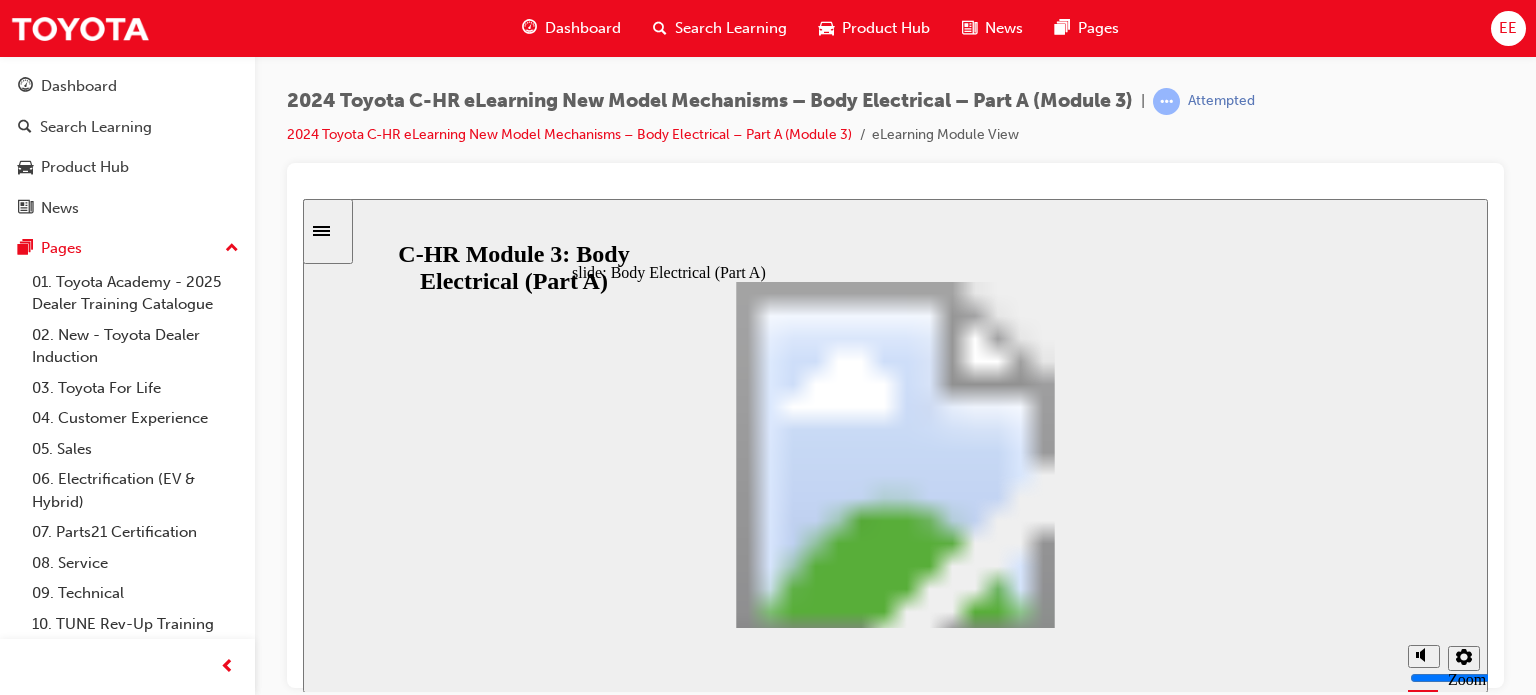 click 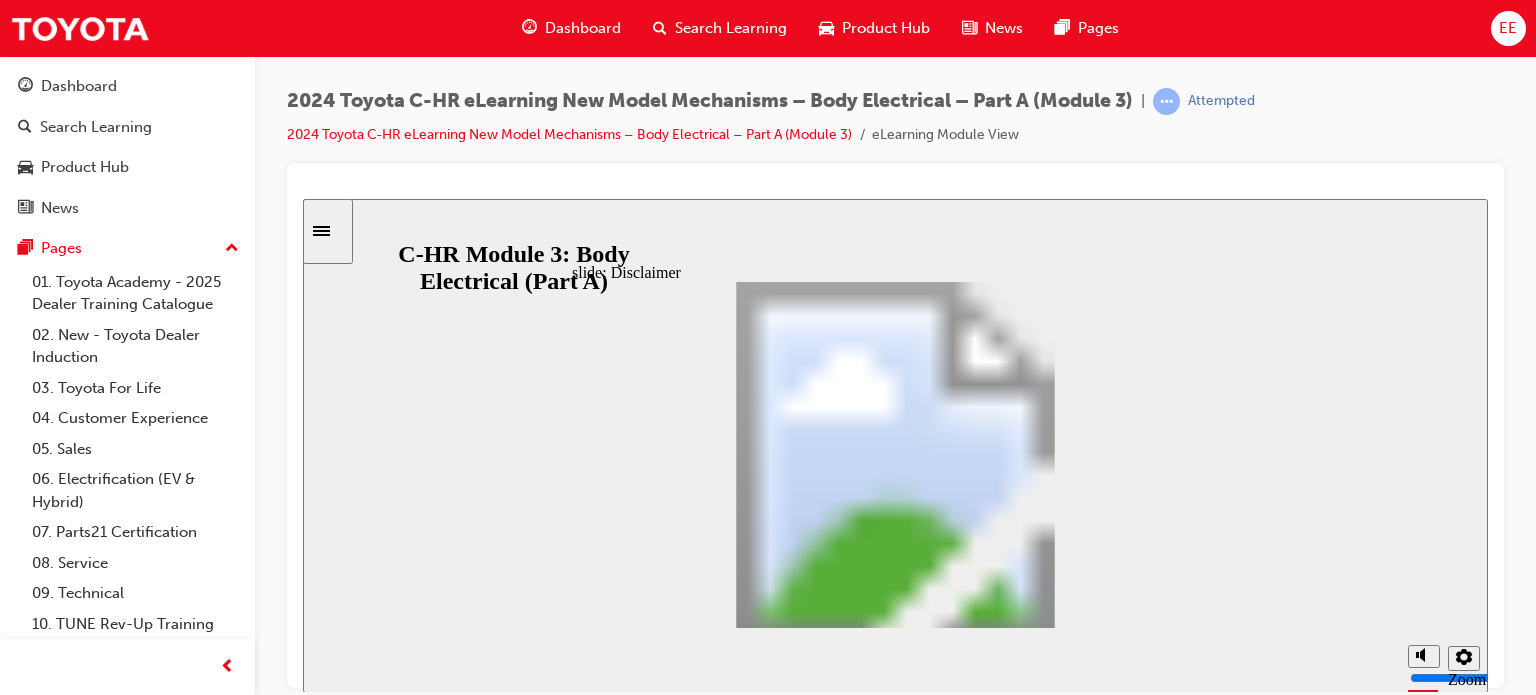 click 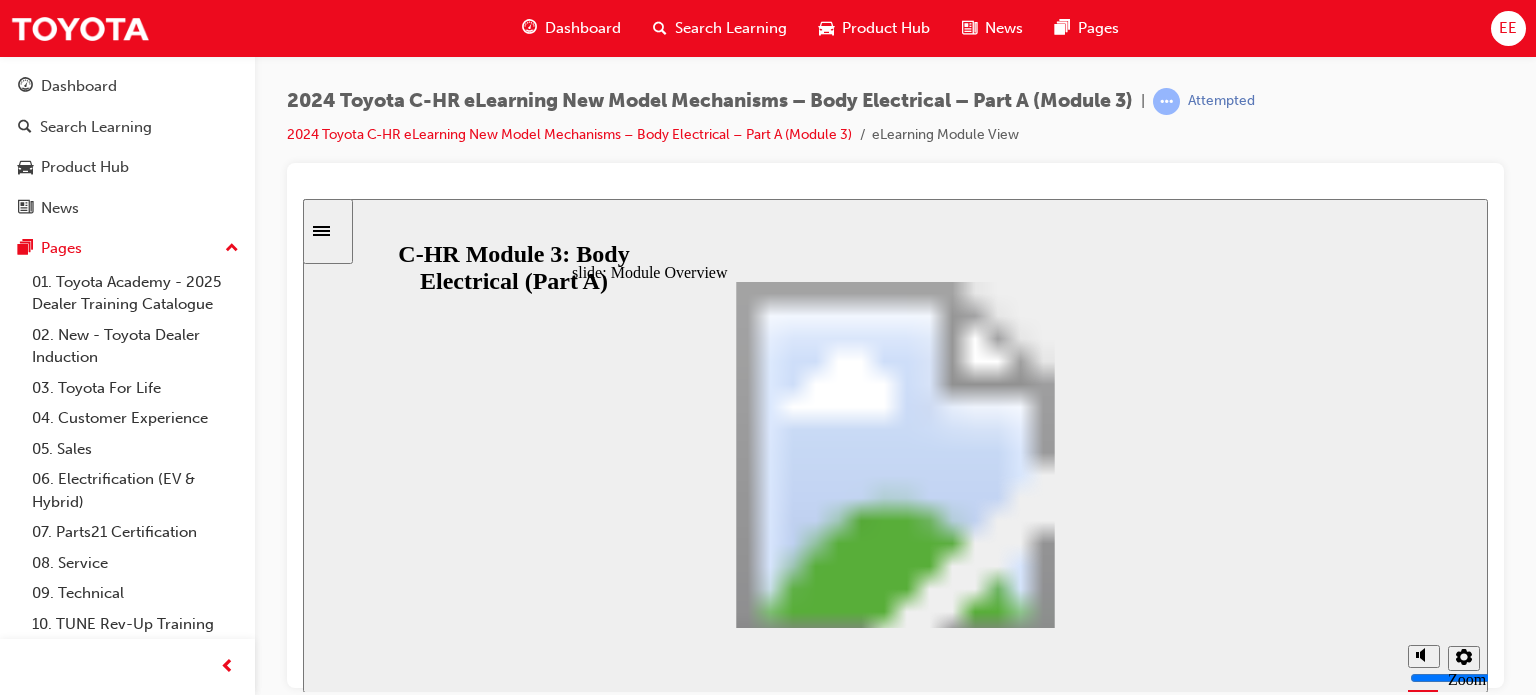 click 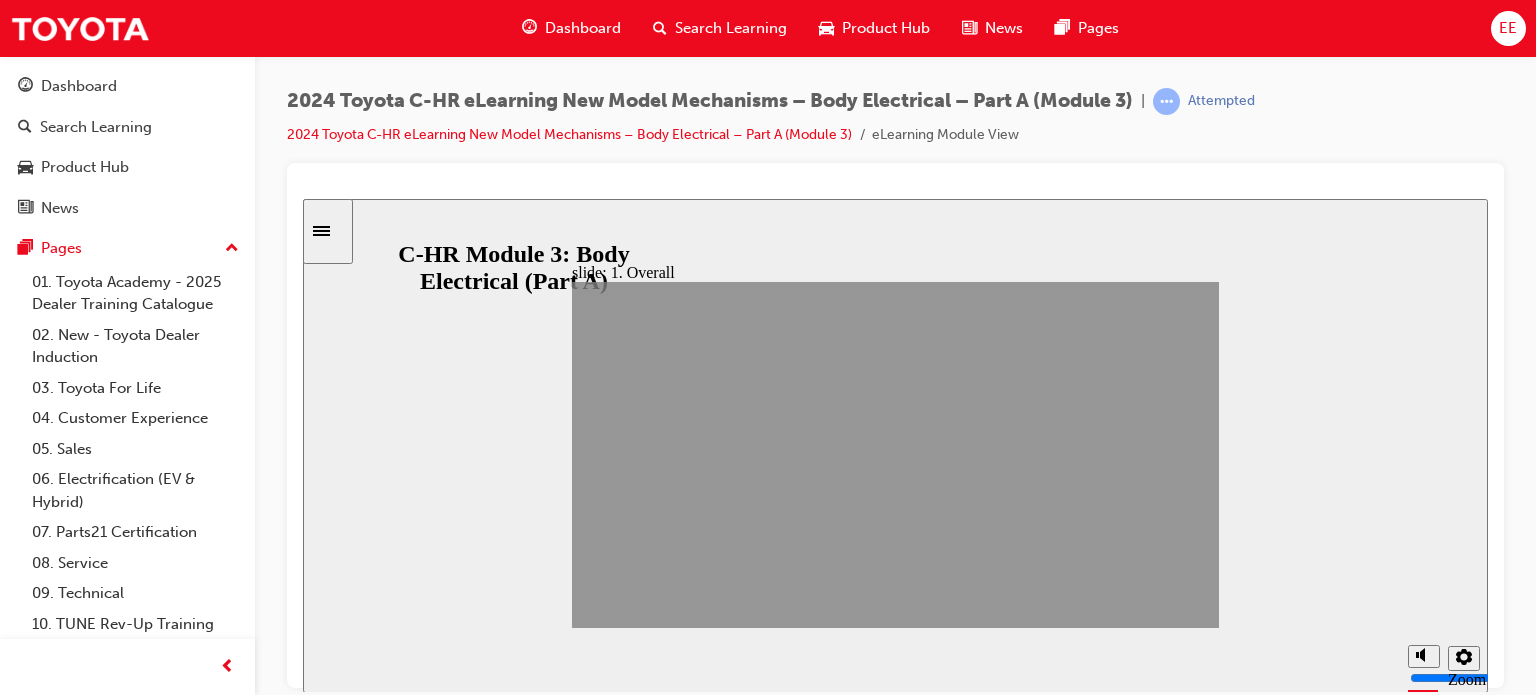 click 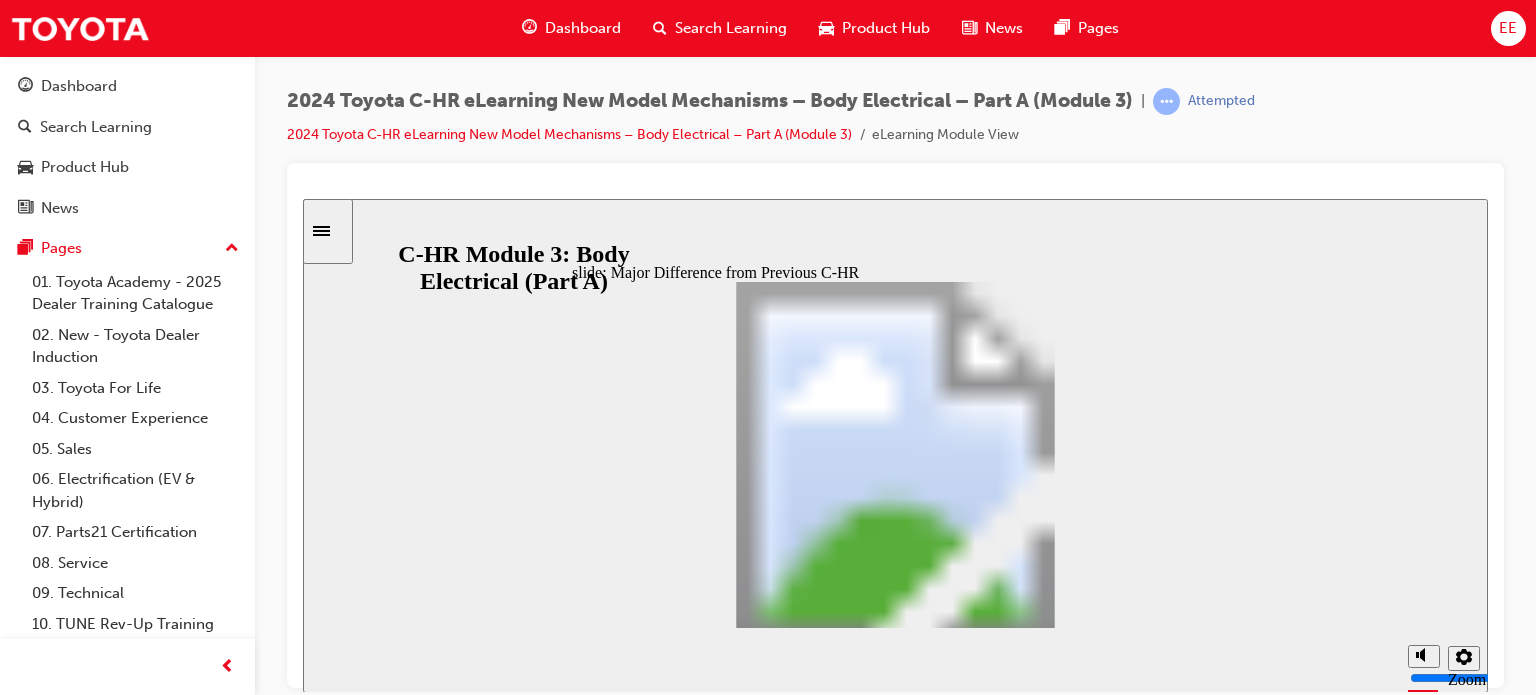 click 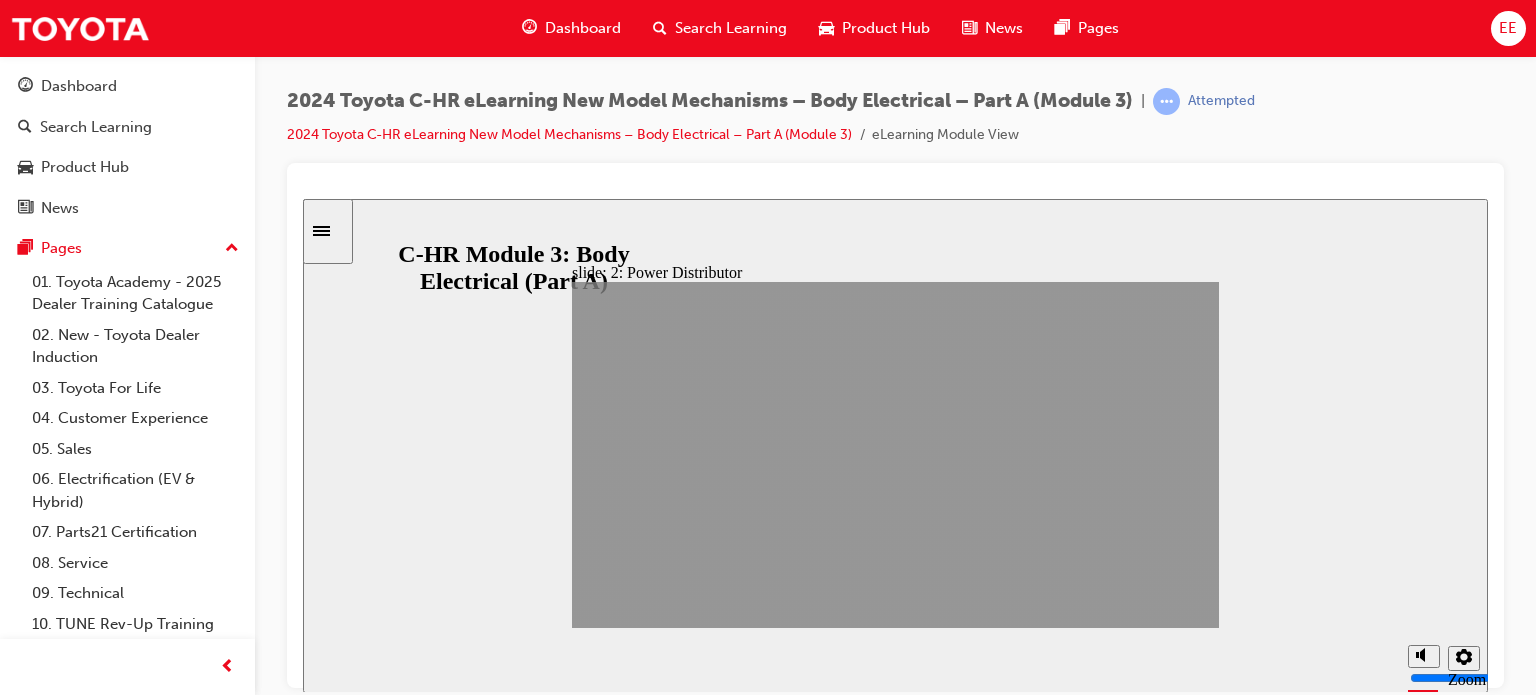 click 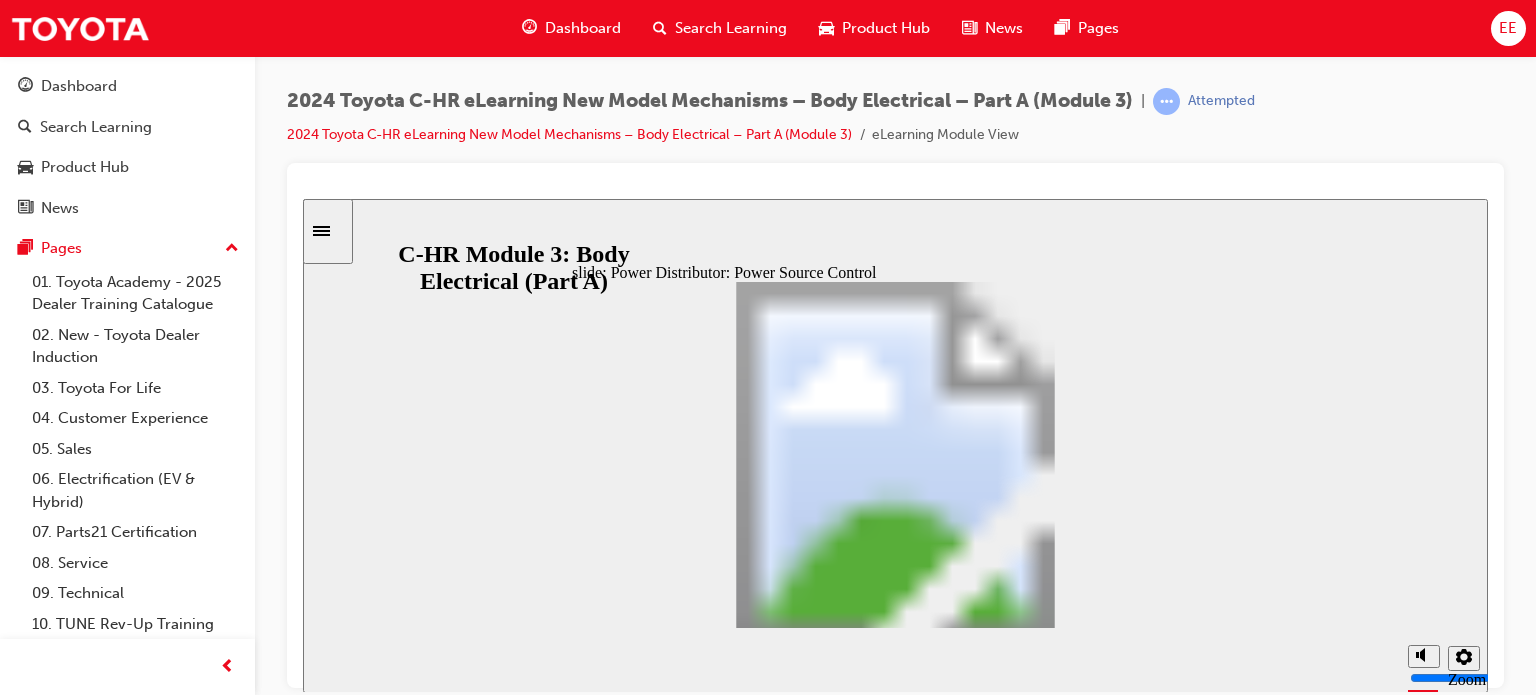 click 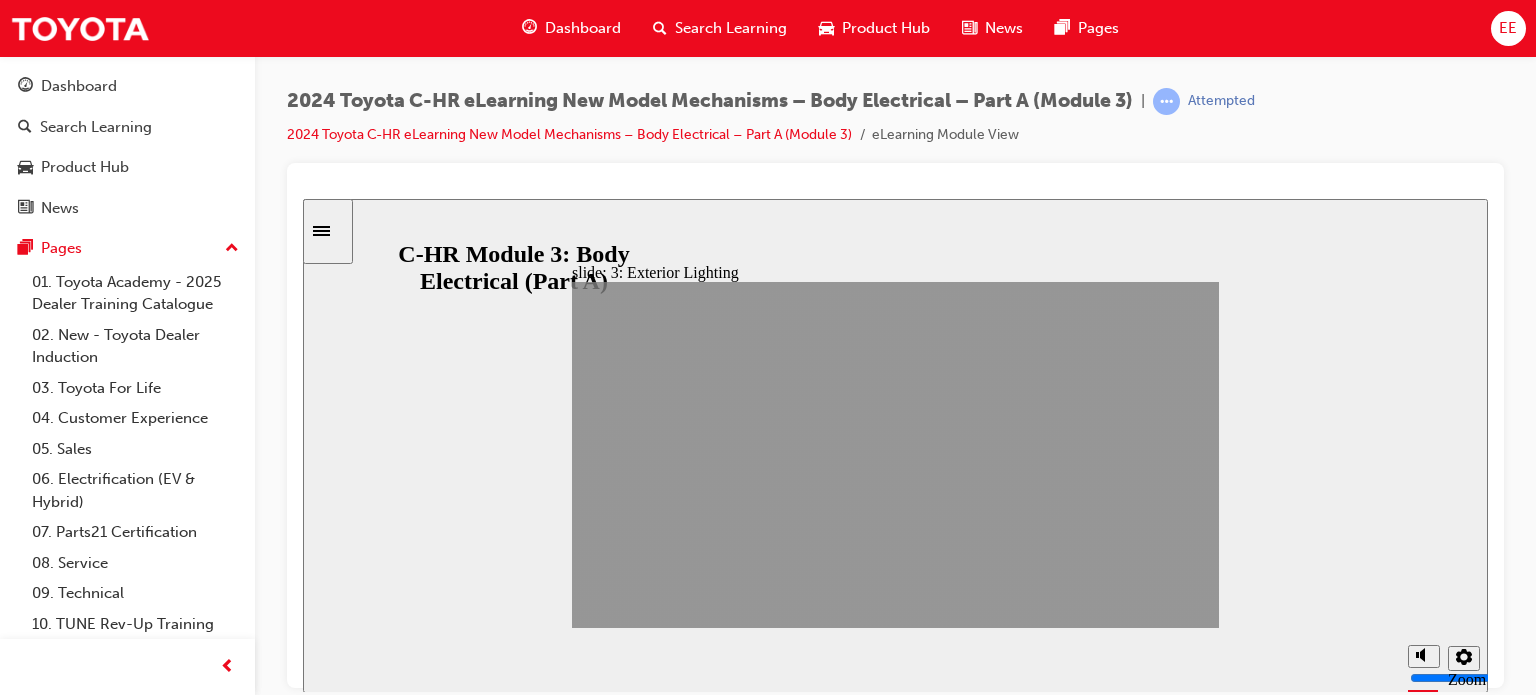 click 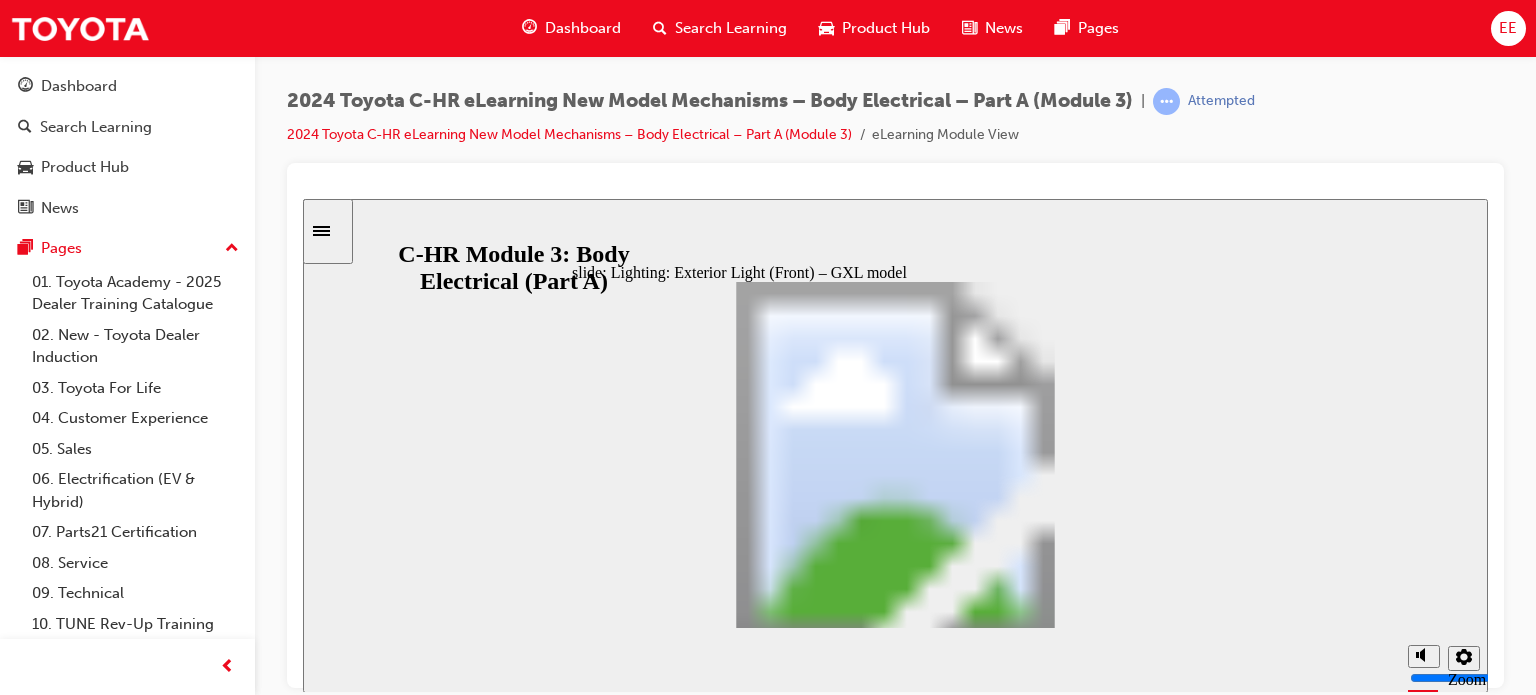 click 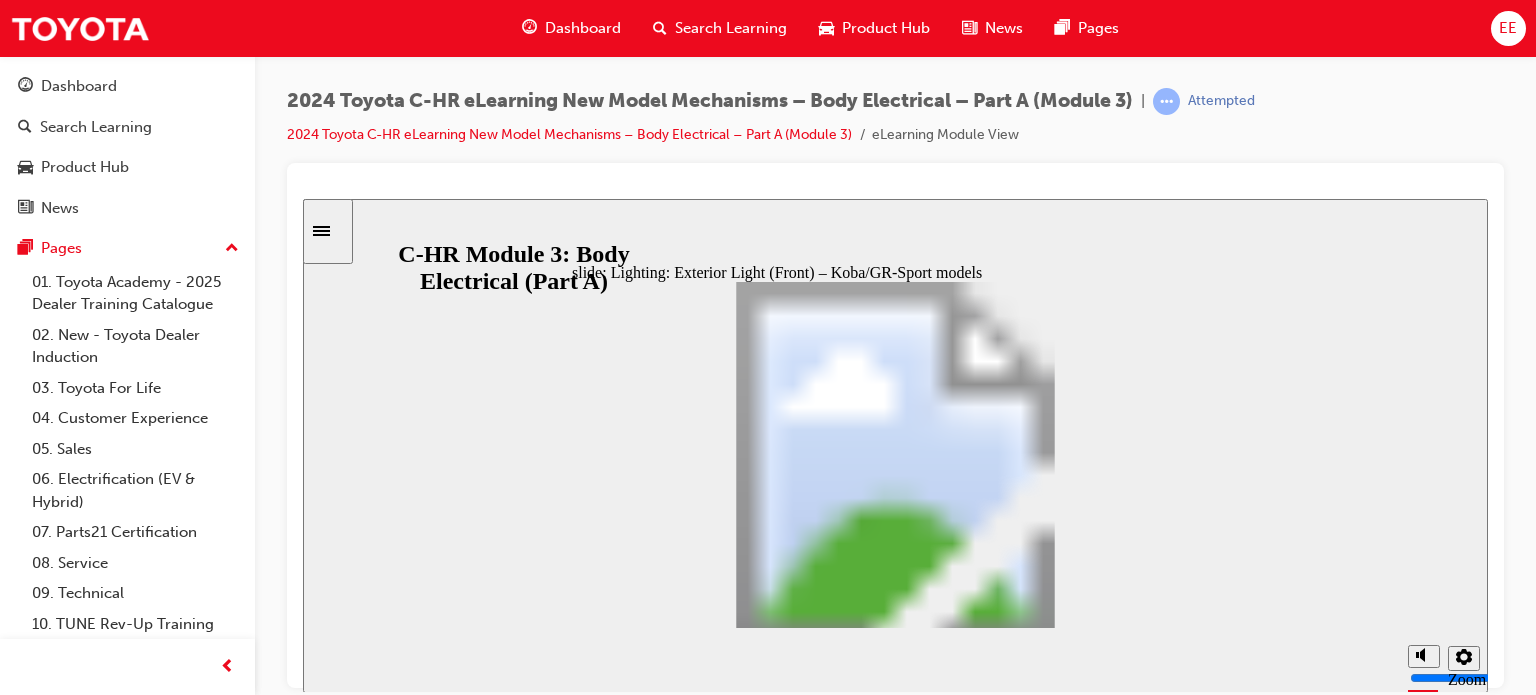 click 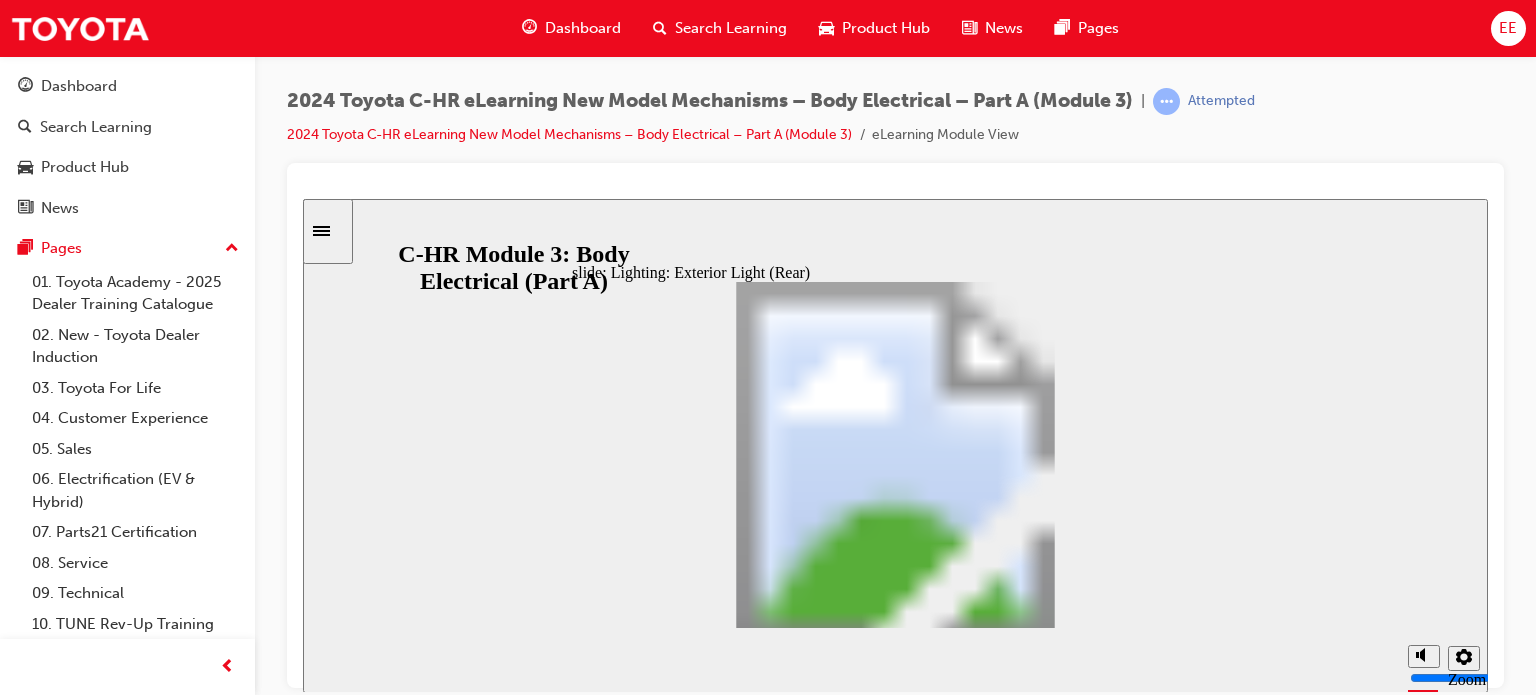 click 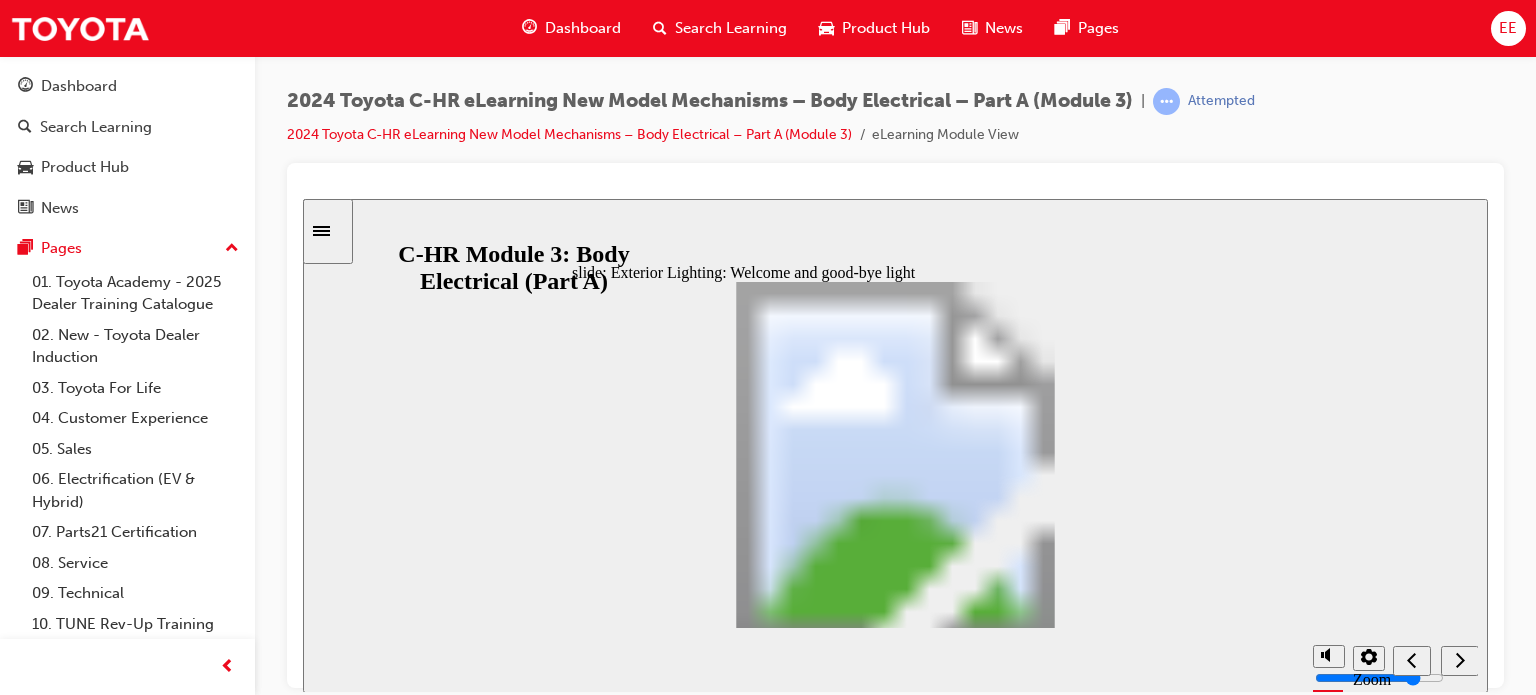 click 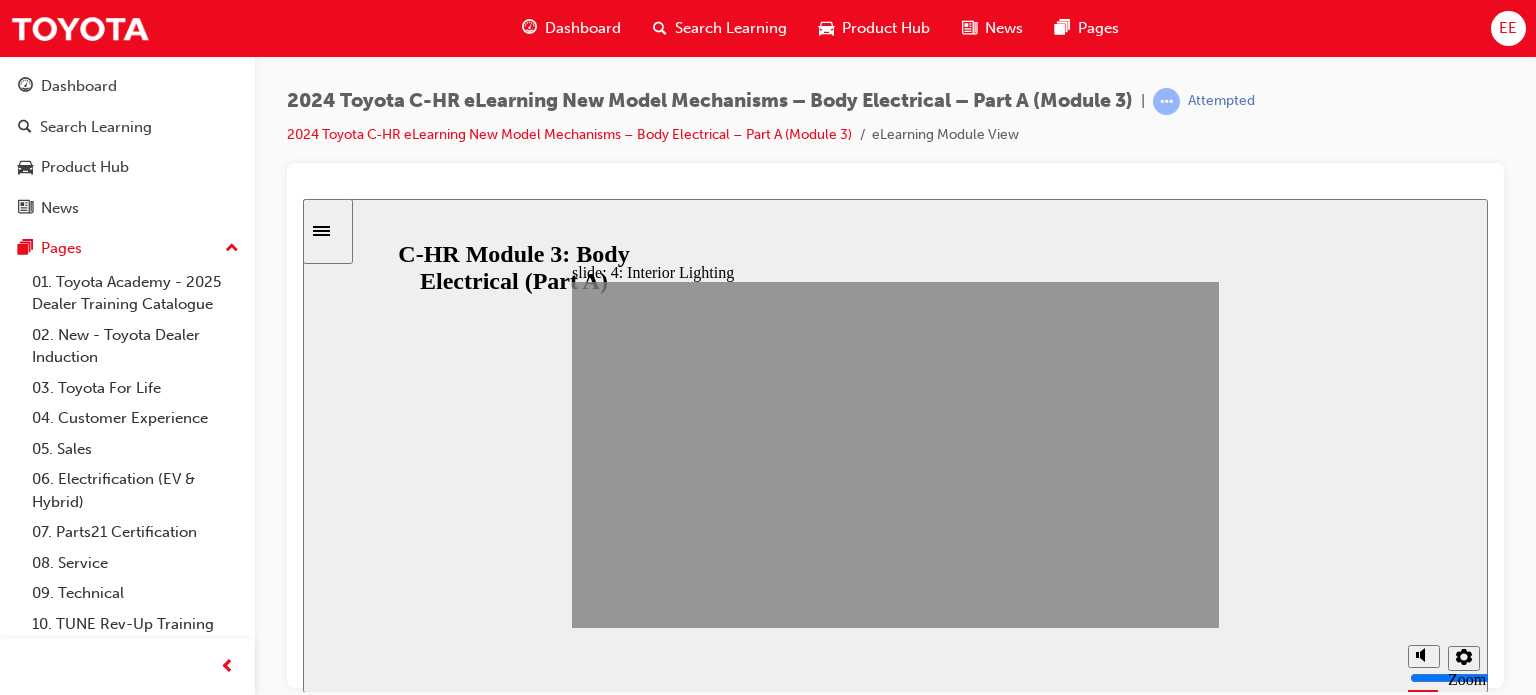 click 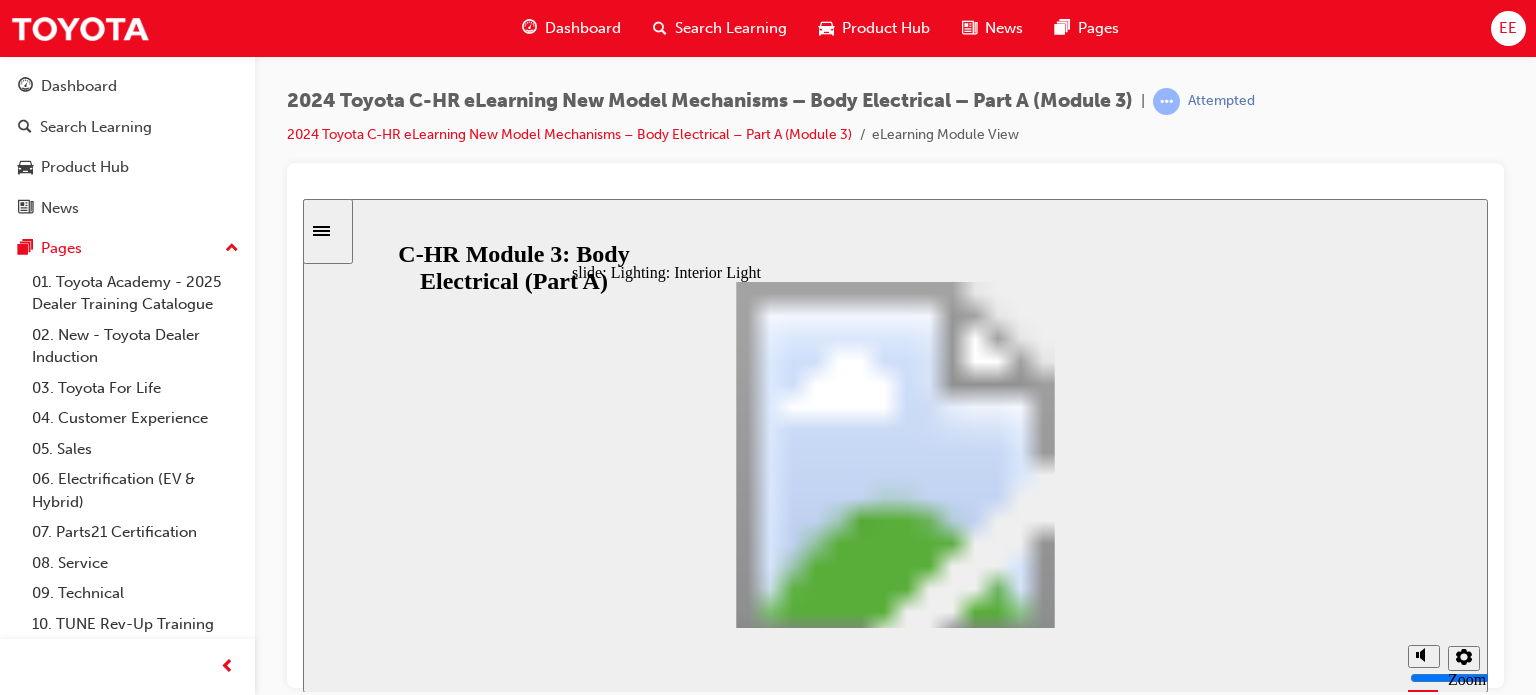 click 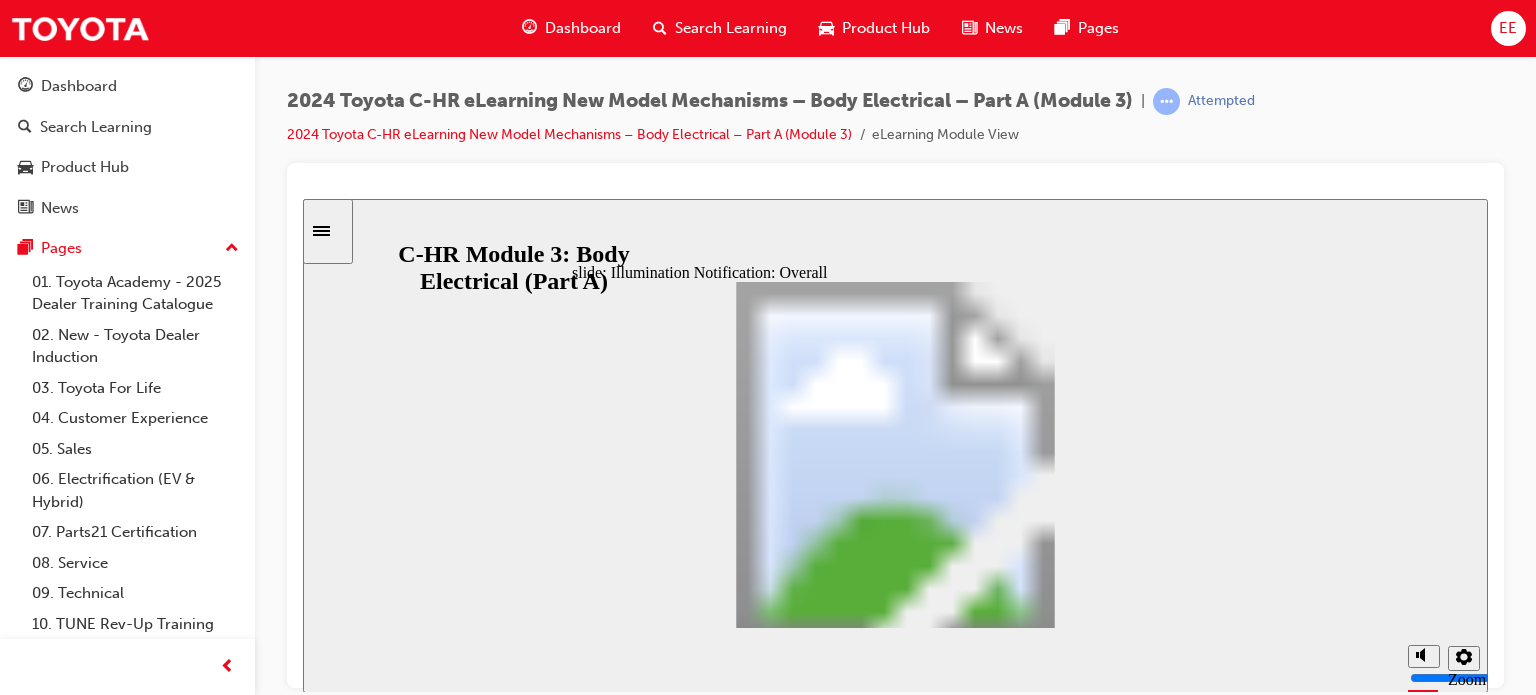 click 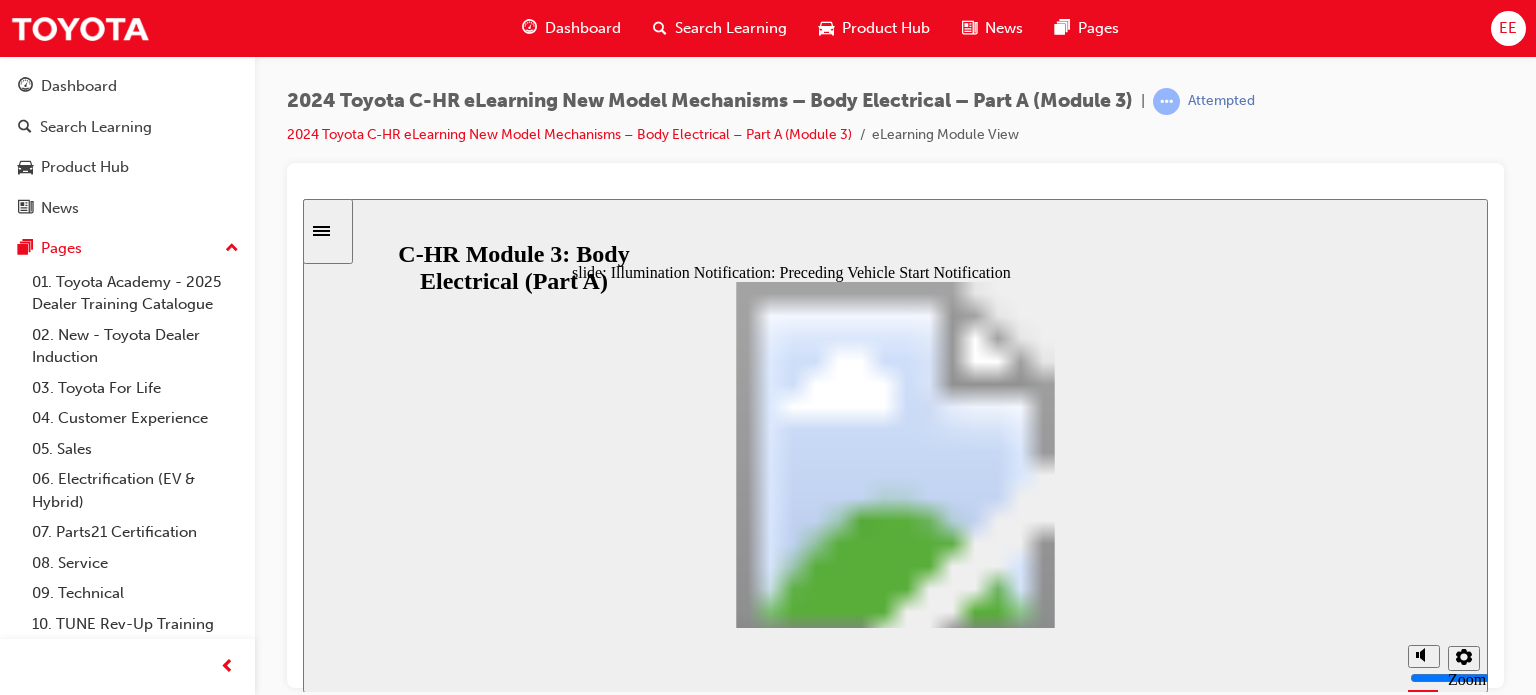 click 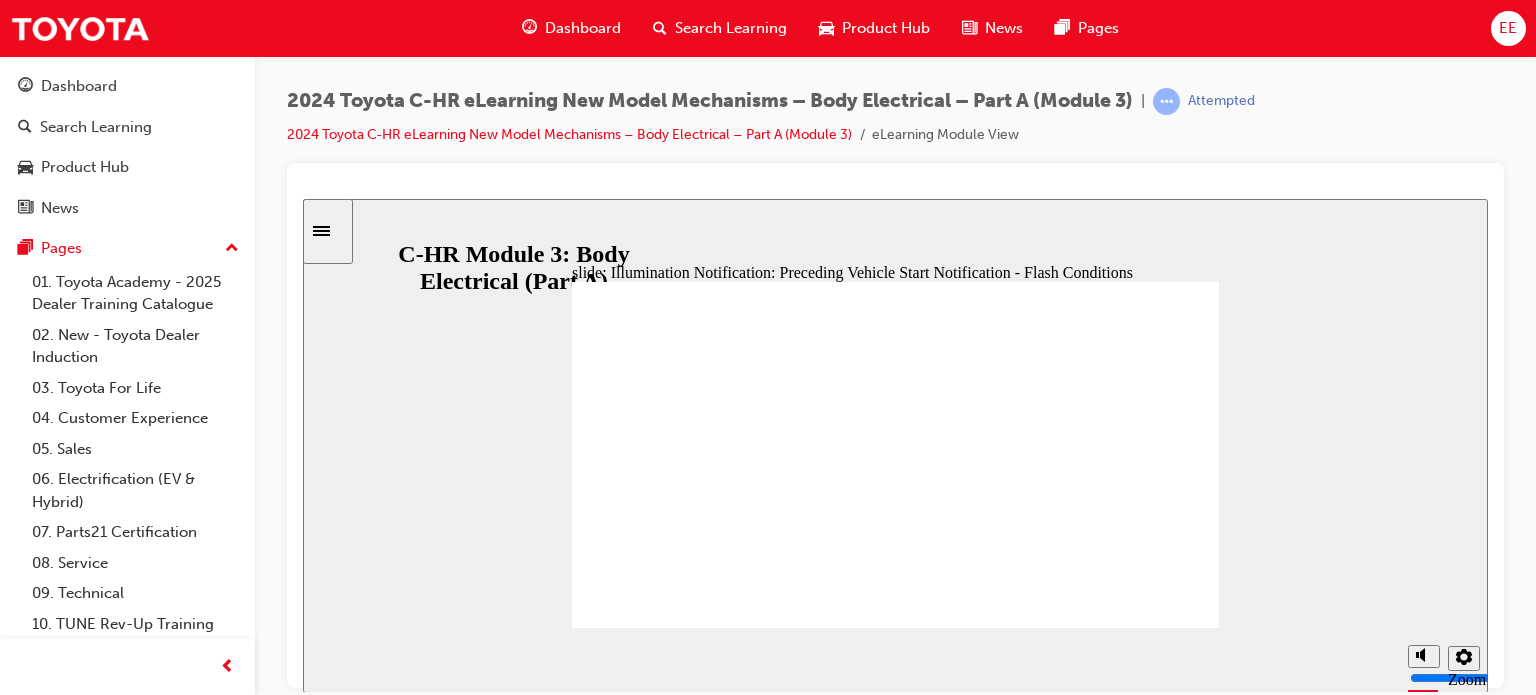 click 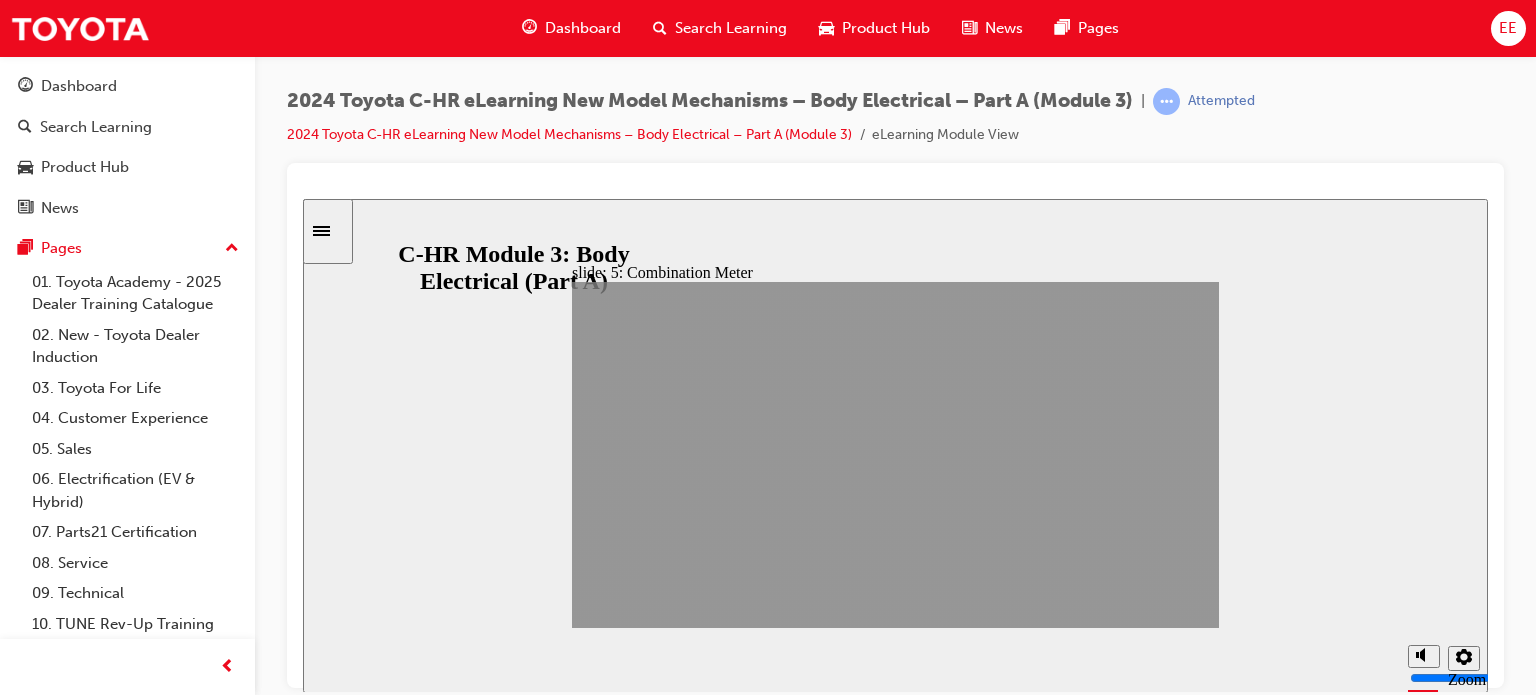 click 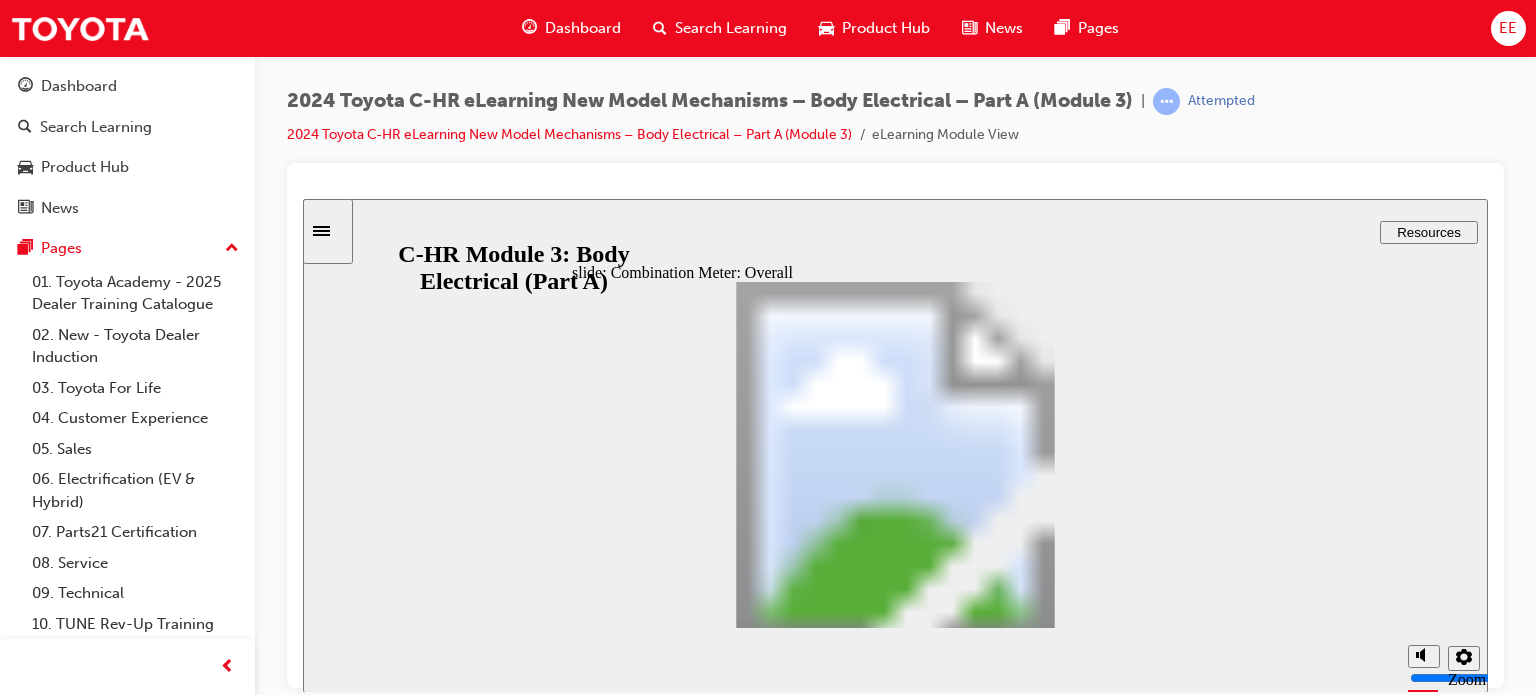 click 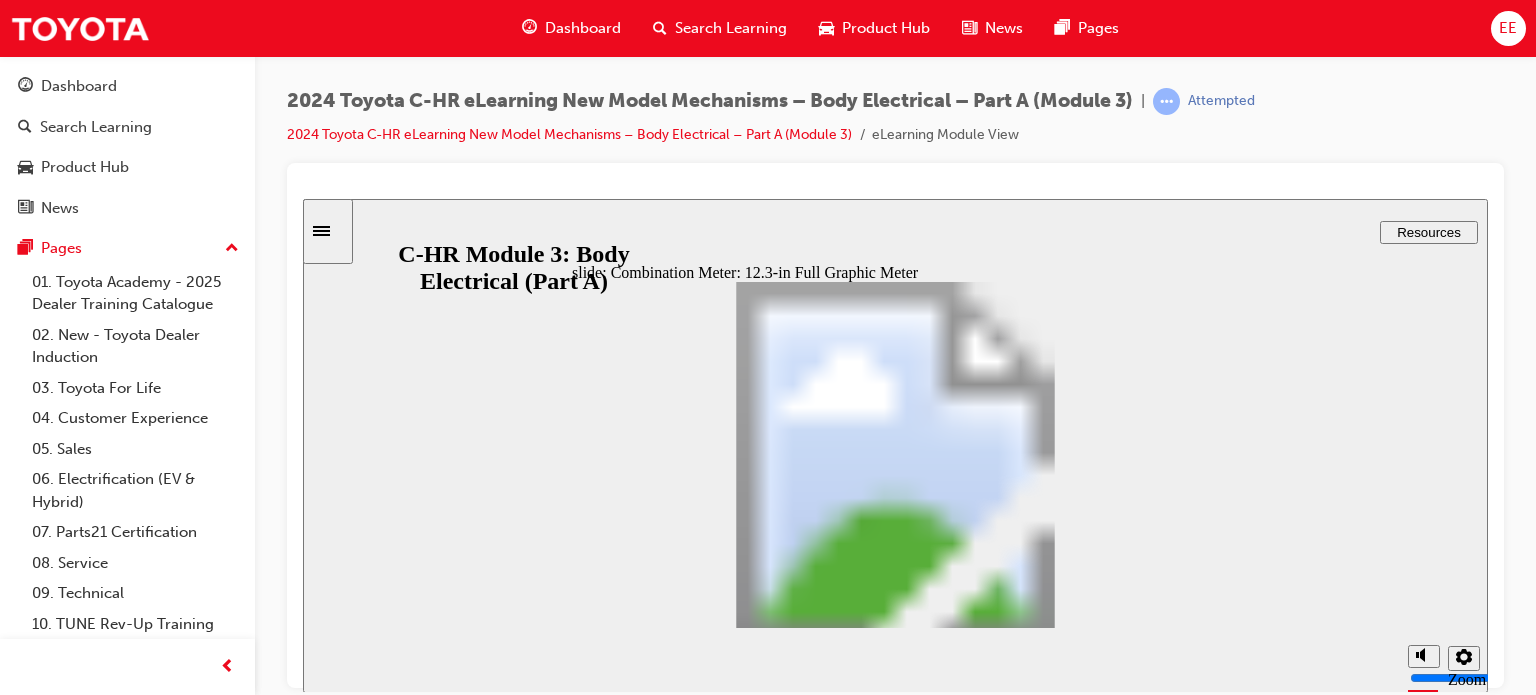 click 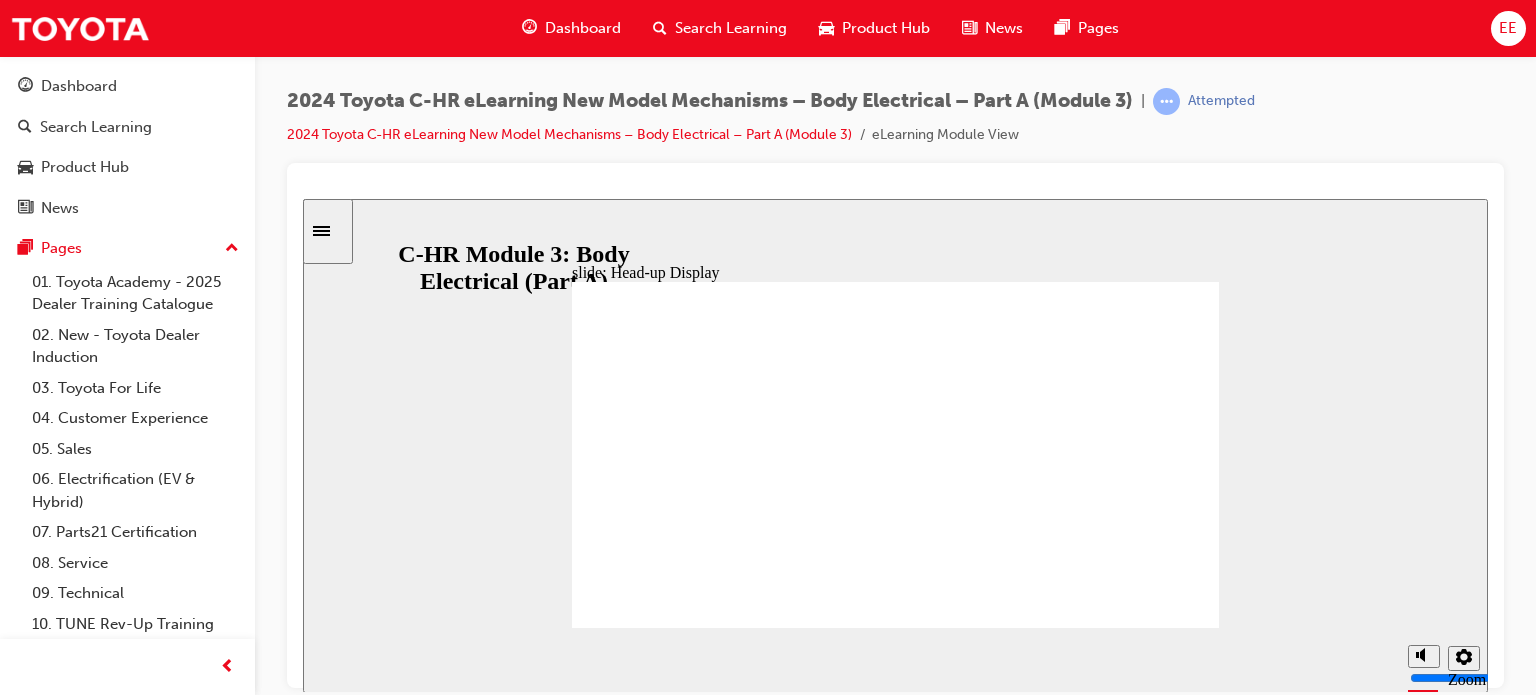 click at bounding box center (895, 1729) 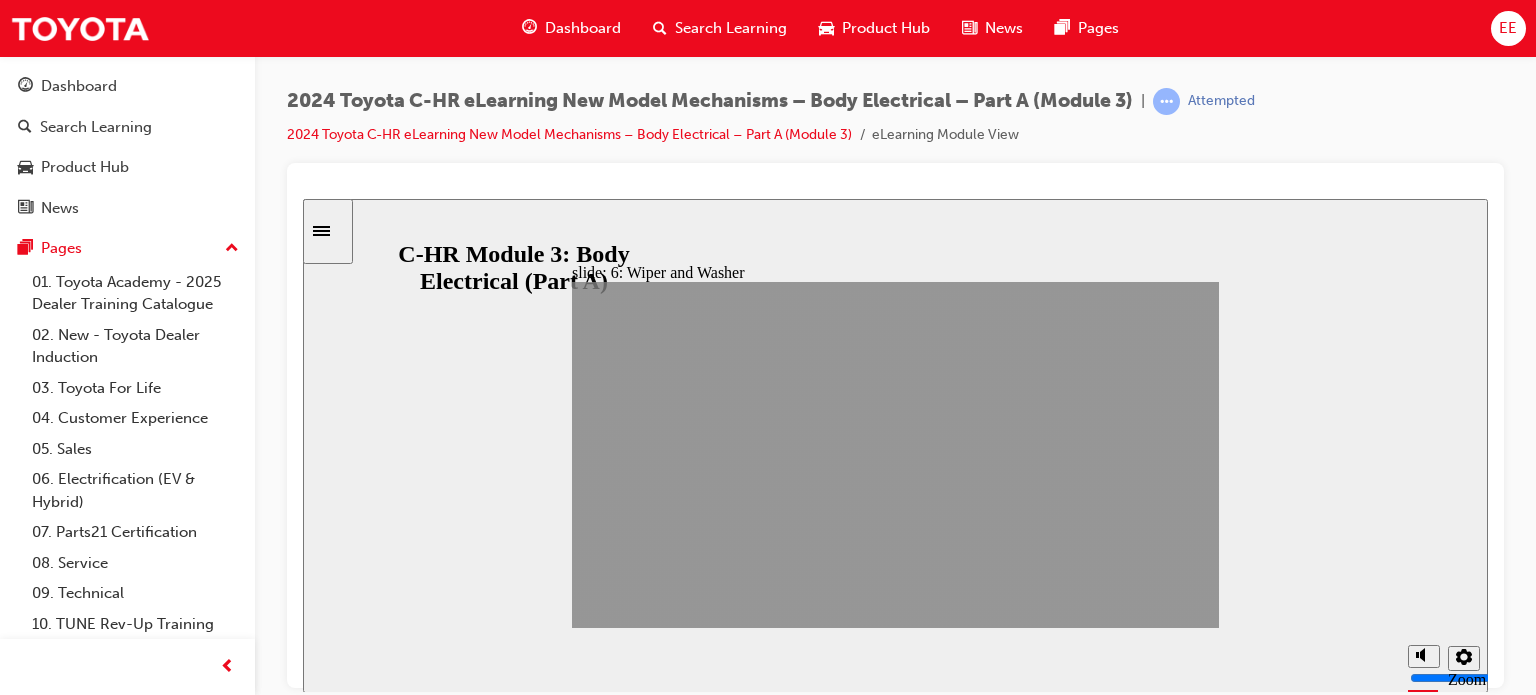 click 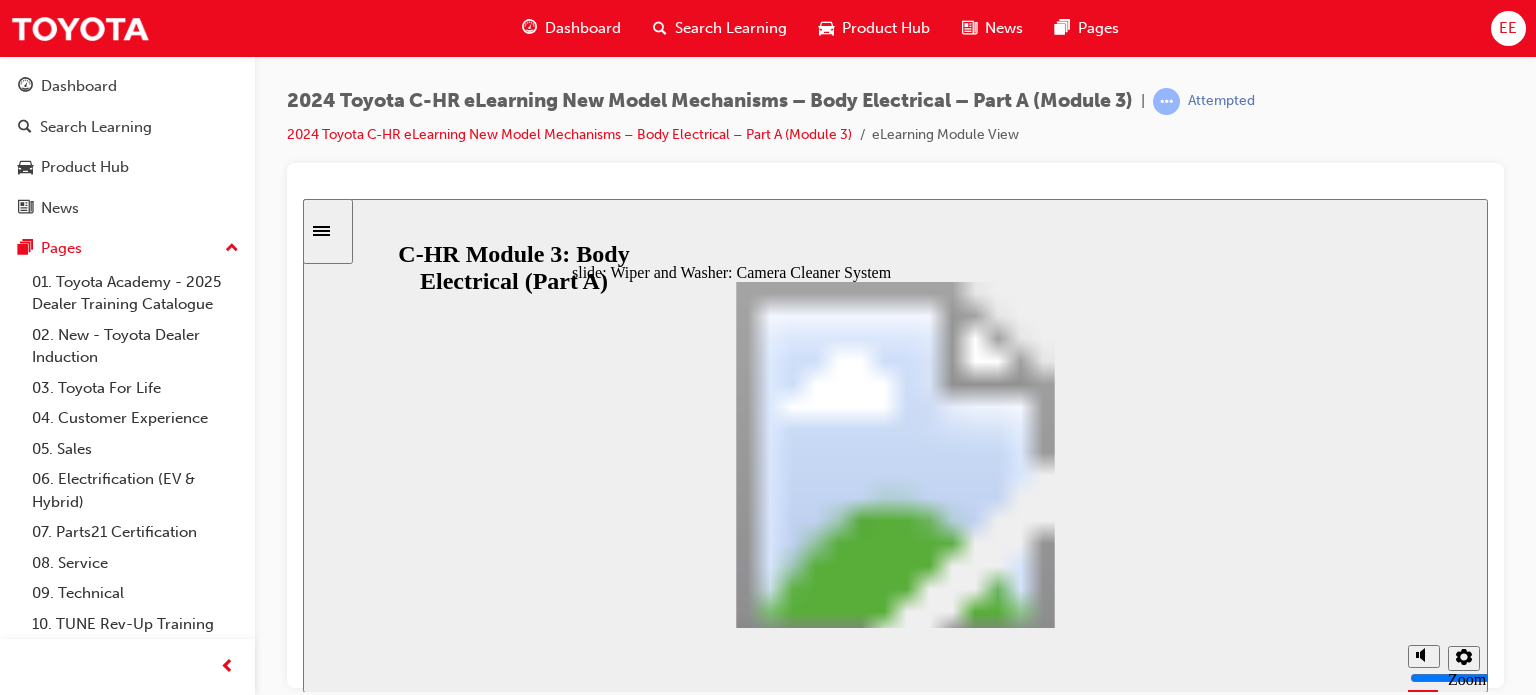 click 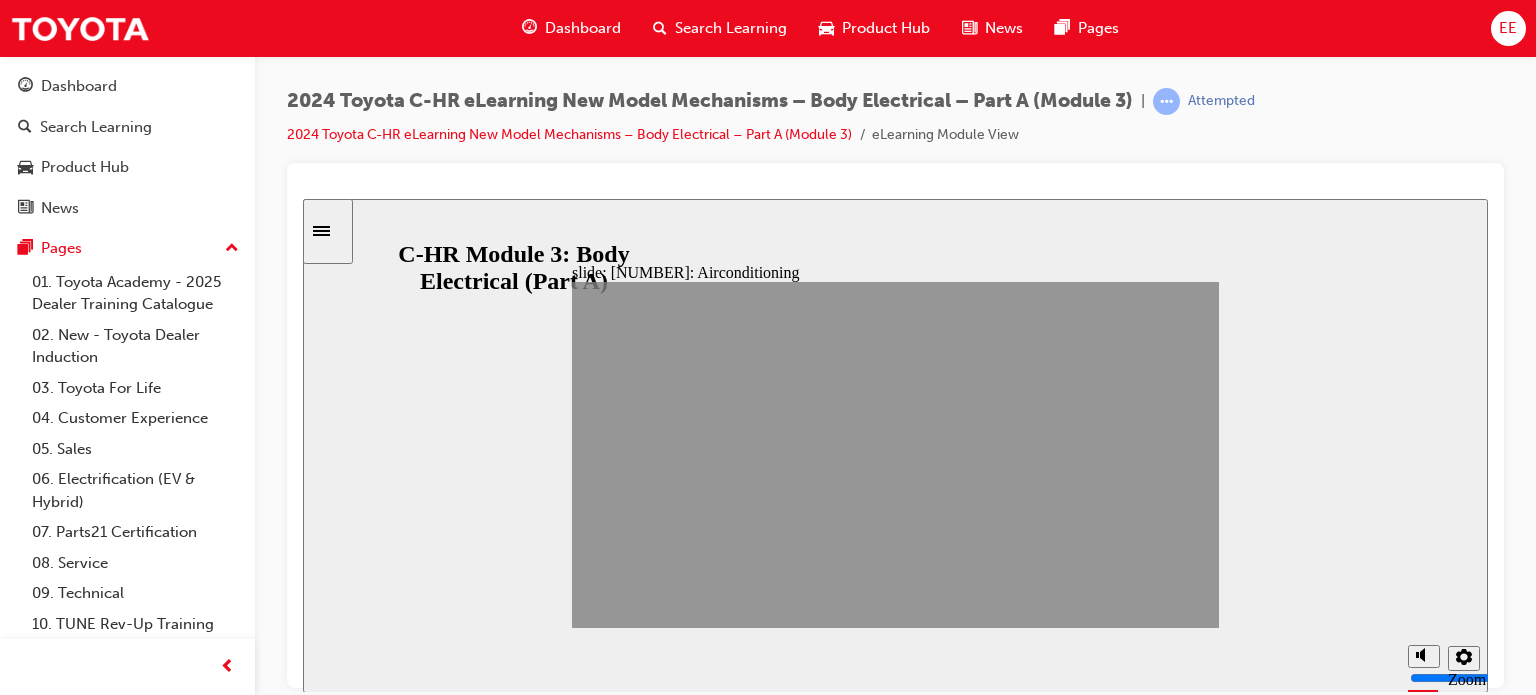 click 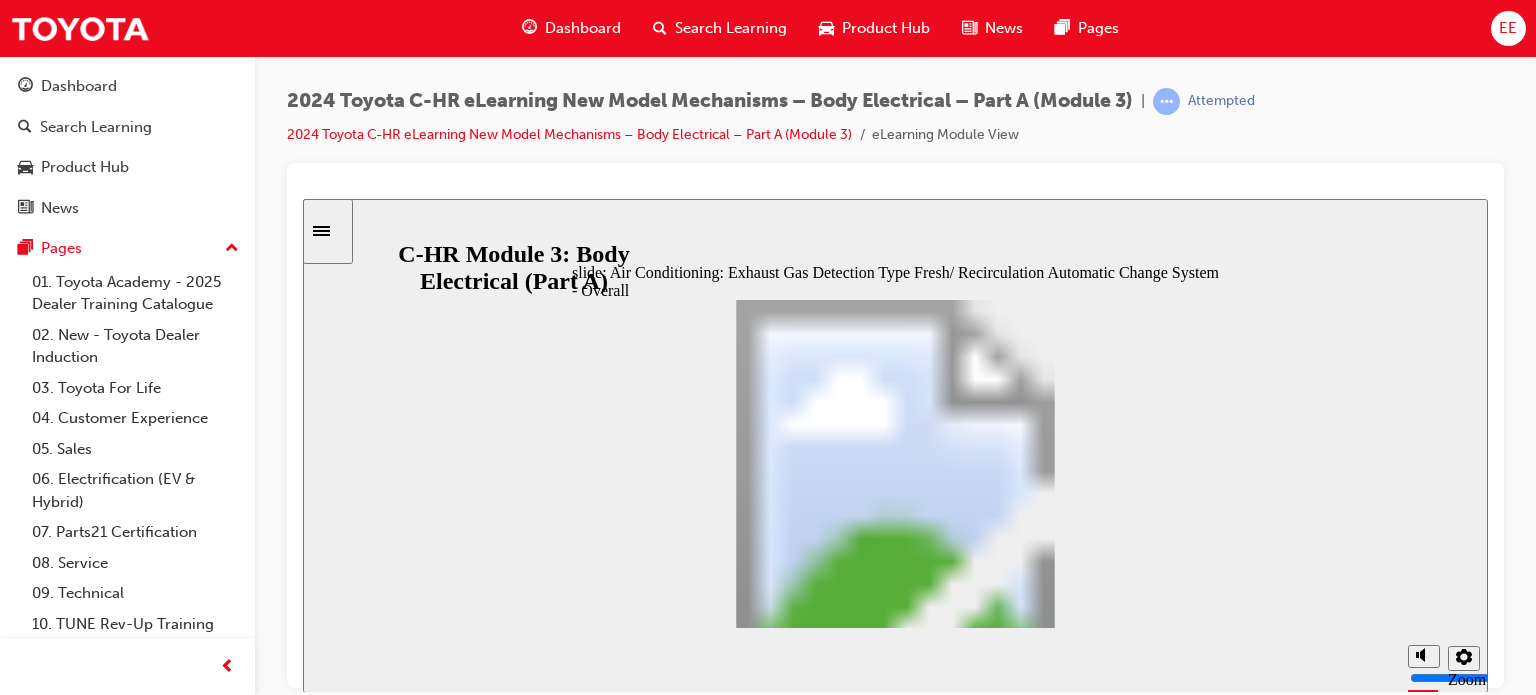click at bounding box center (895, 1747) 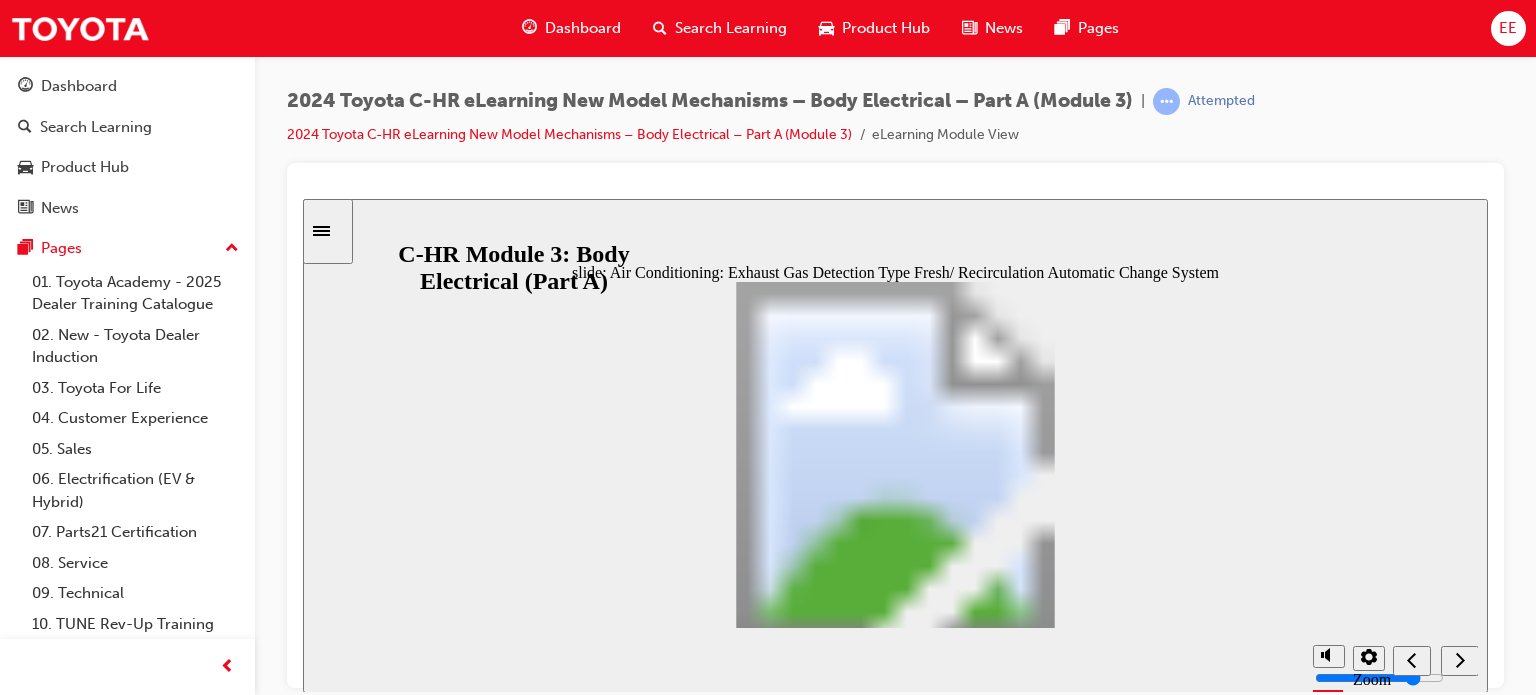 click 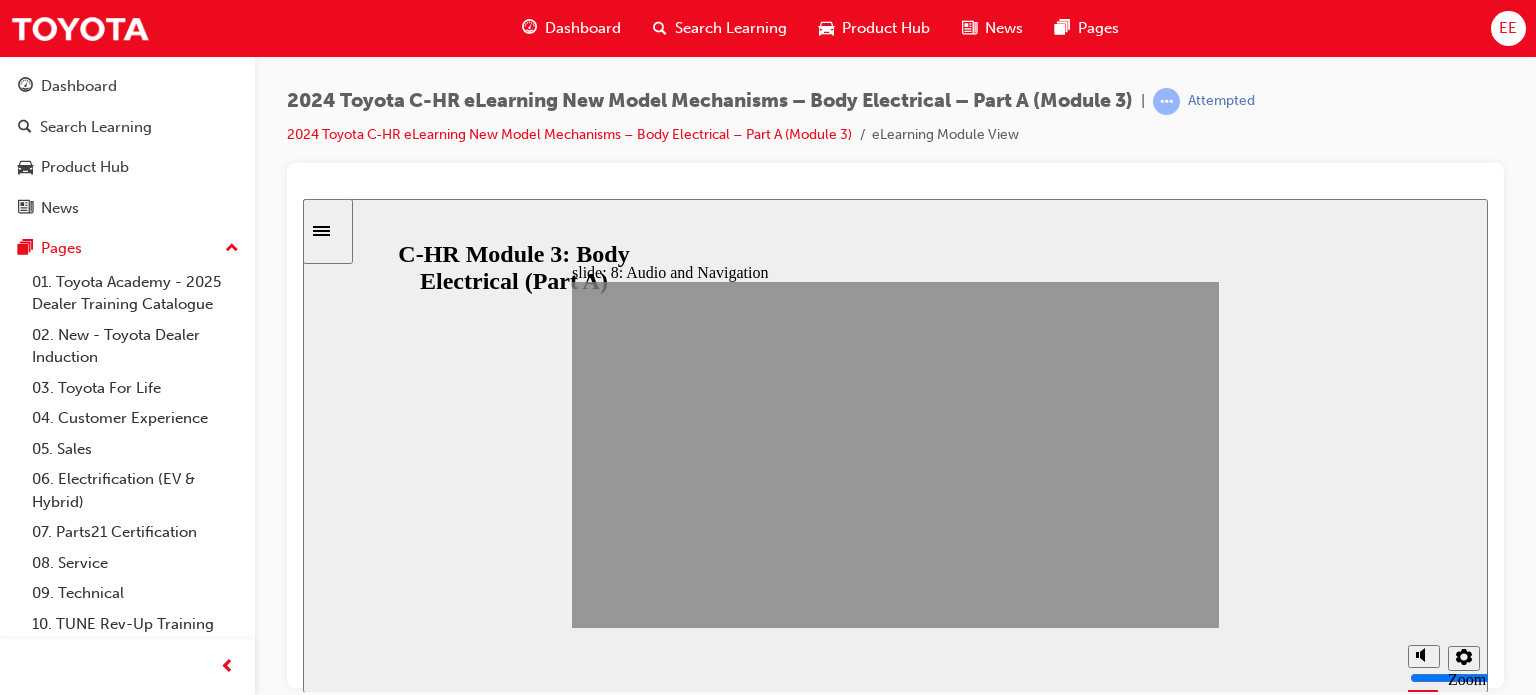 click 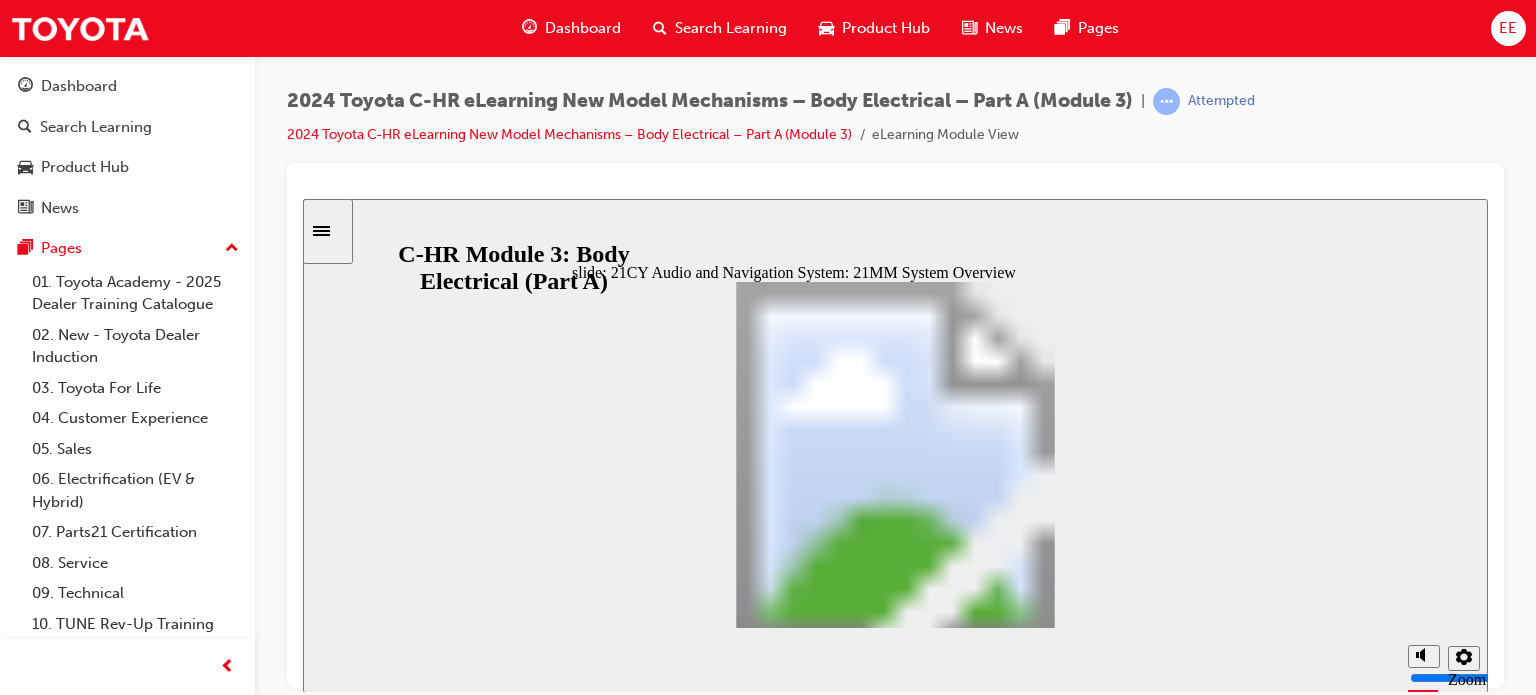 click 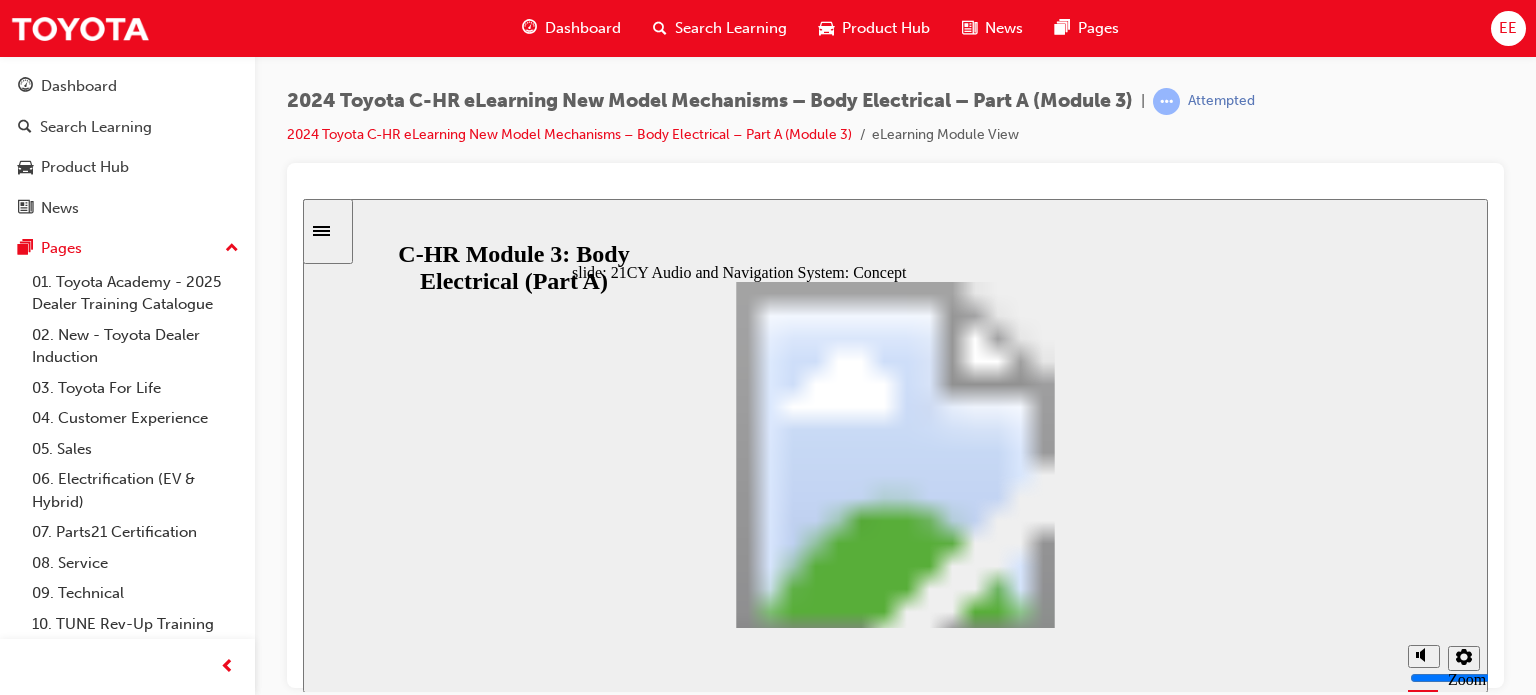 click 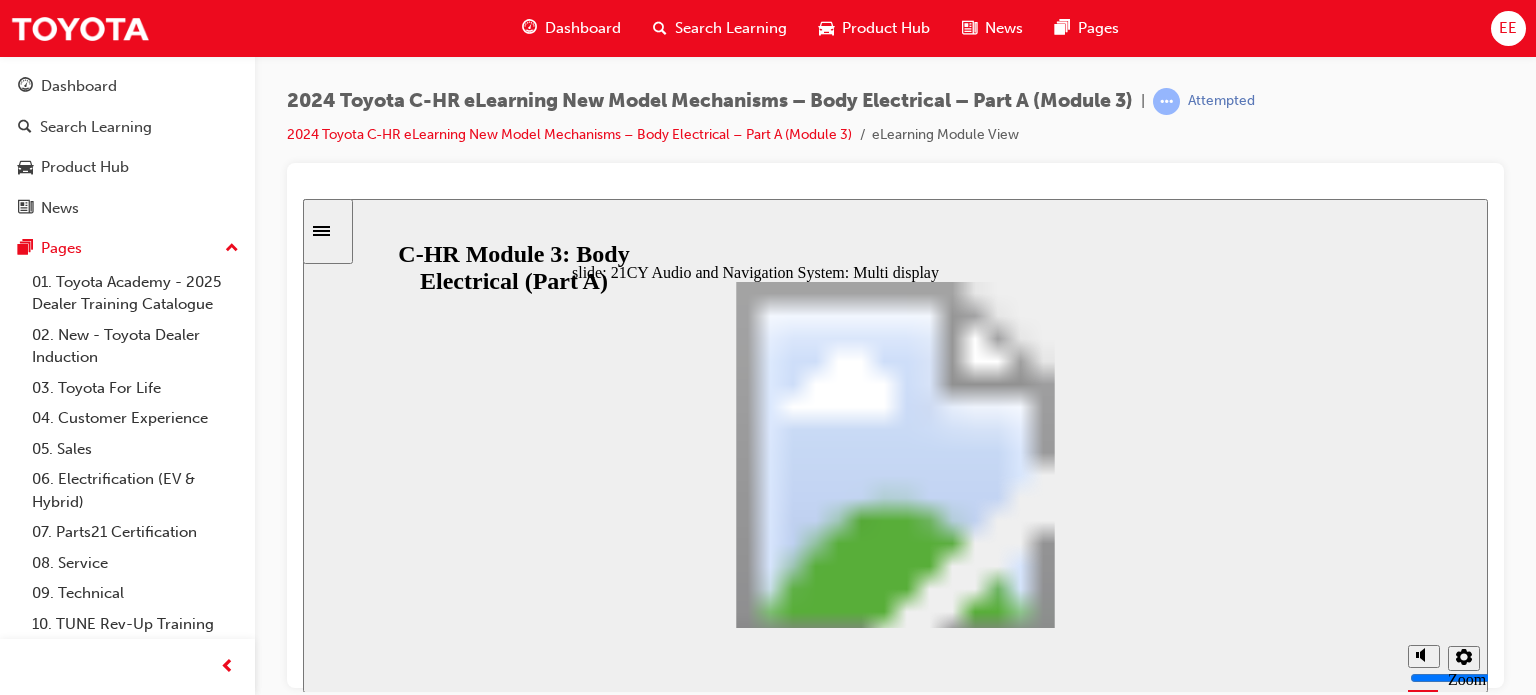 click 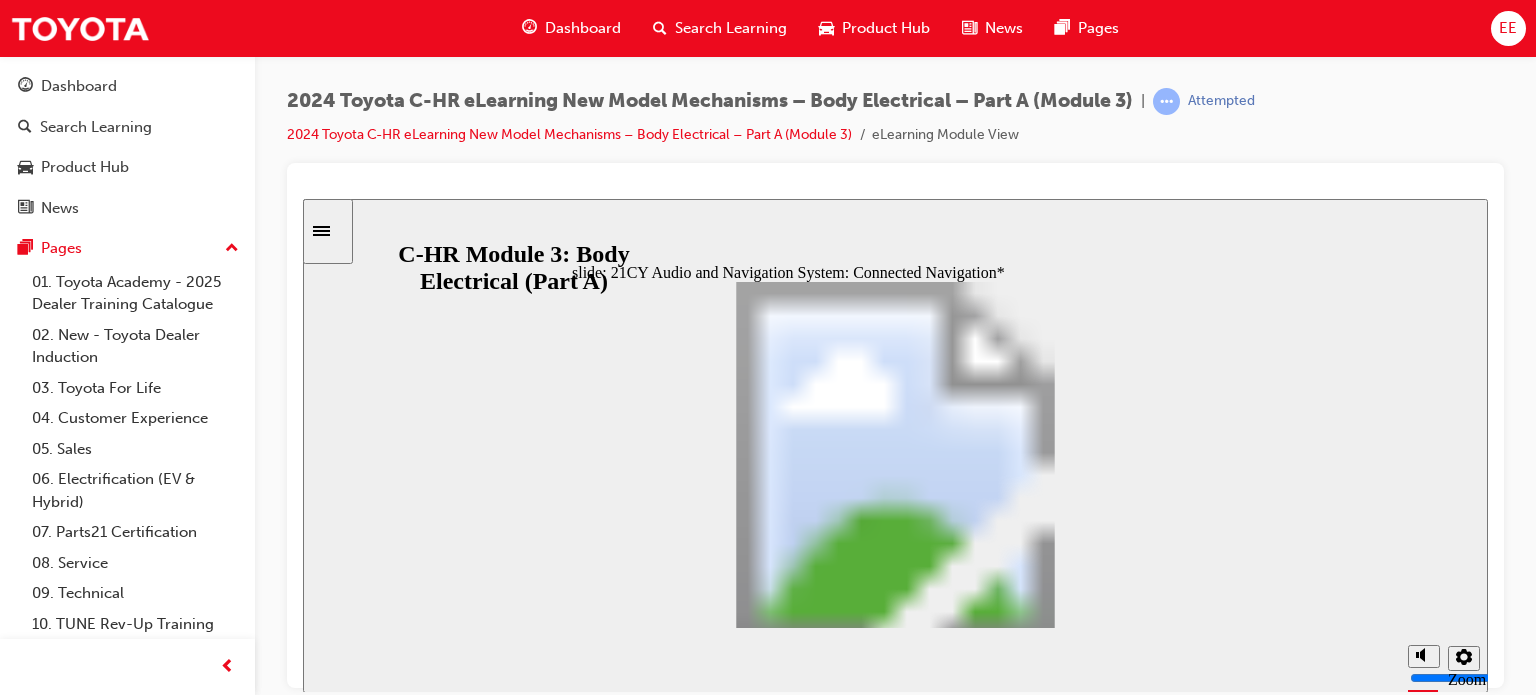 click 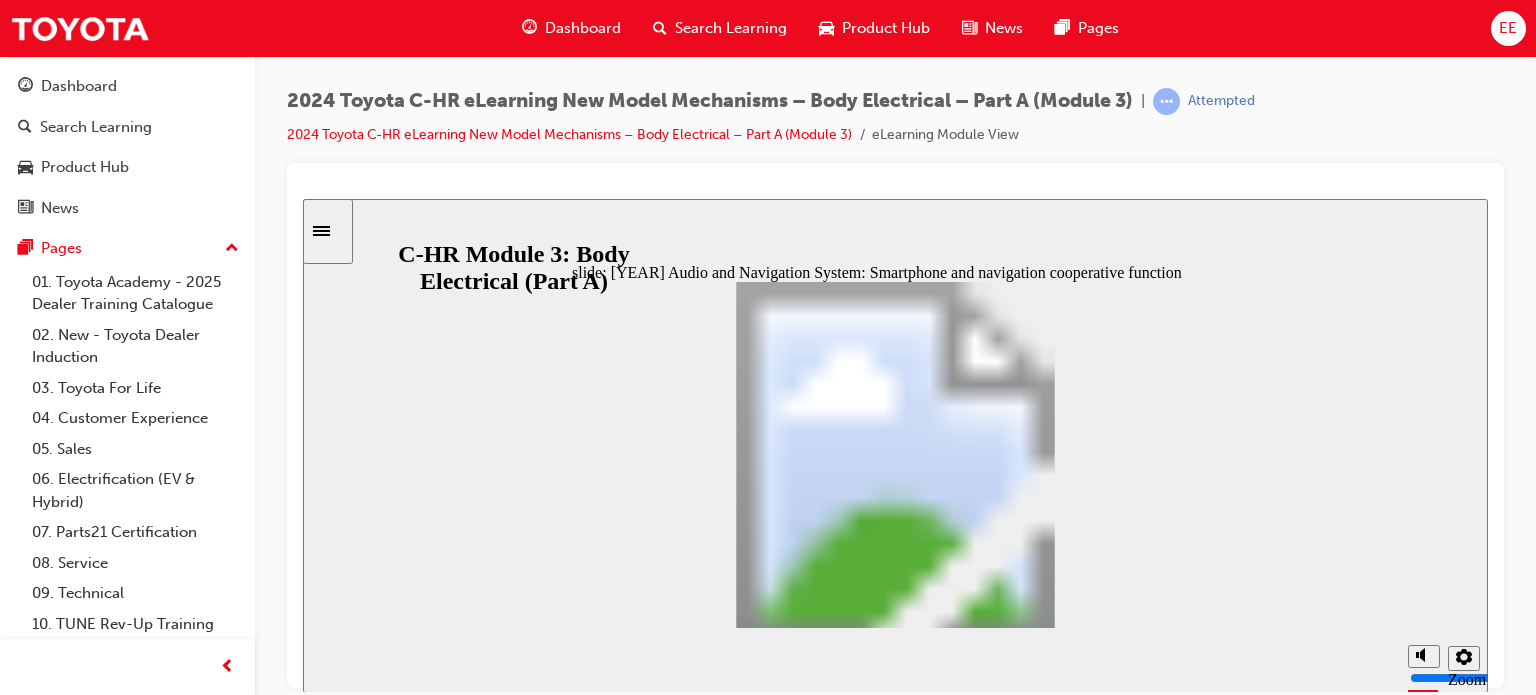 click 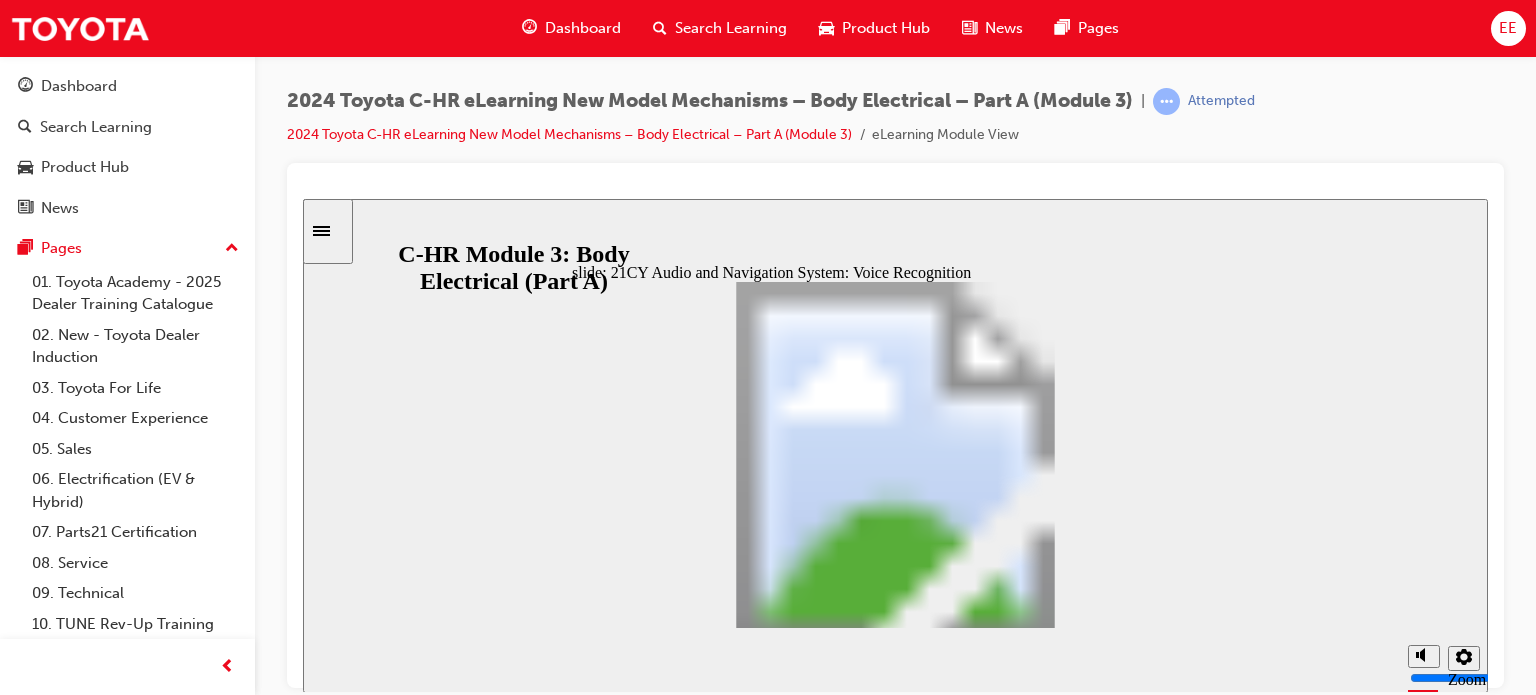 click 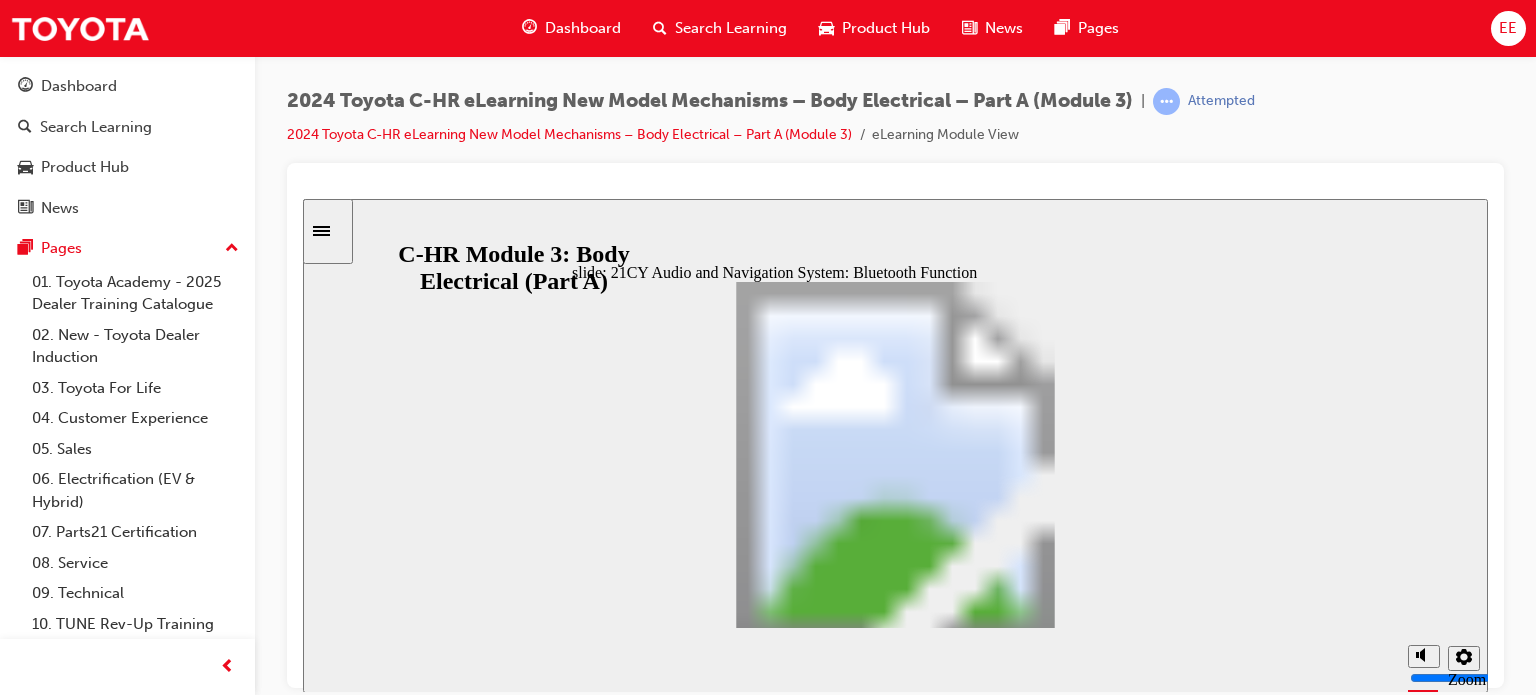 click 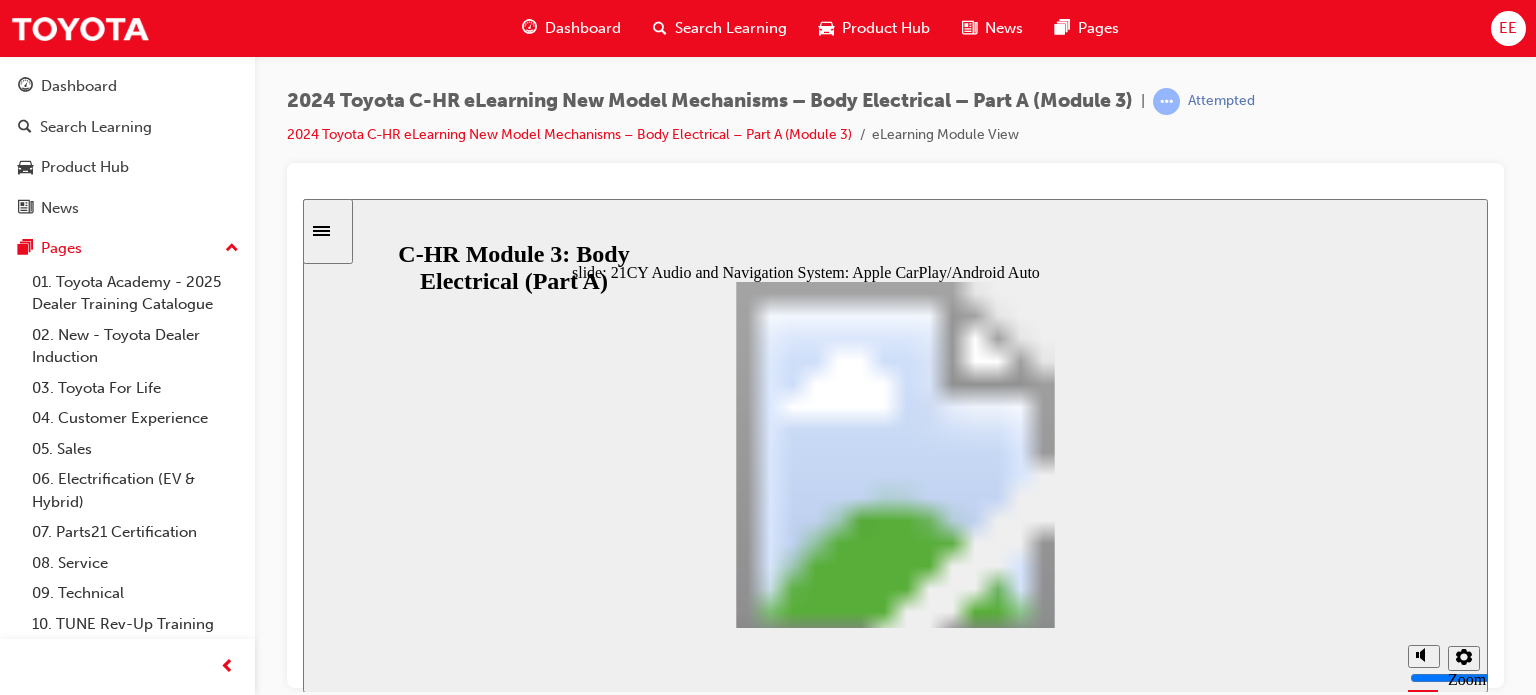 click 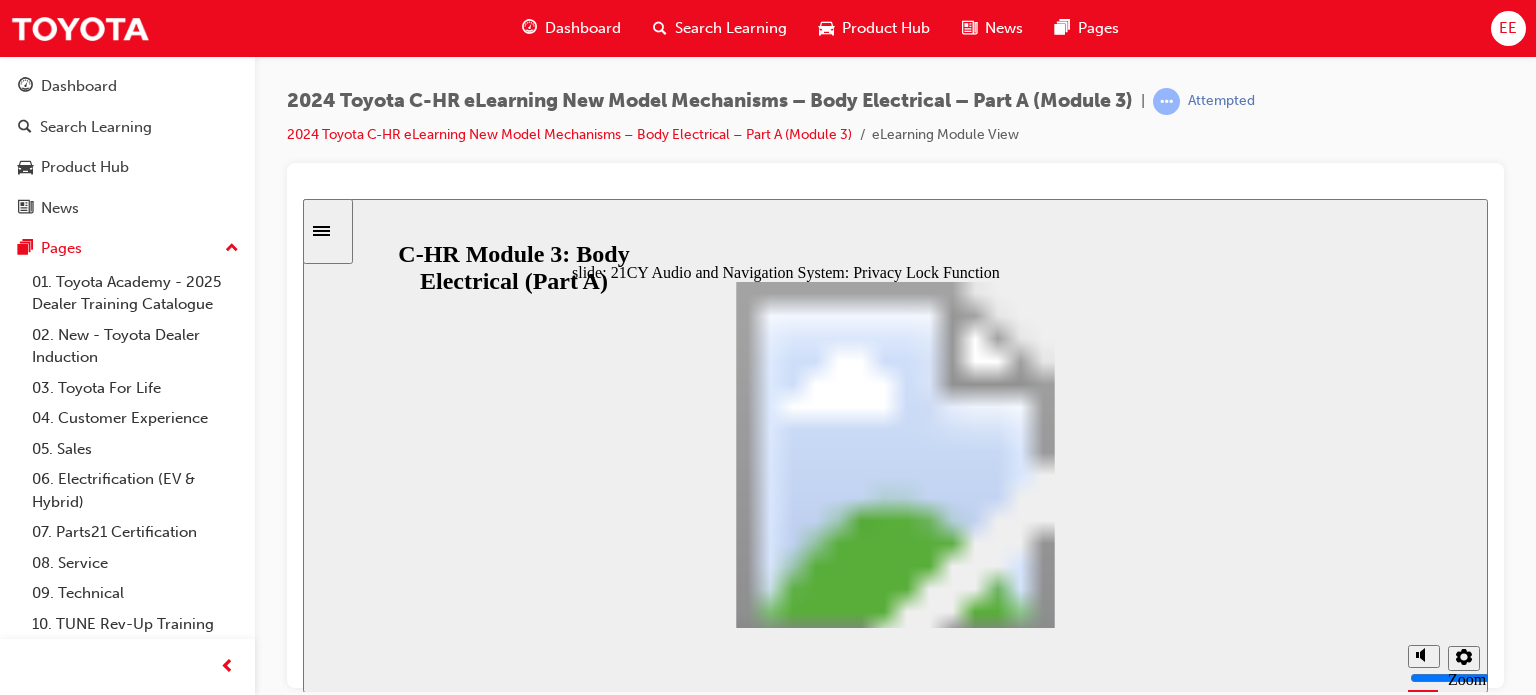 click 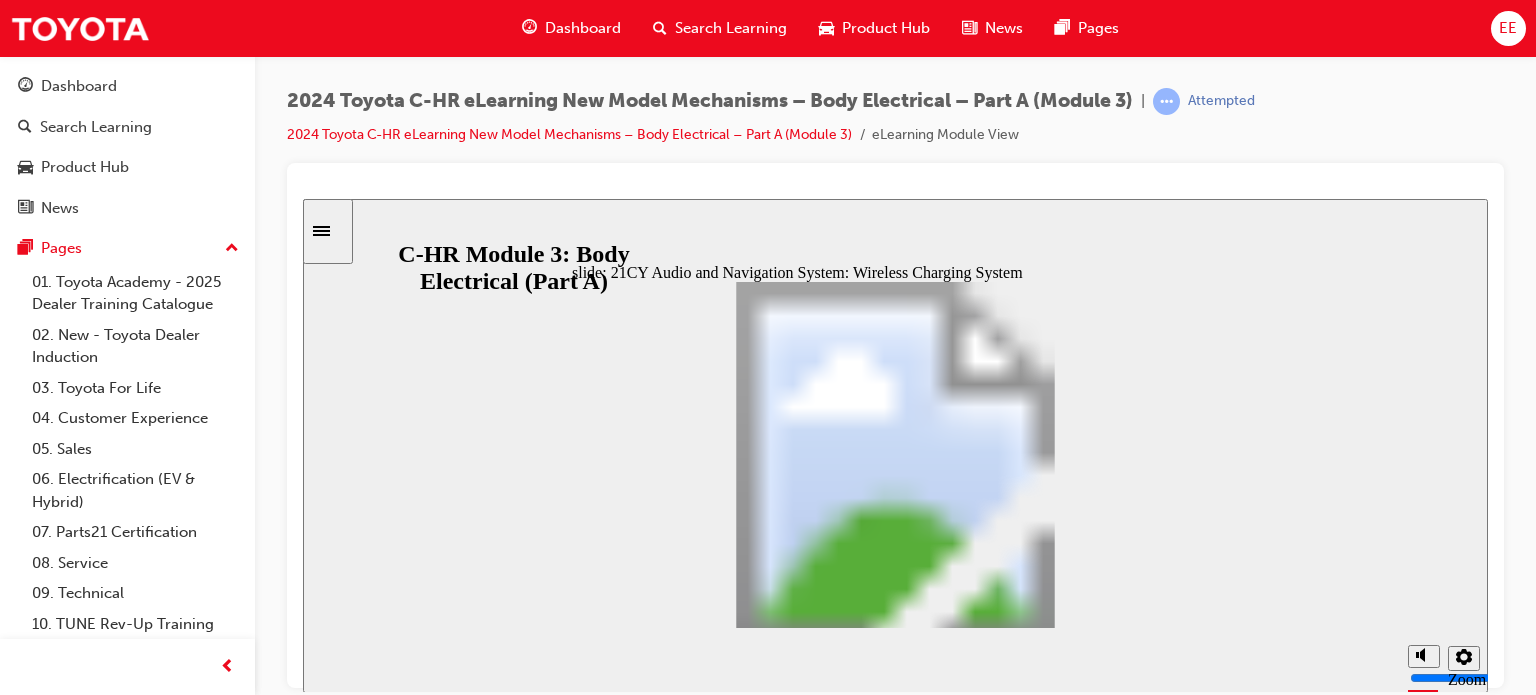 click 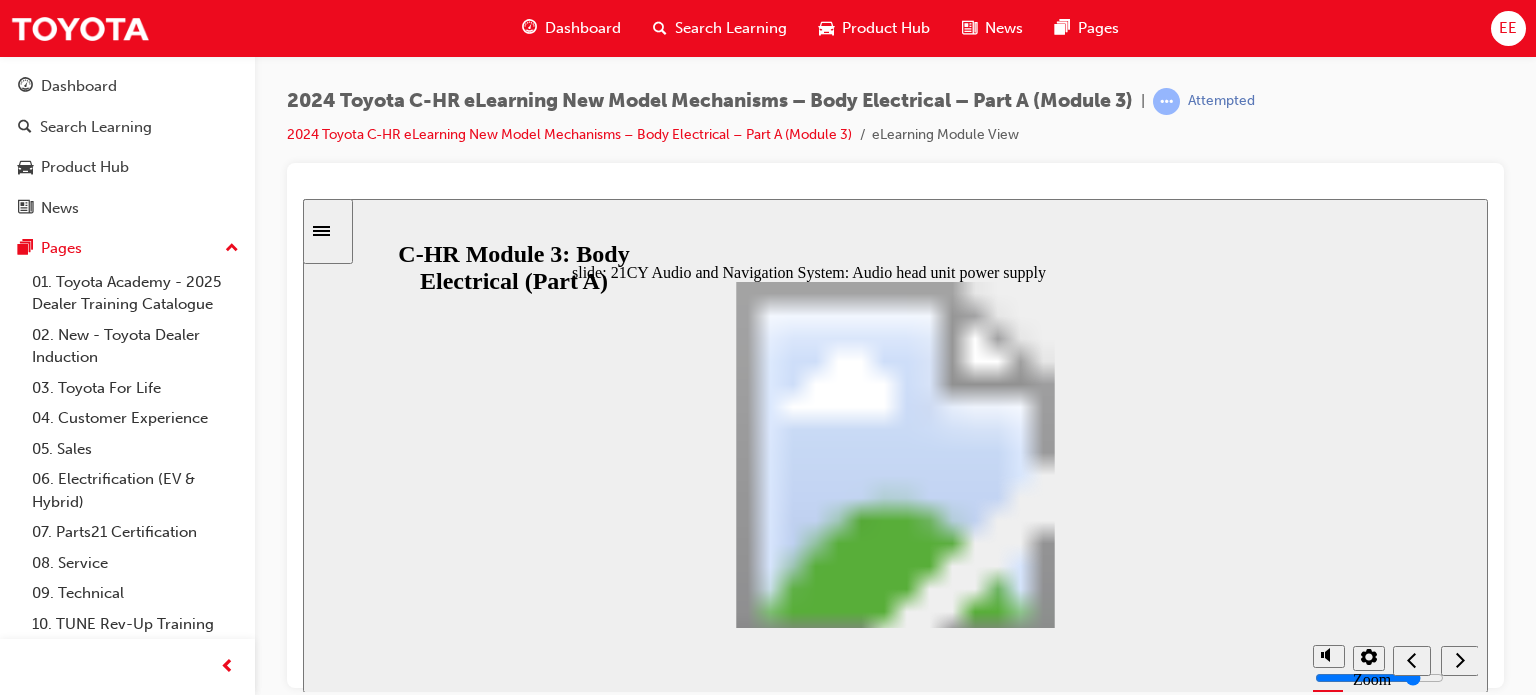 click 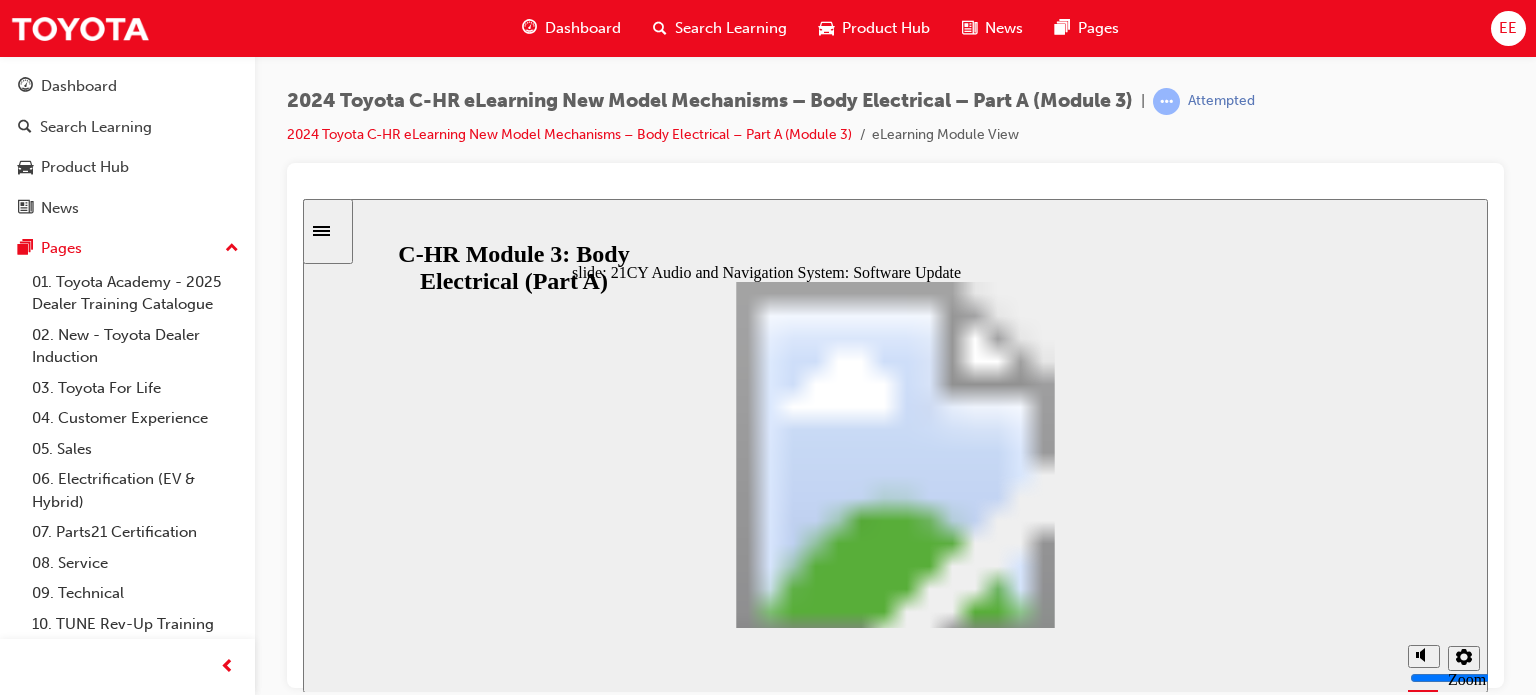 click 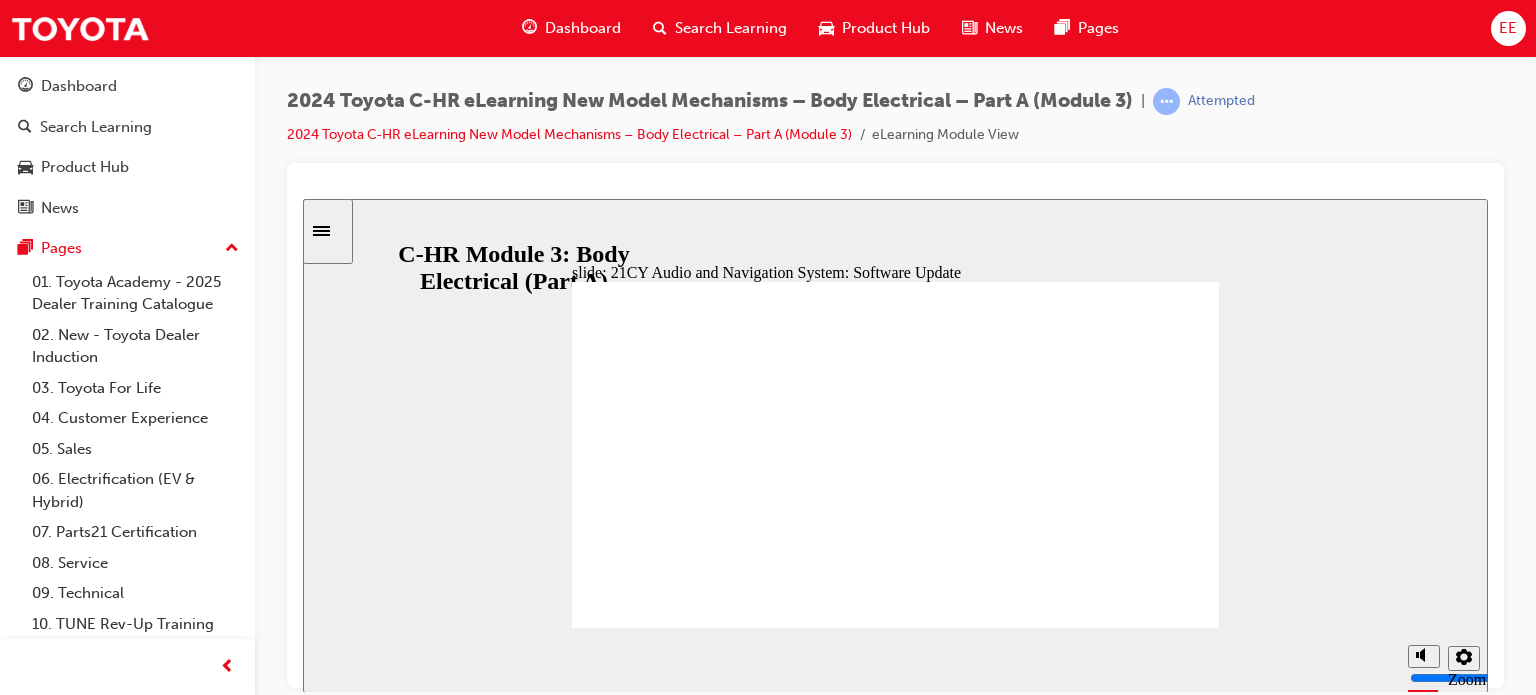 click 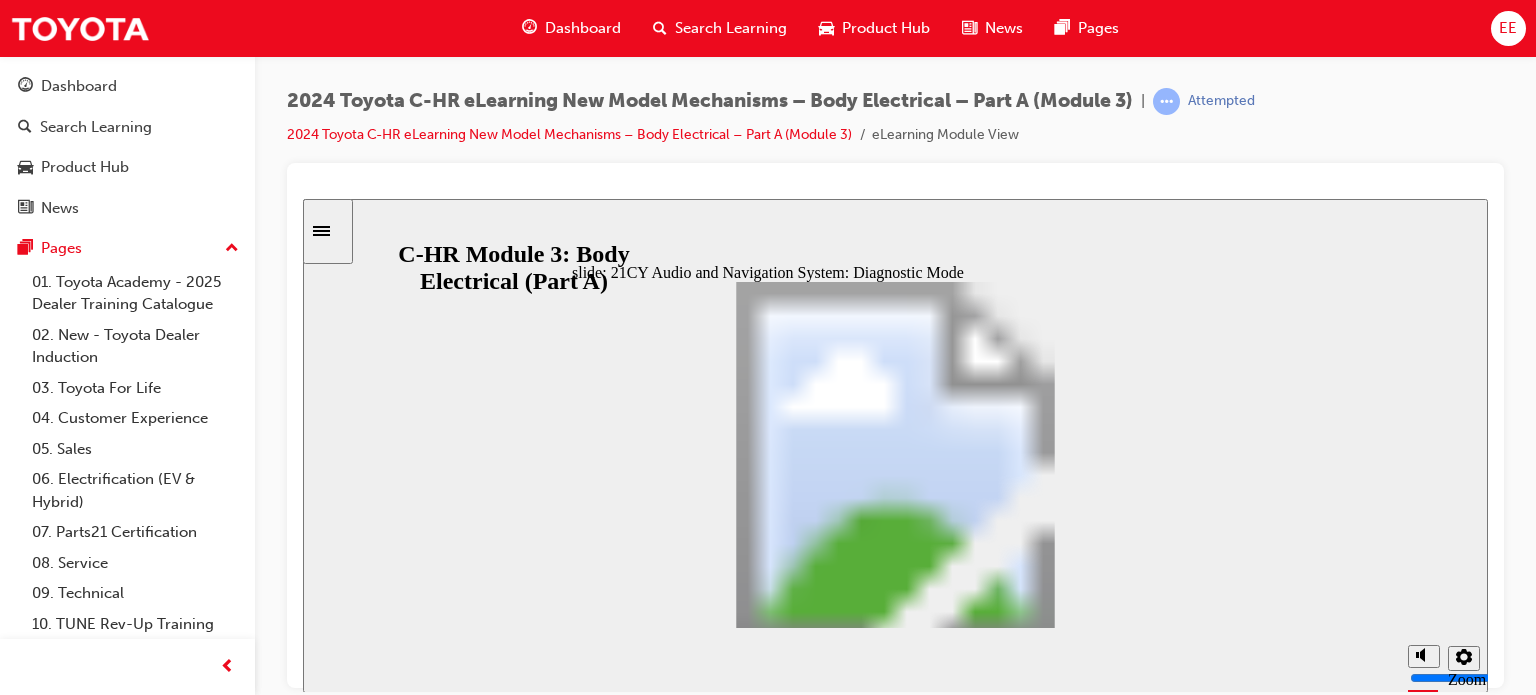 click 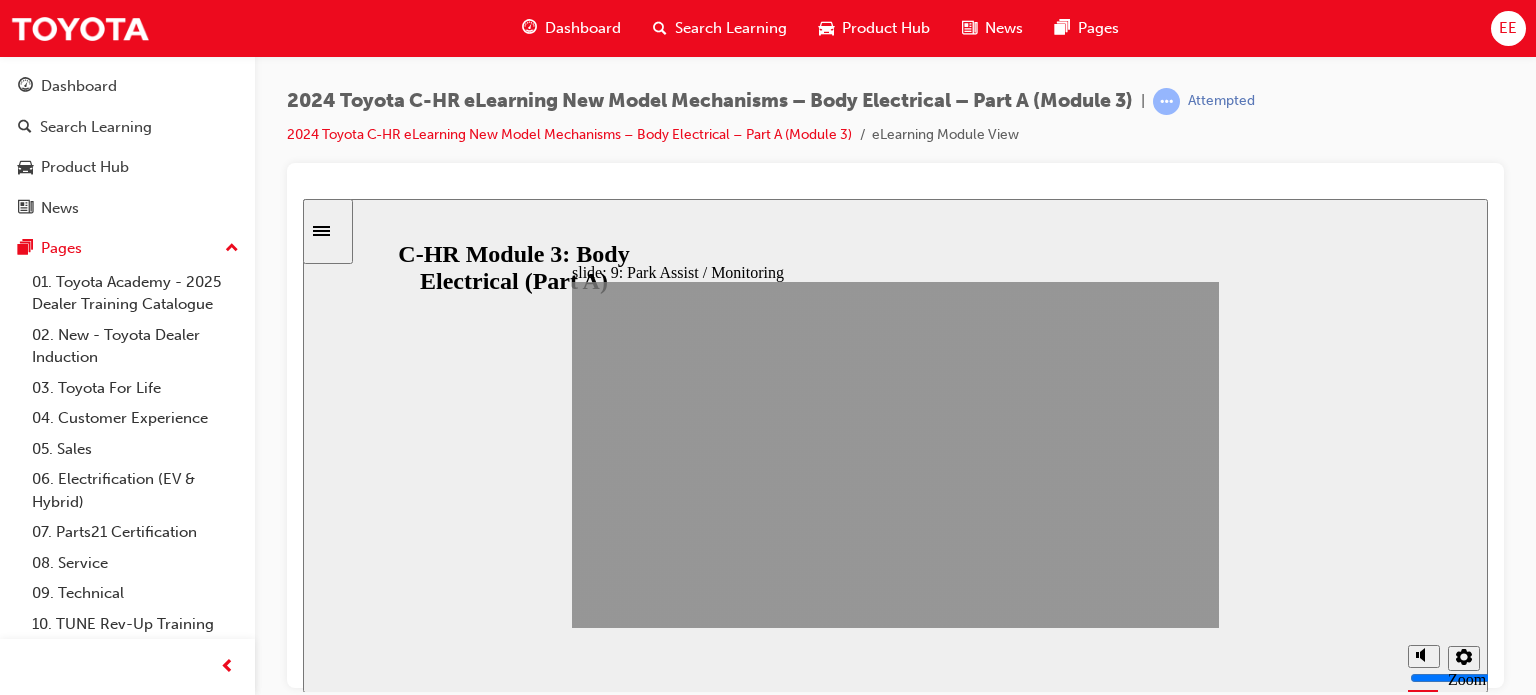 click 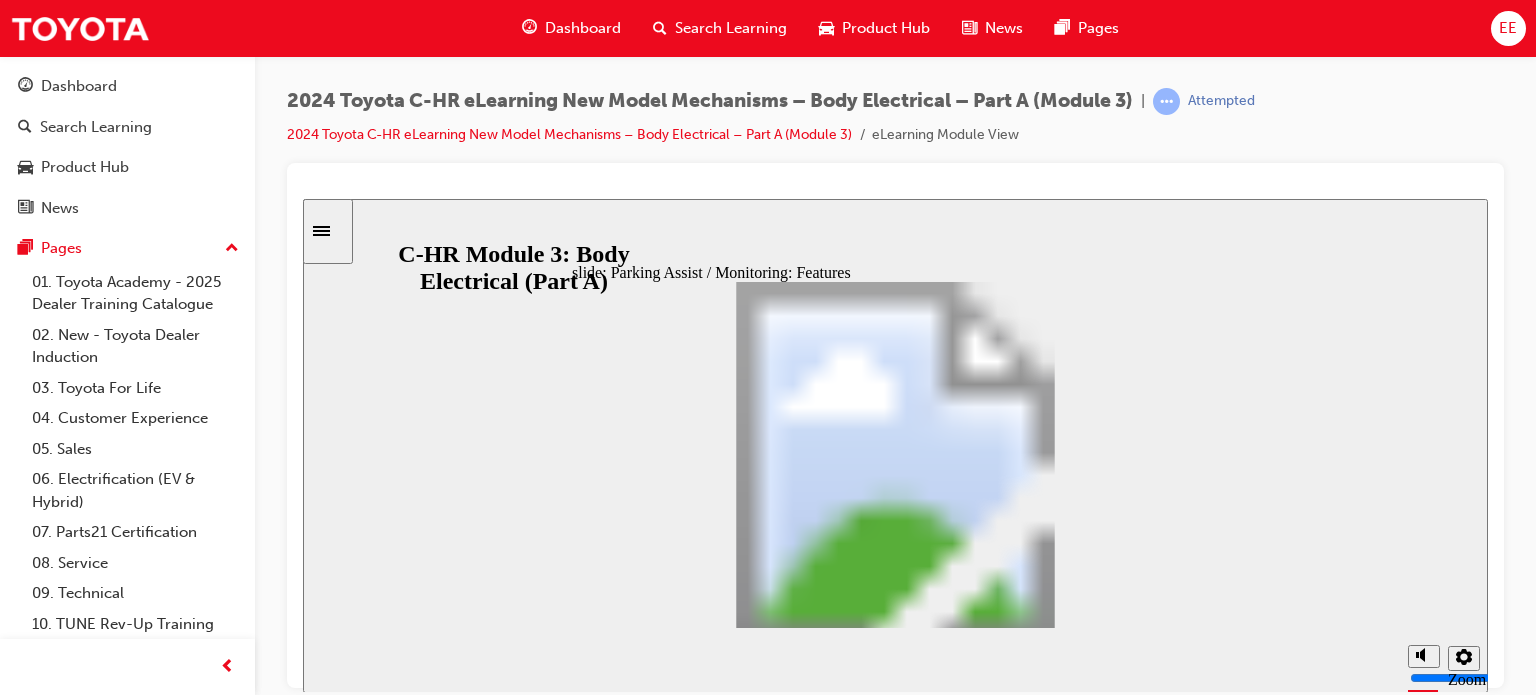 click 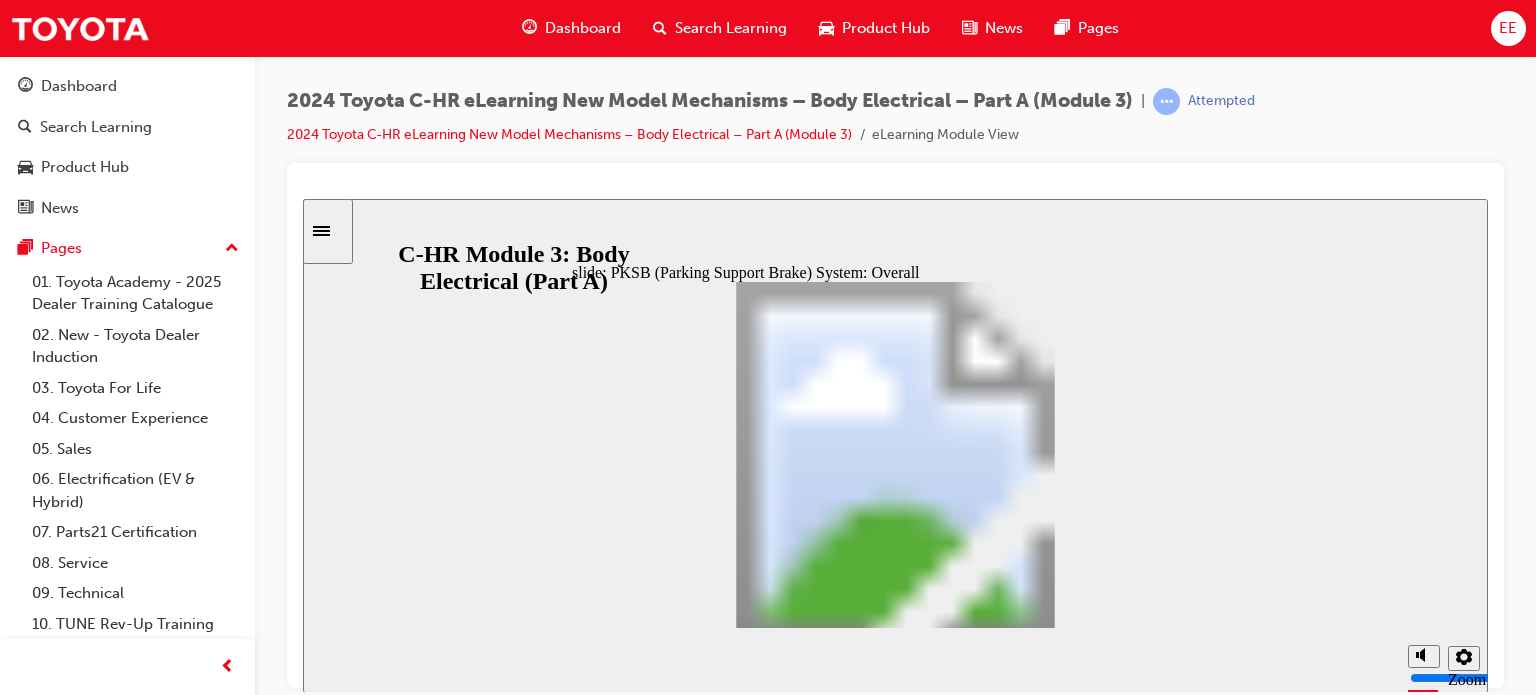 click 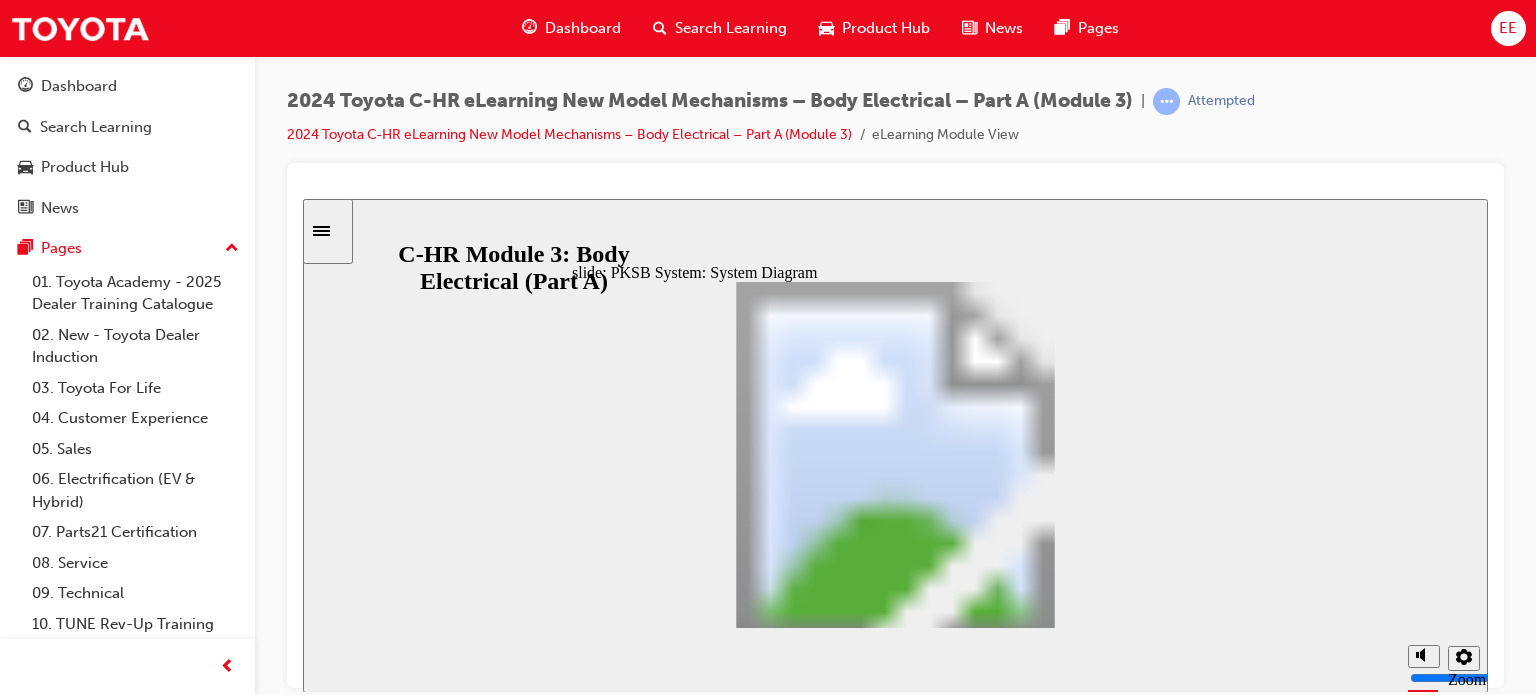 click 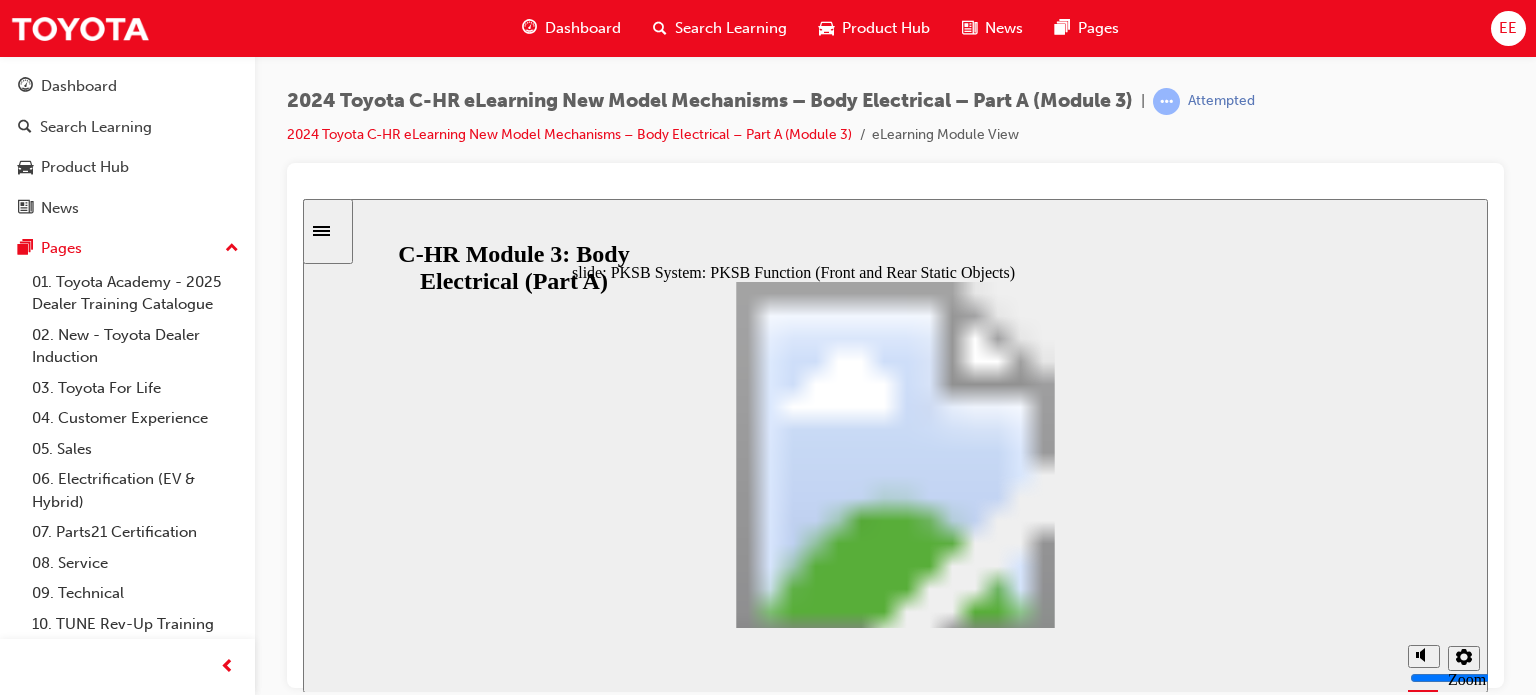 click 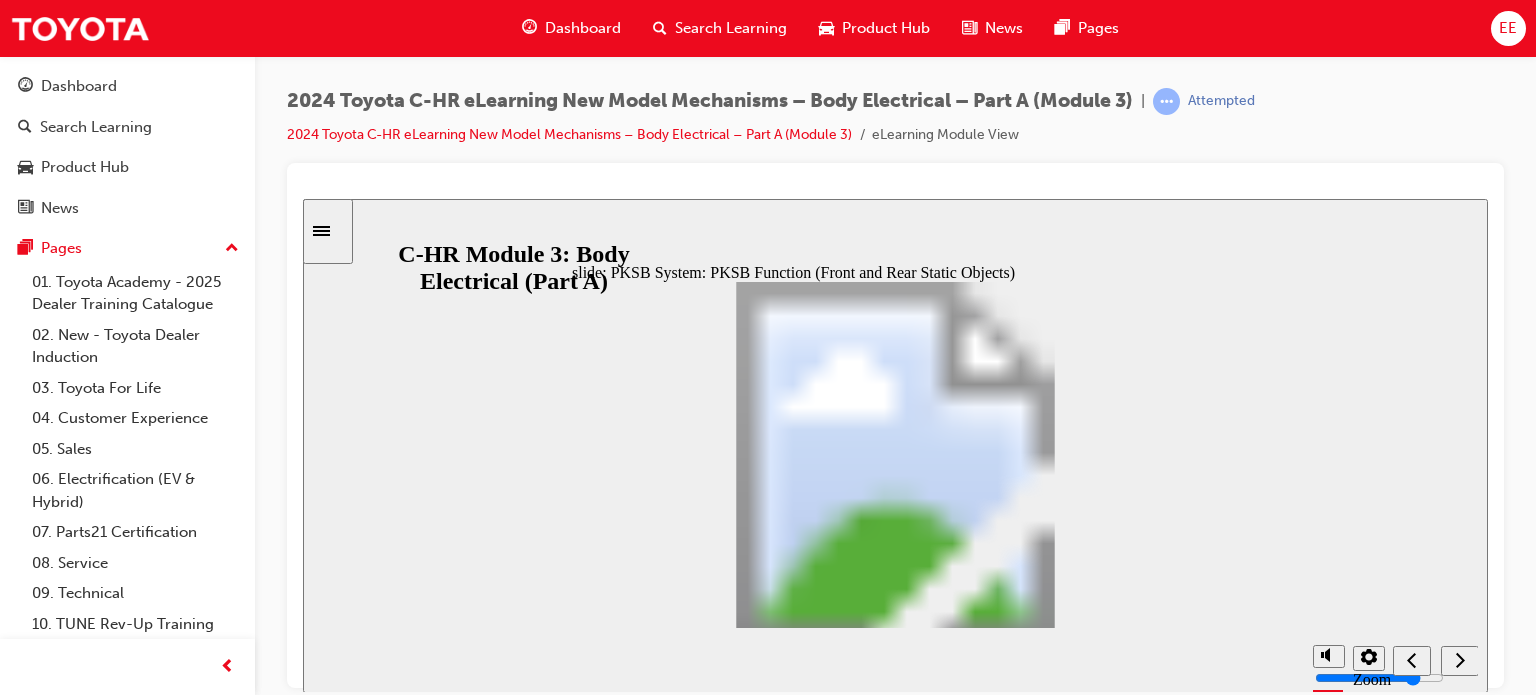 click 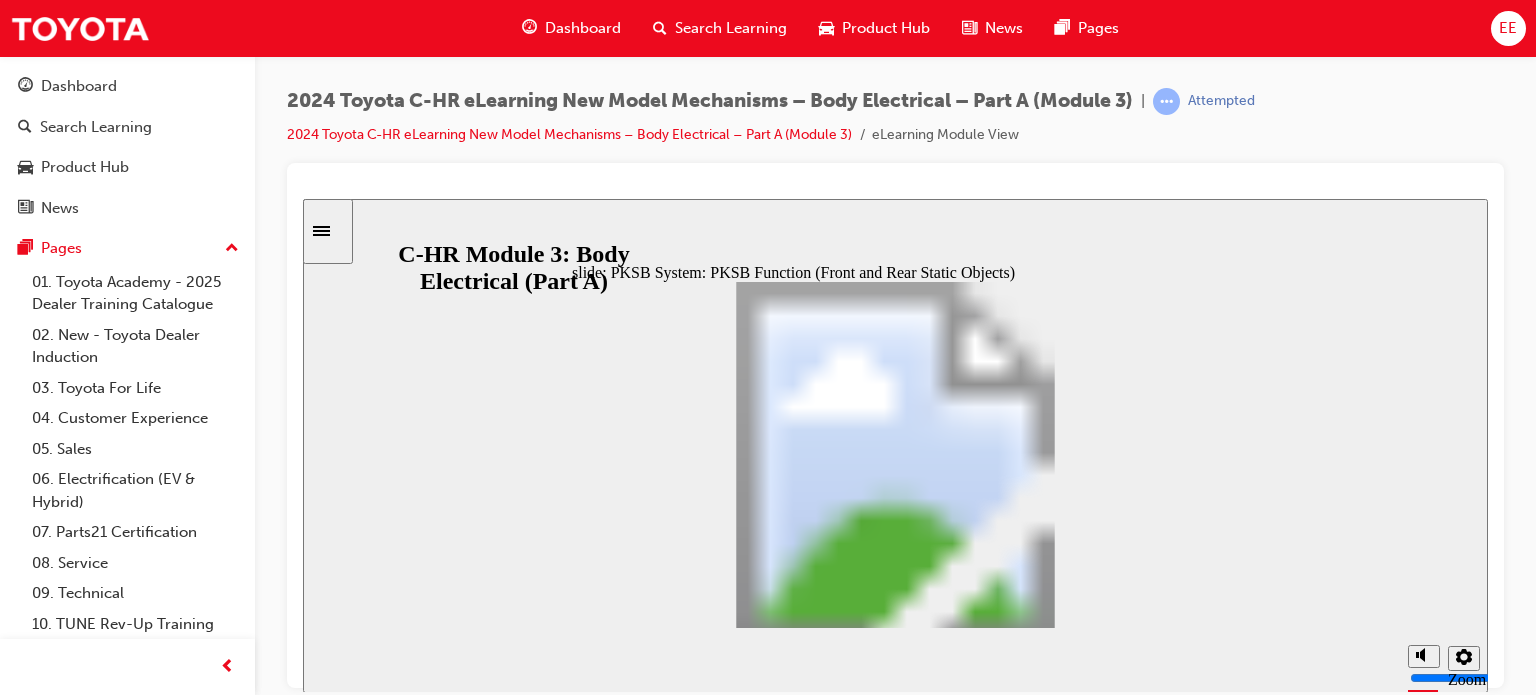 click 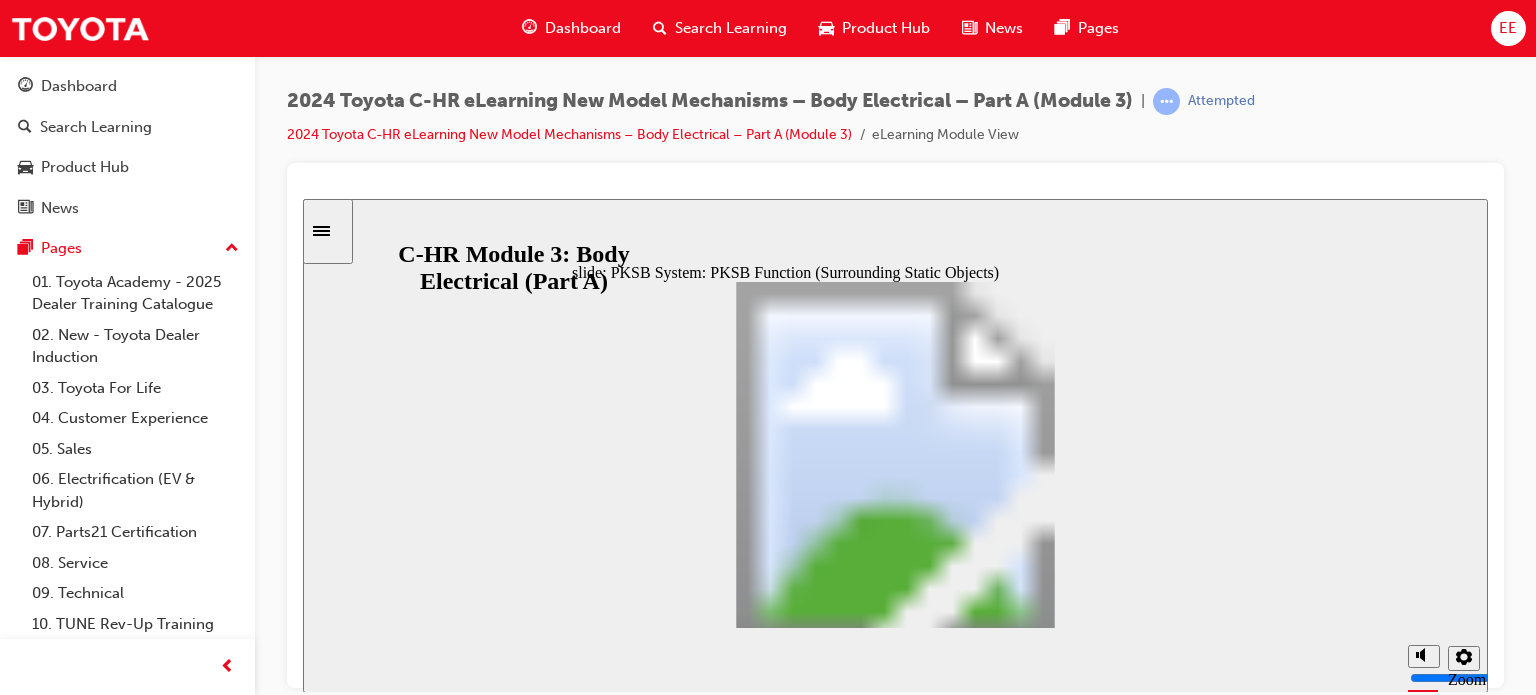 click 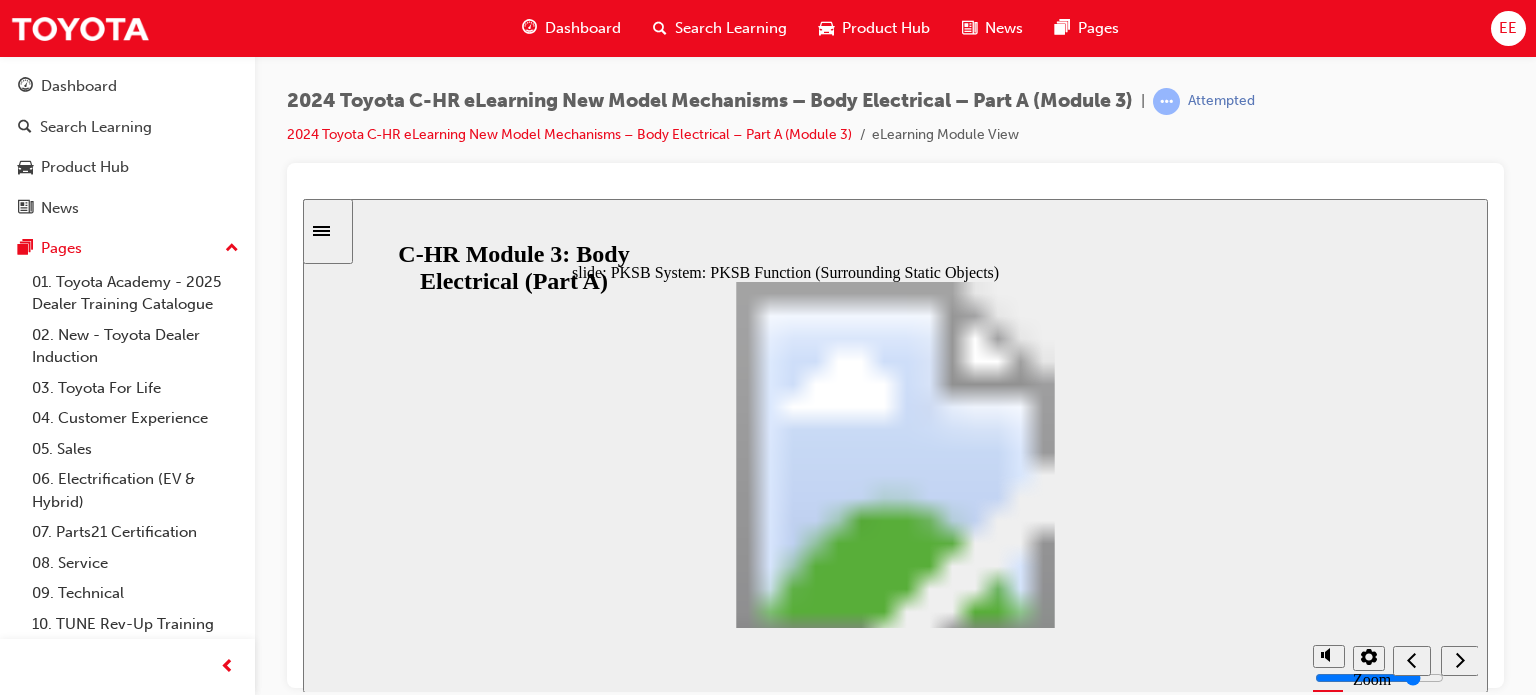 click 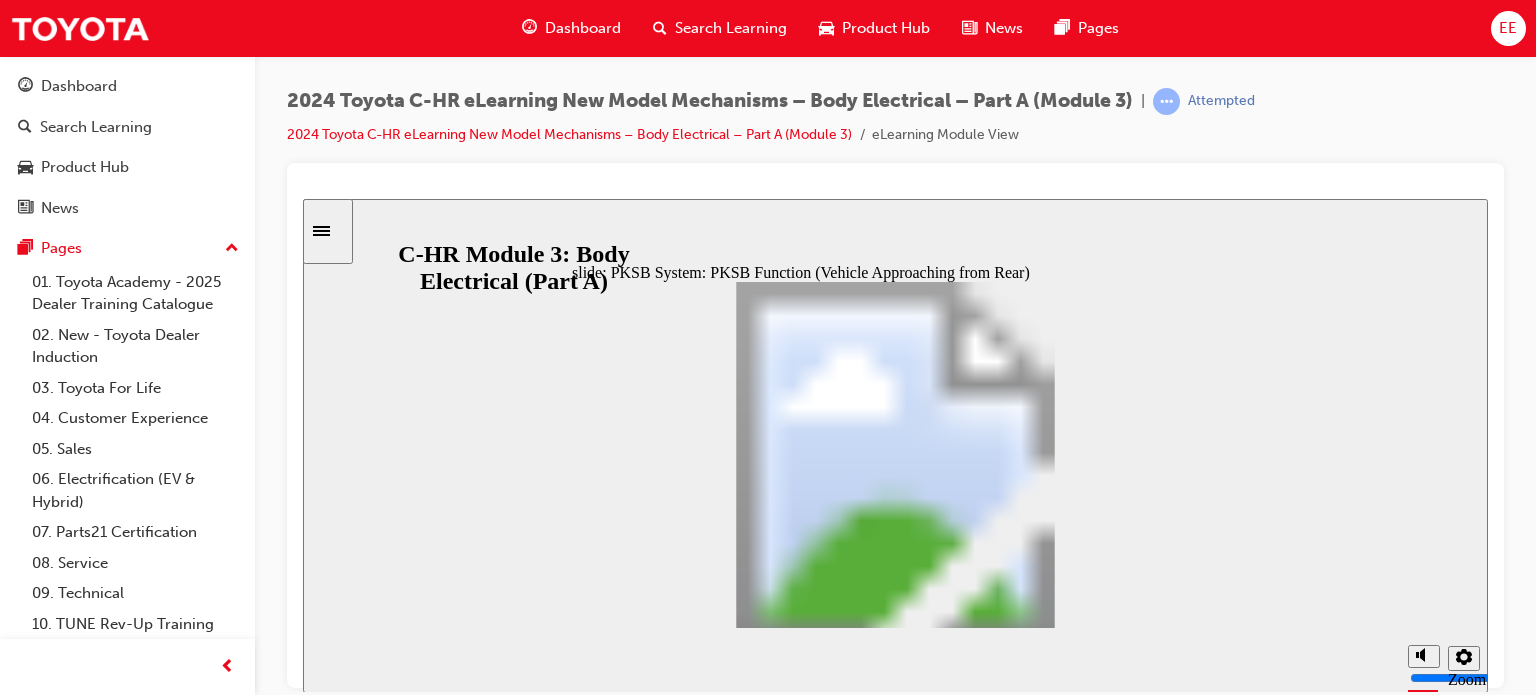 click 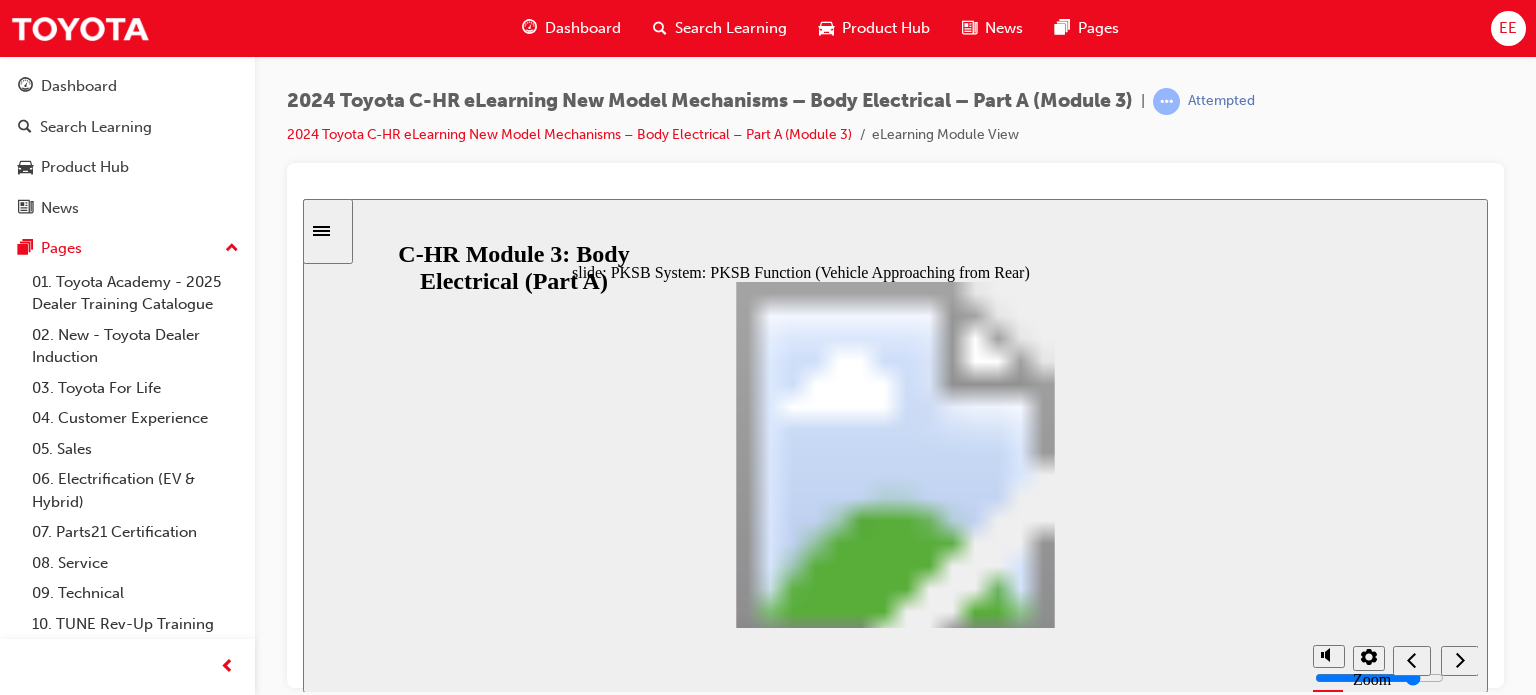 click 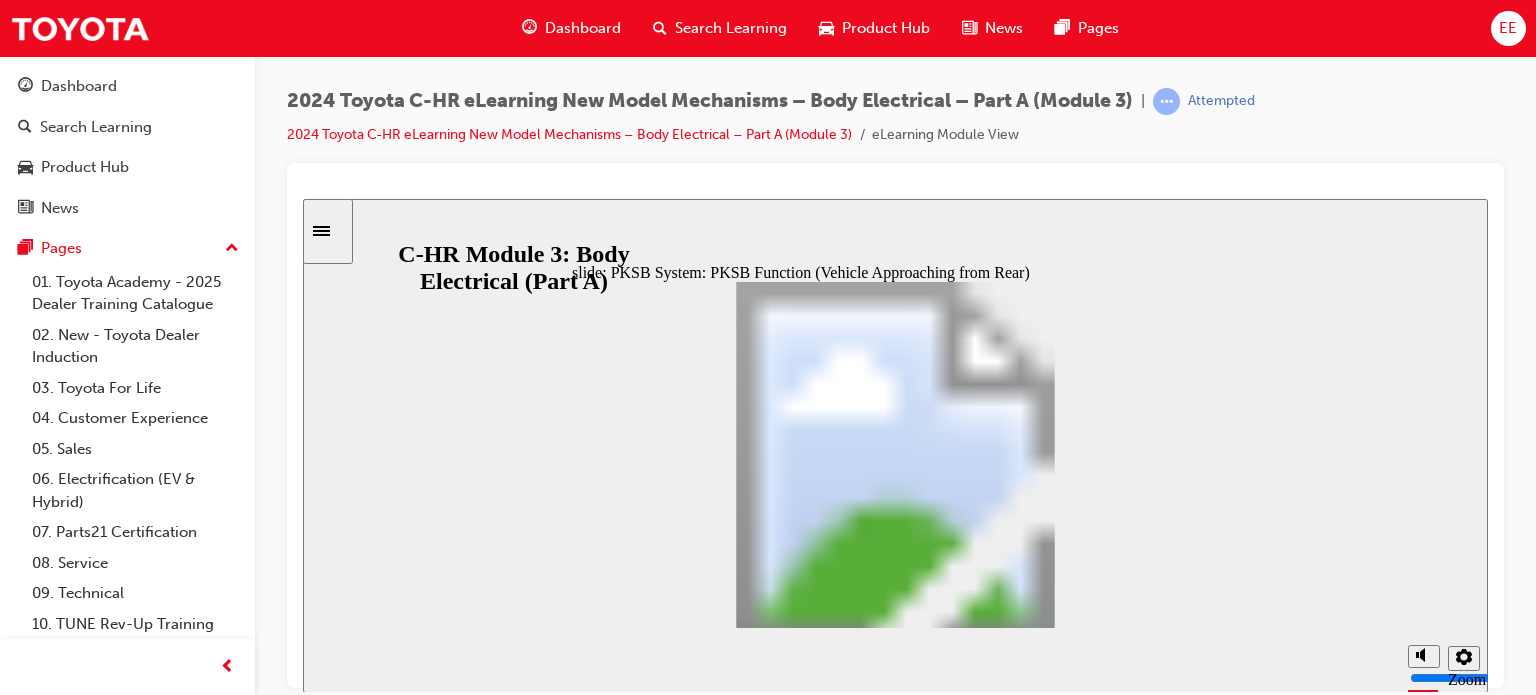 click 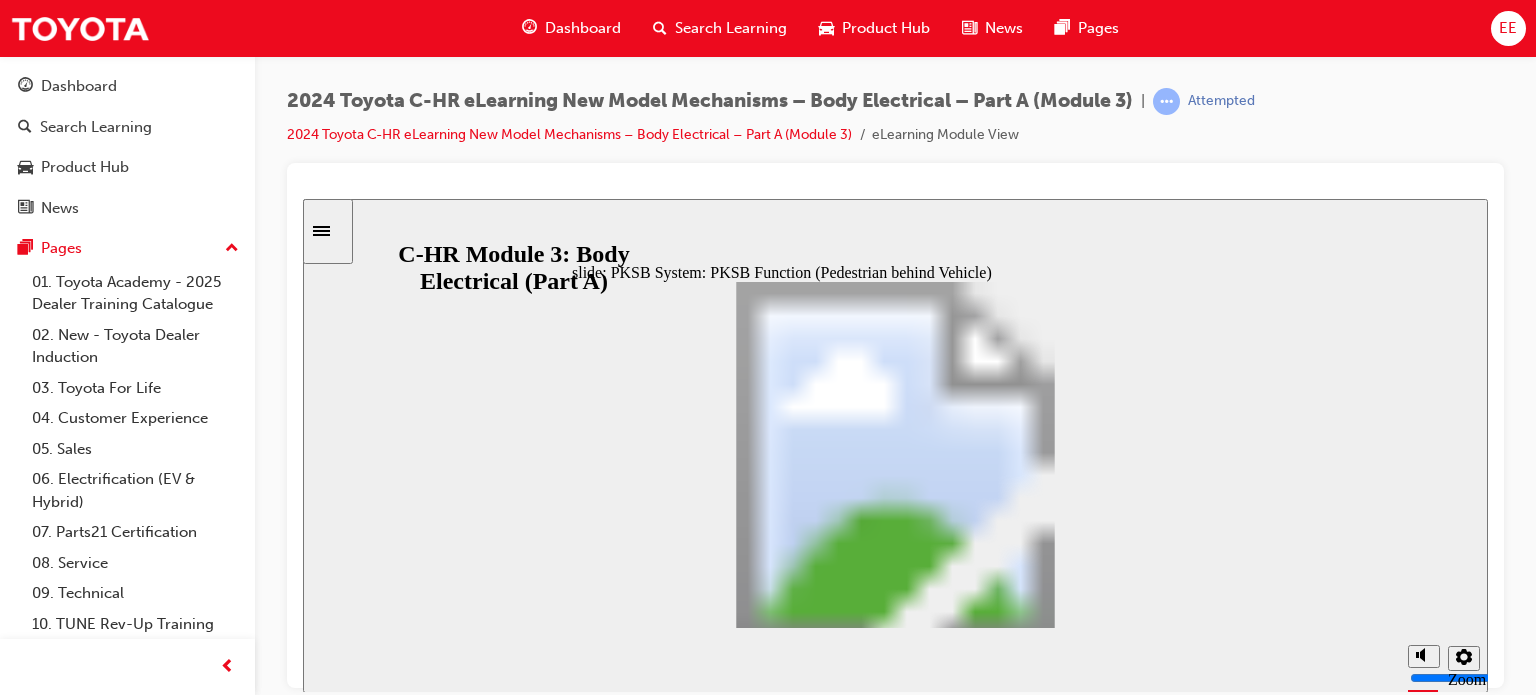 click 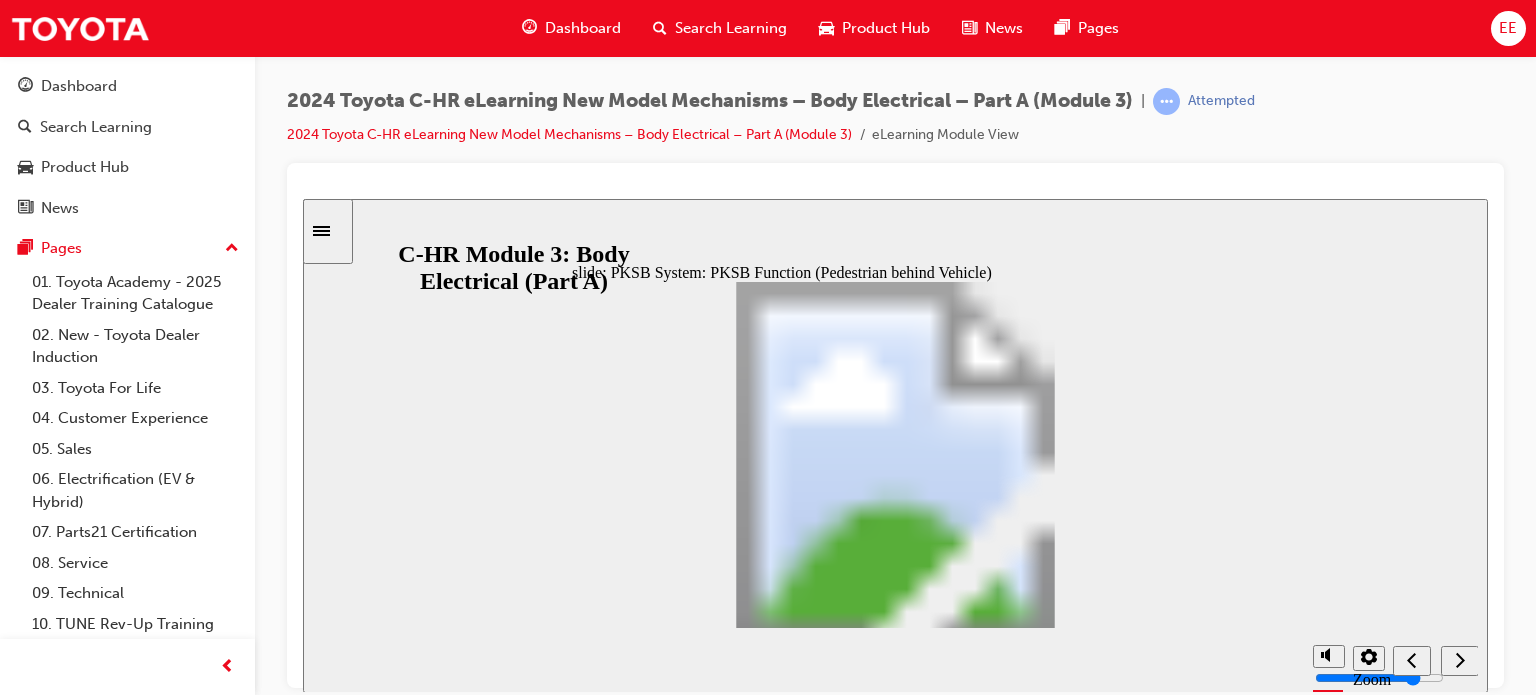 click 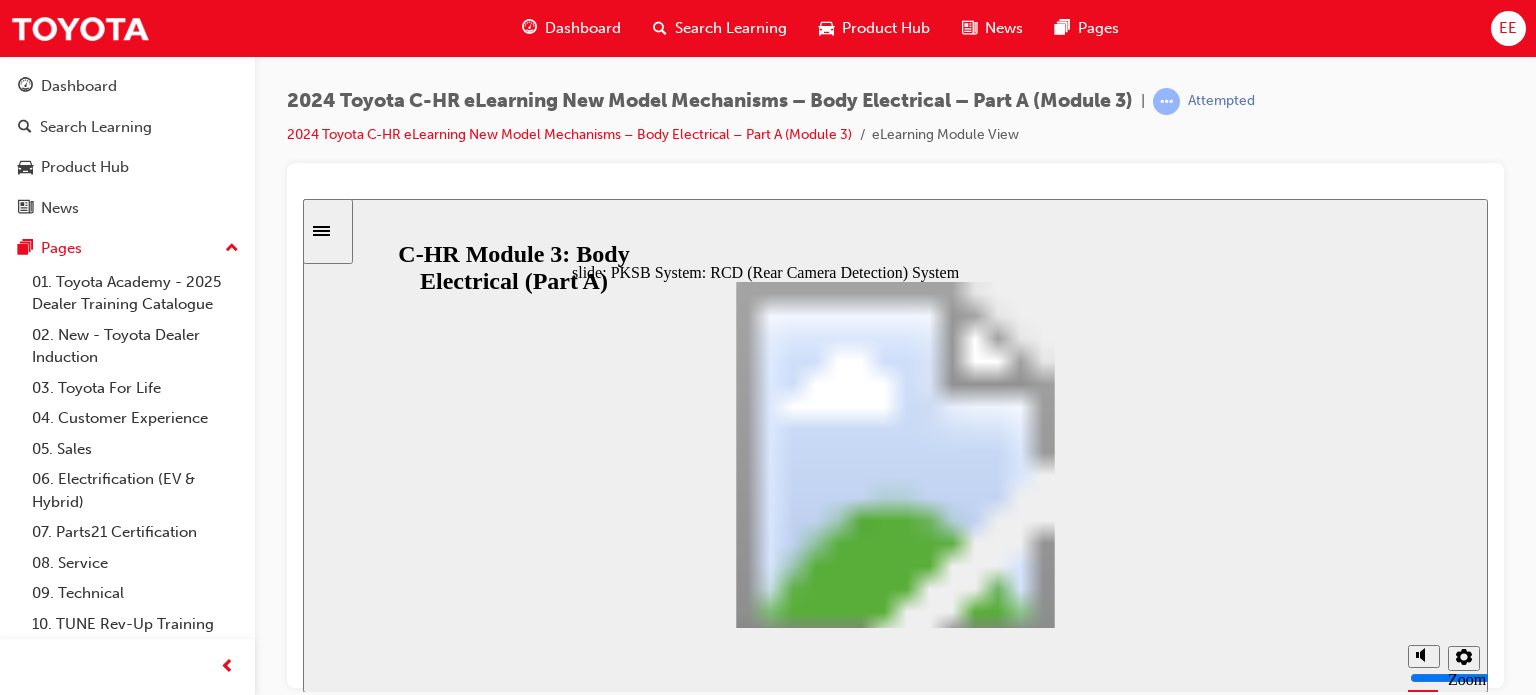 click 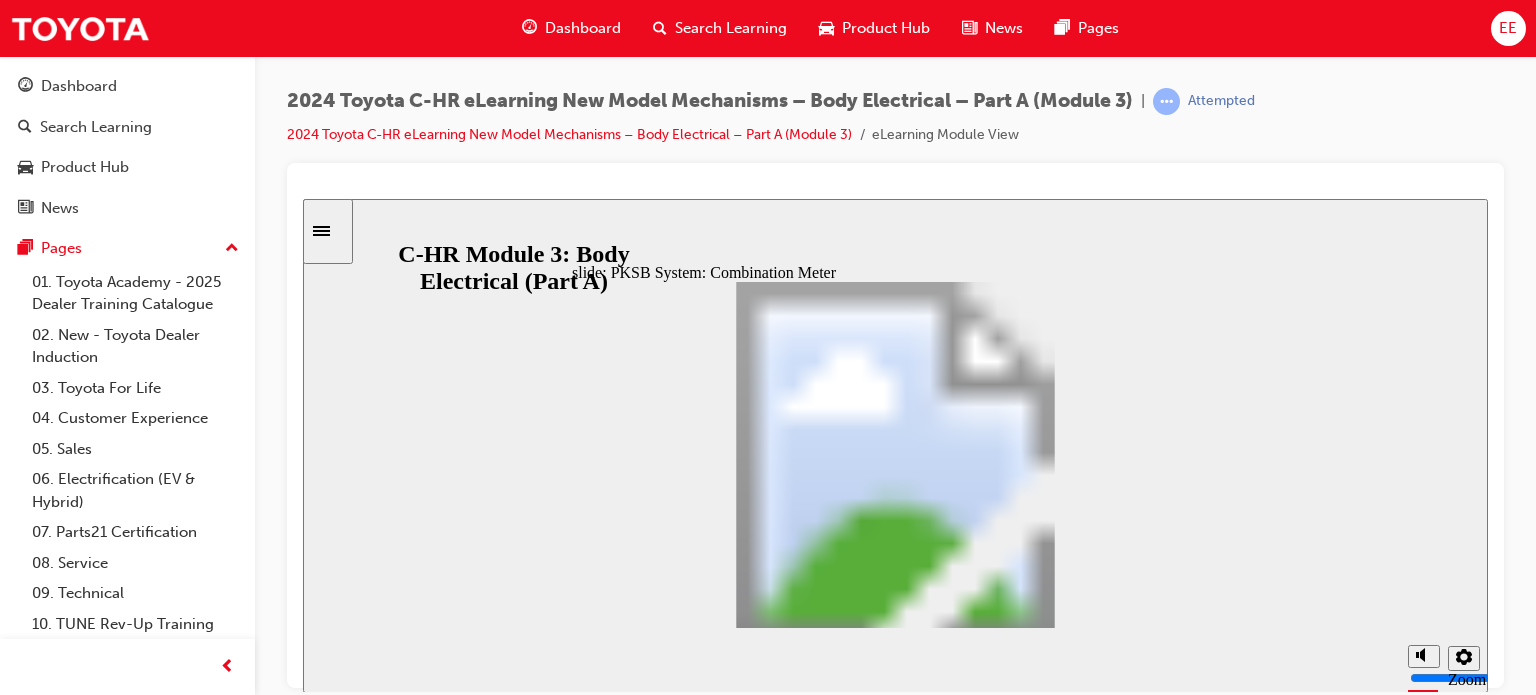 click 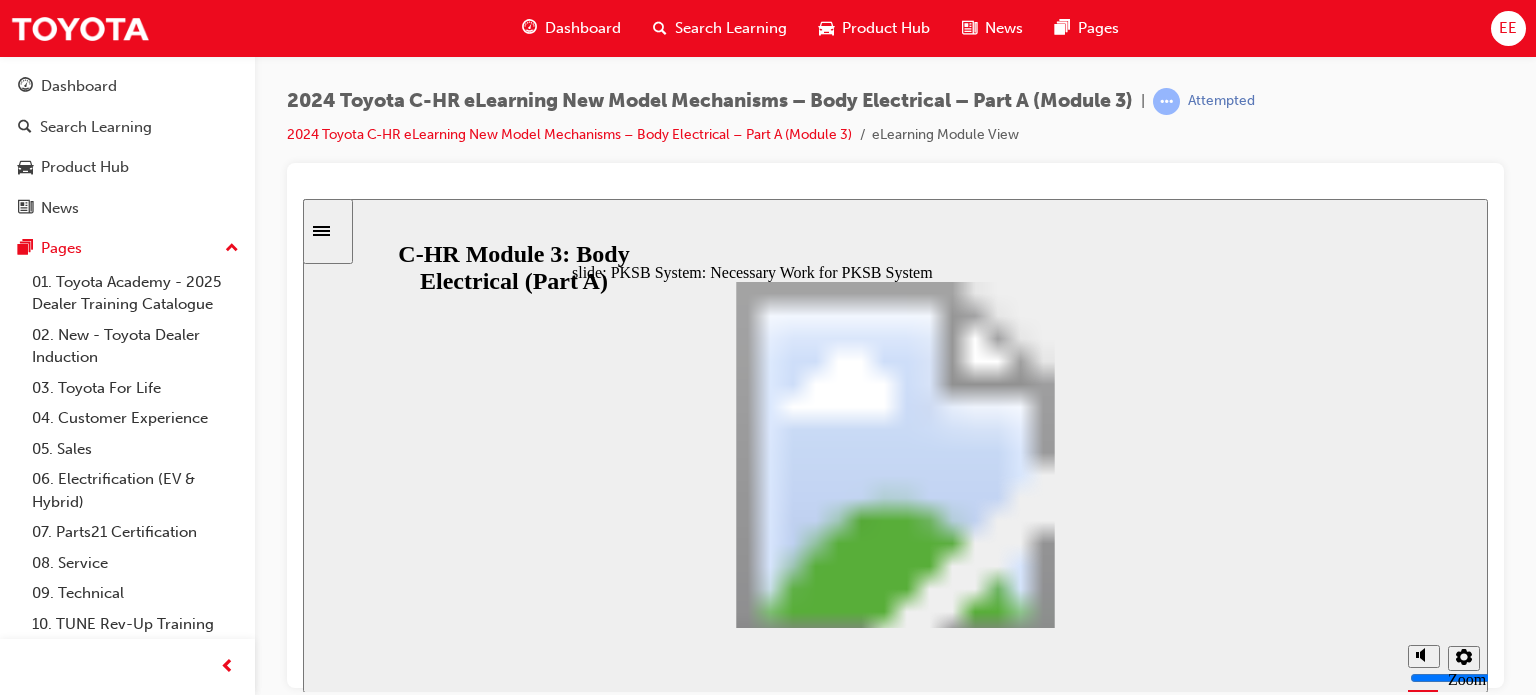 click 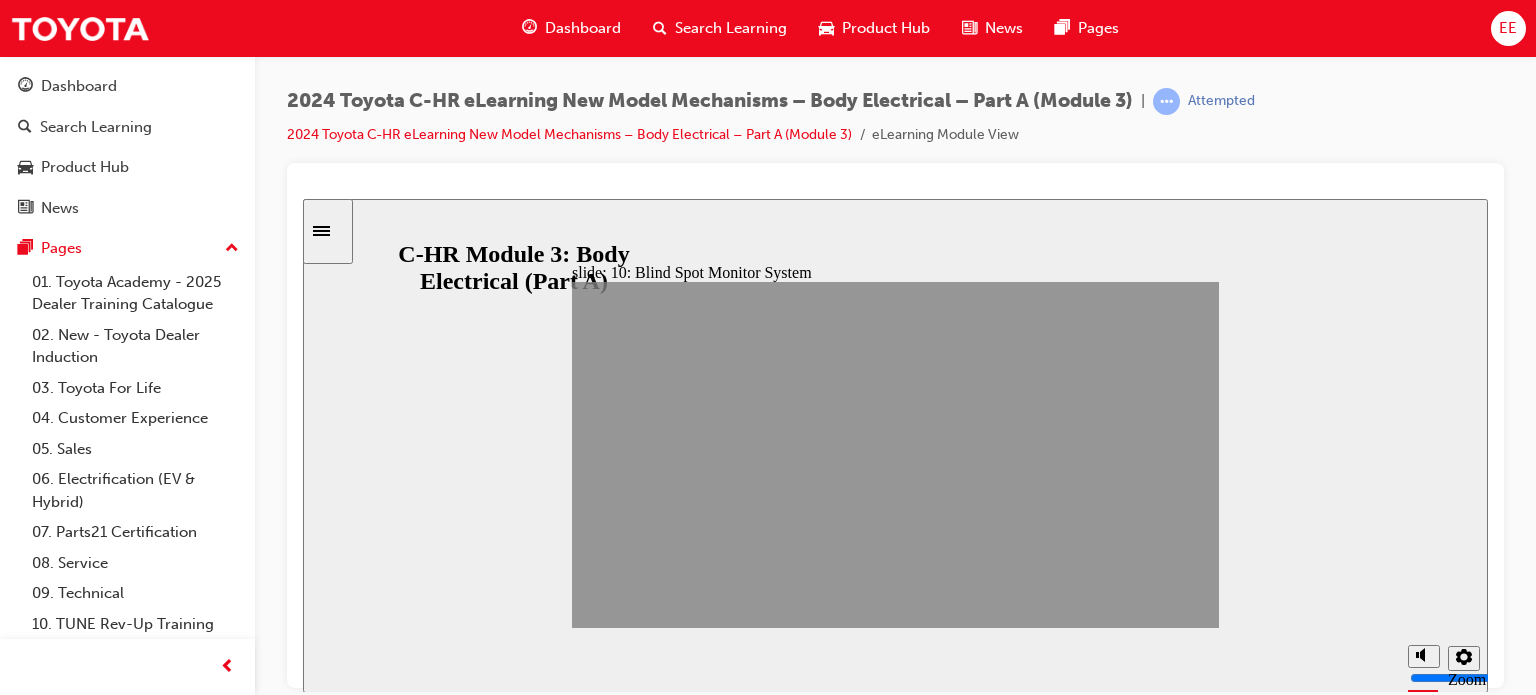 click 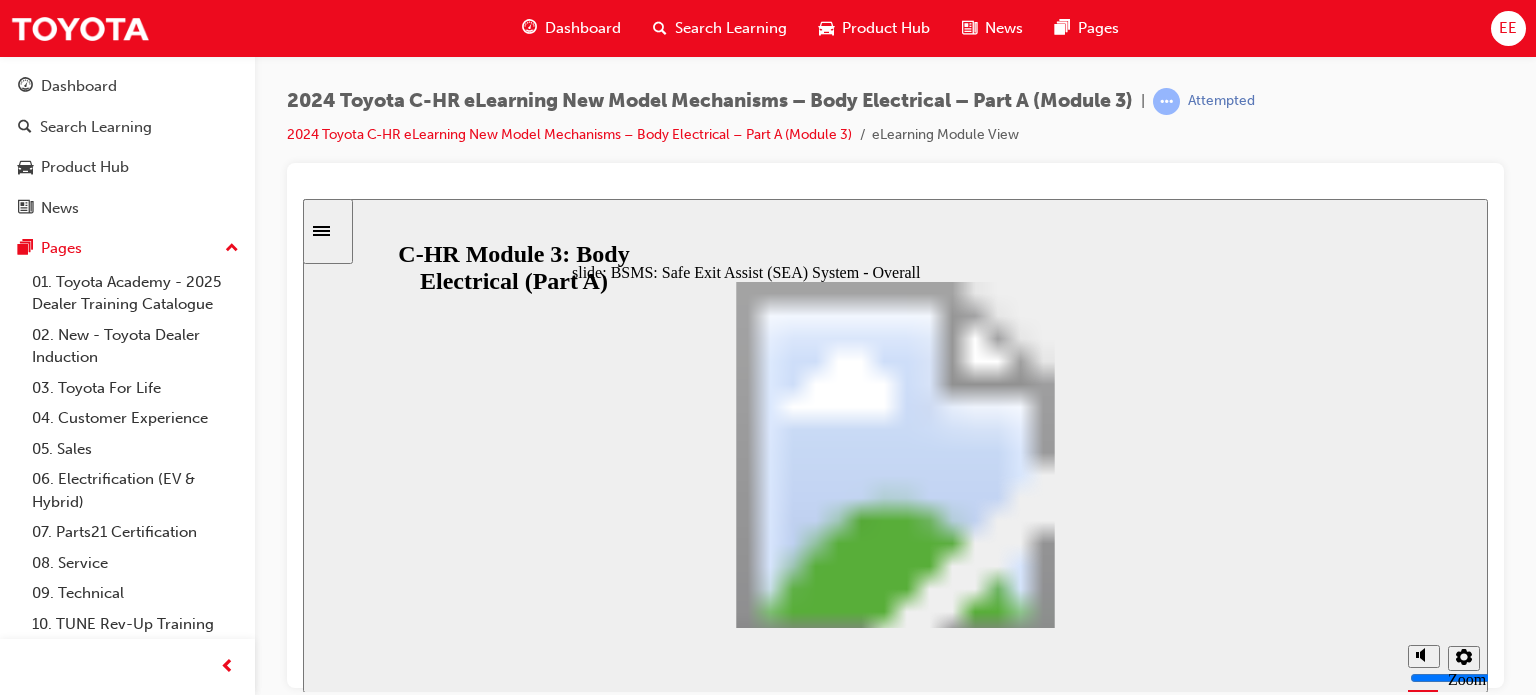 click 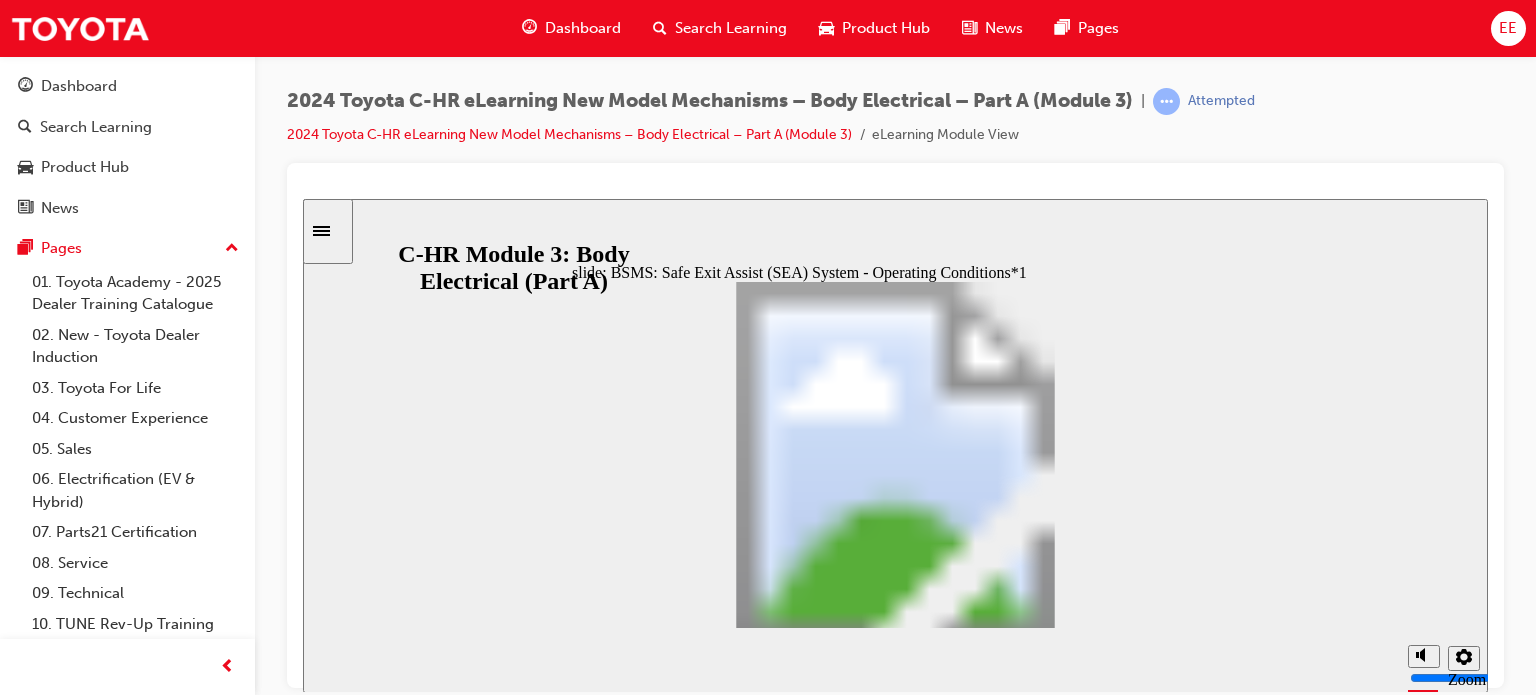click 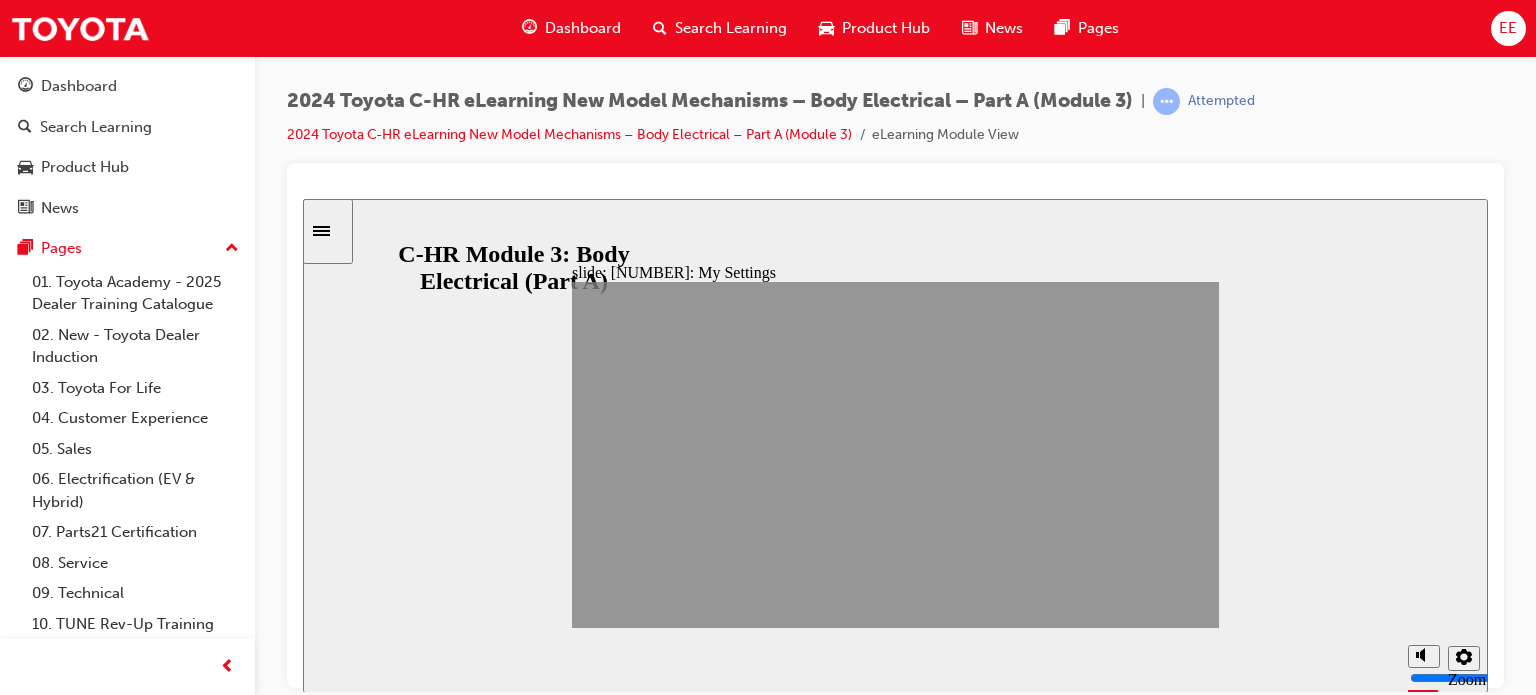 click 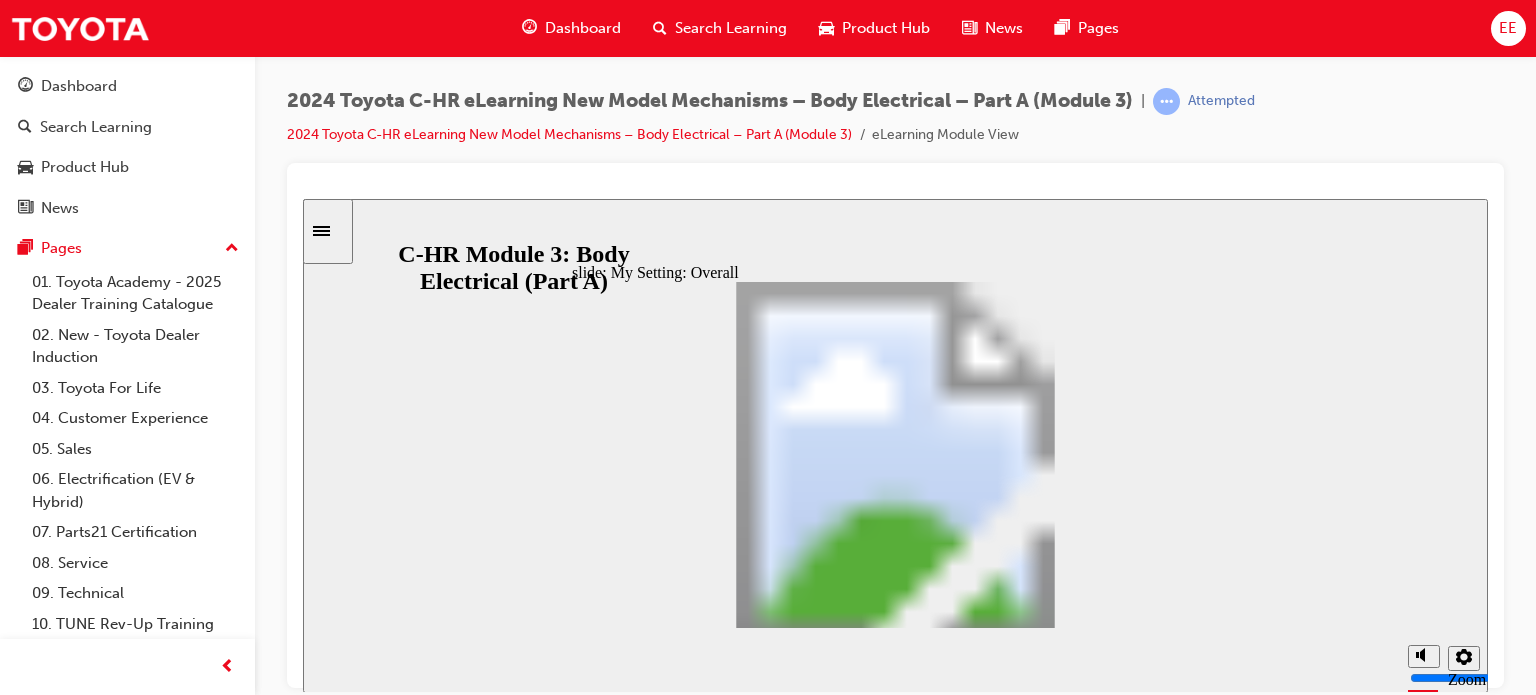 click at bounding box center (895, 1729) 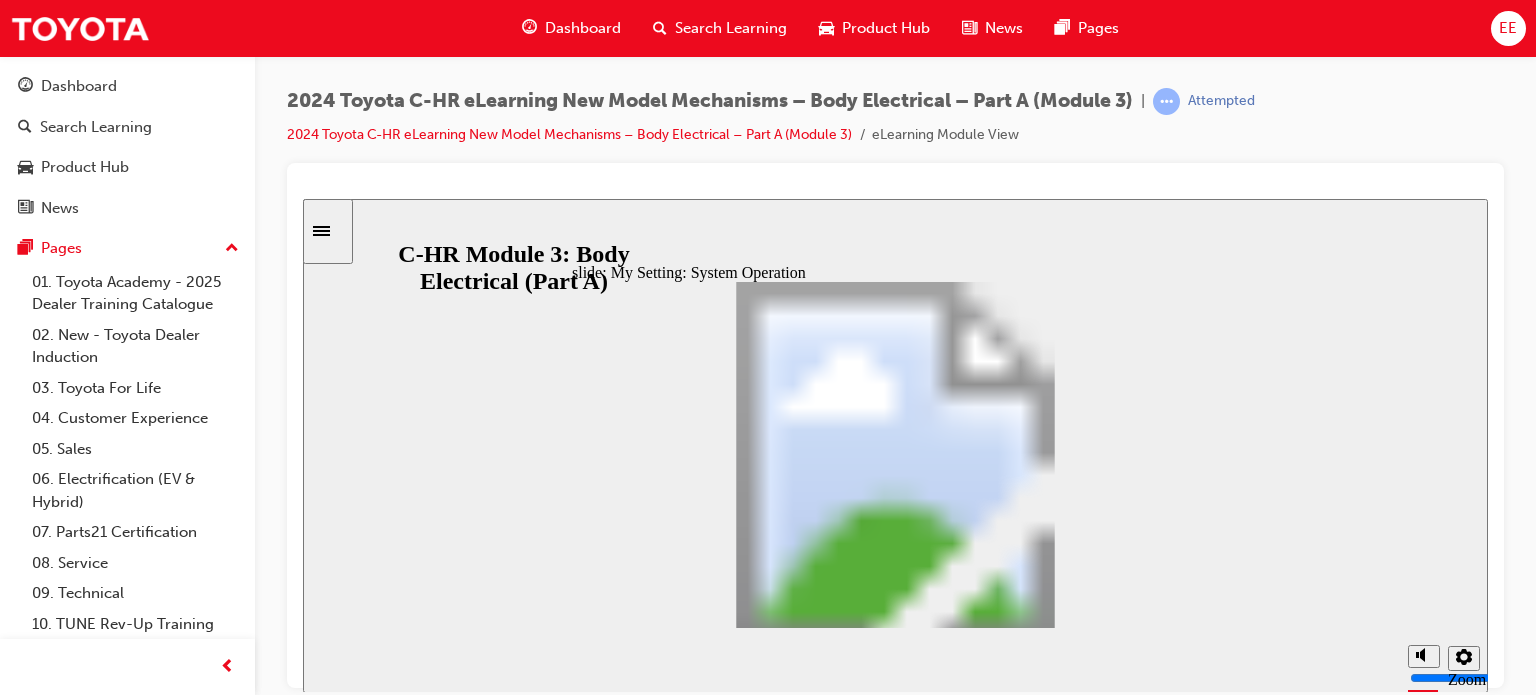 click 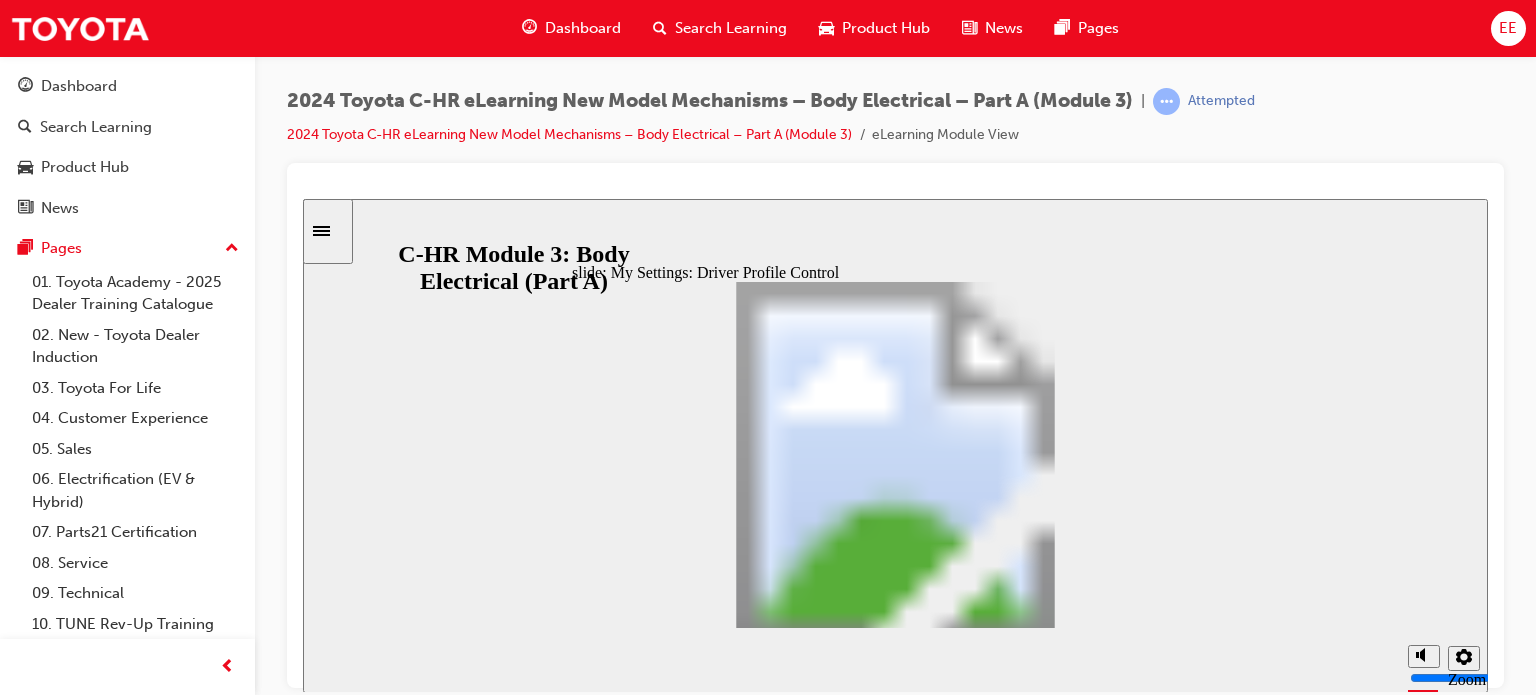 click 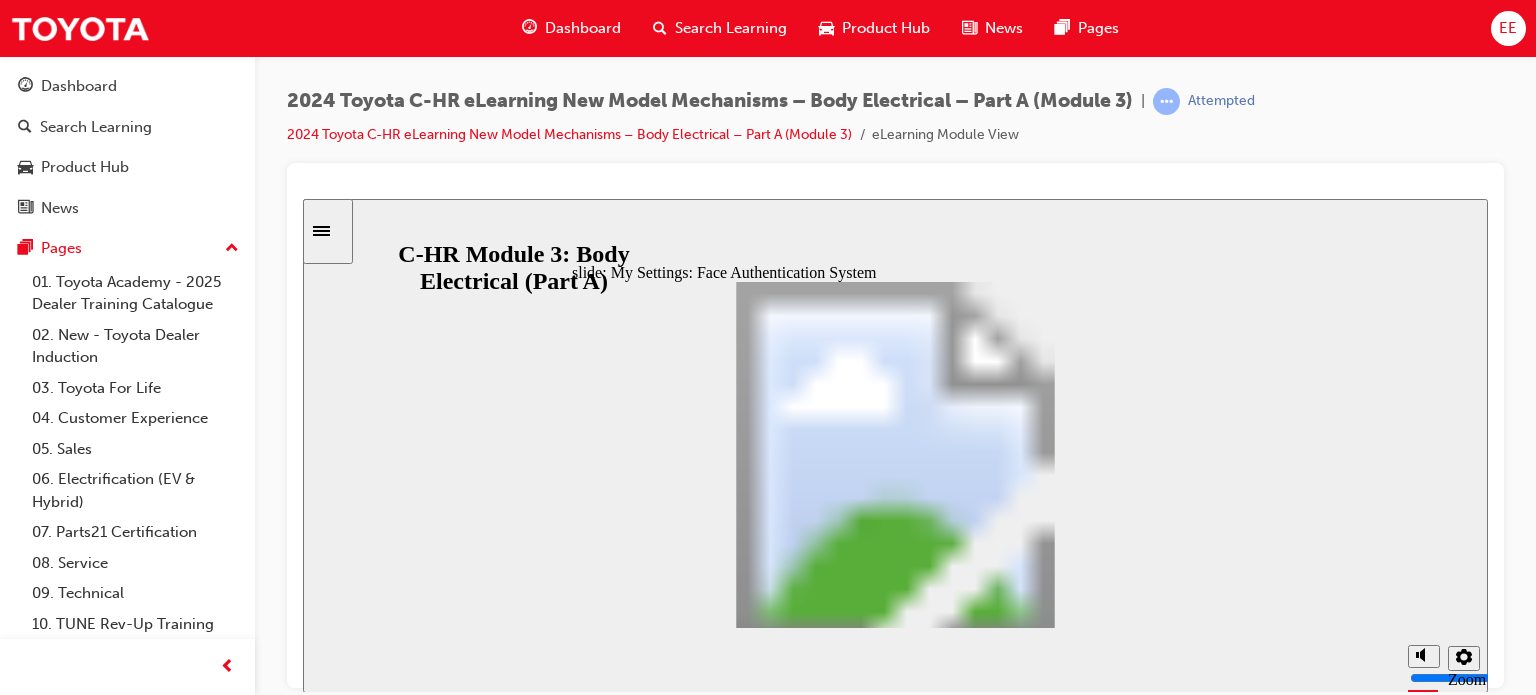 click 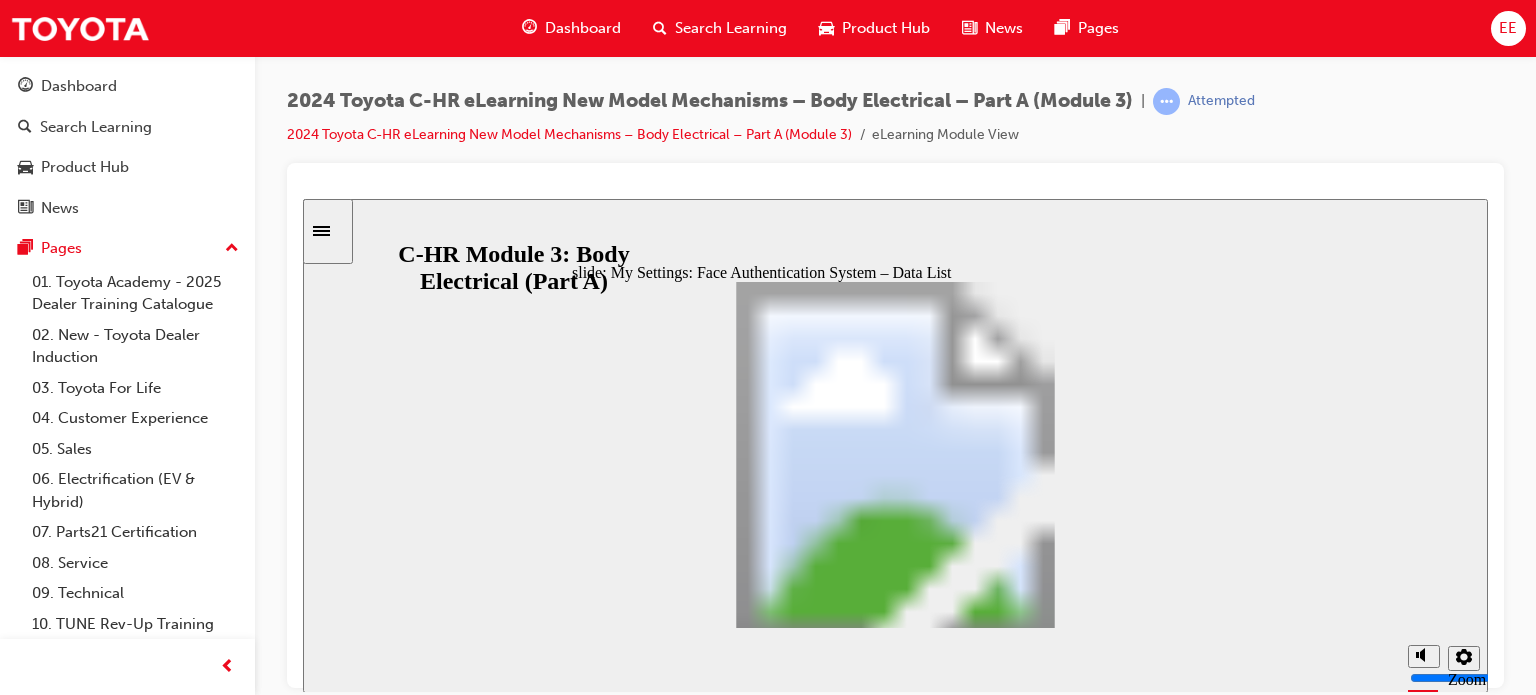click 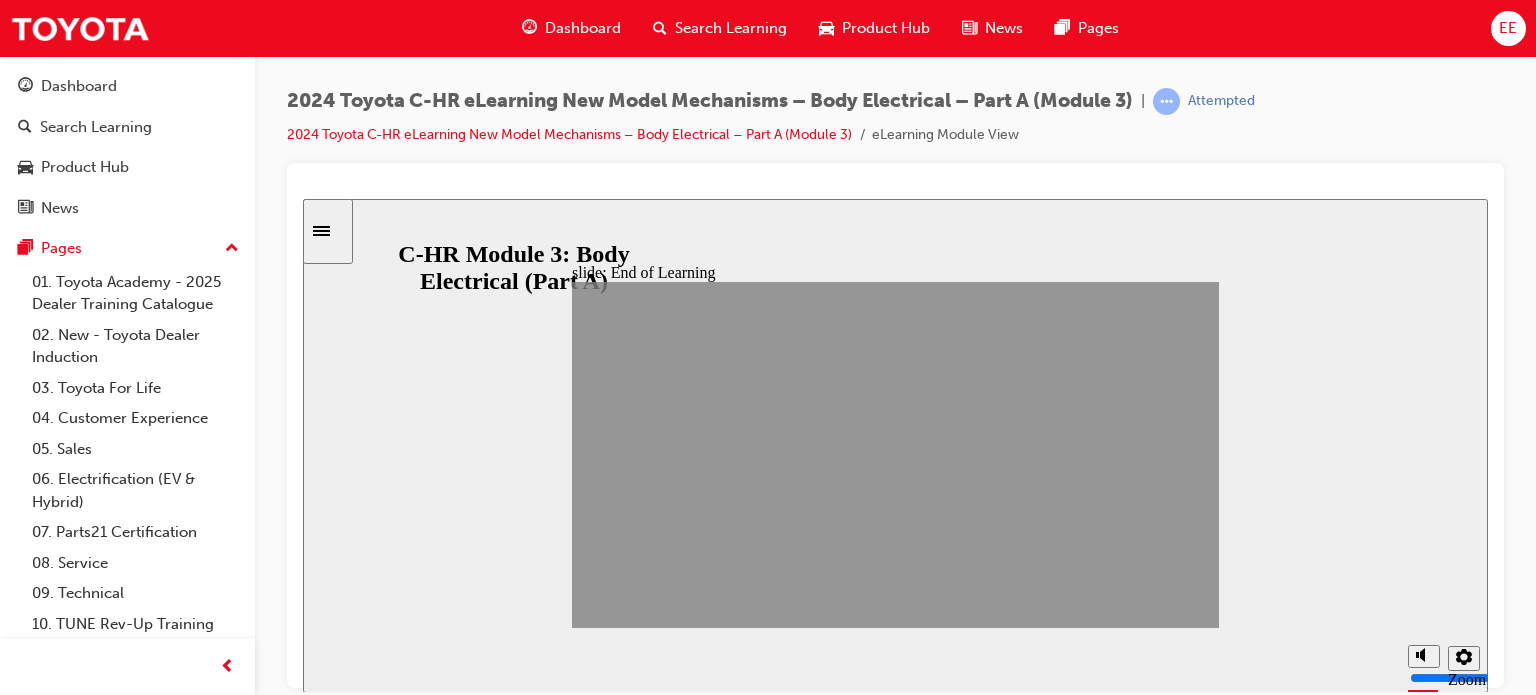 click 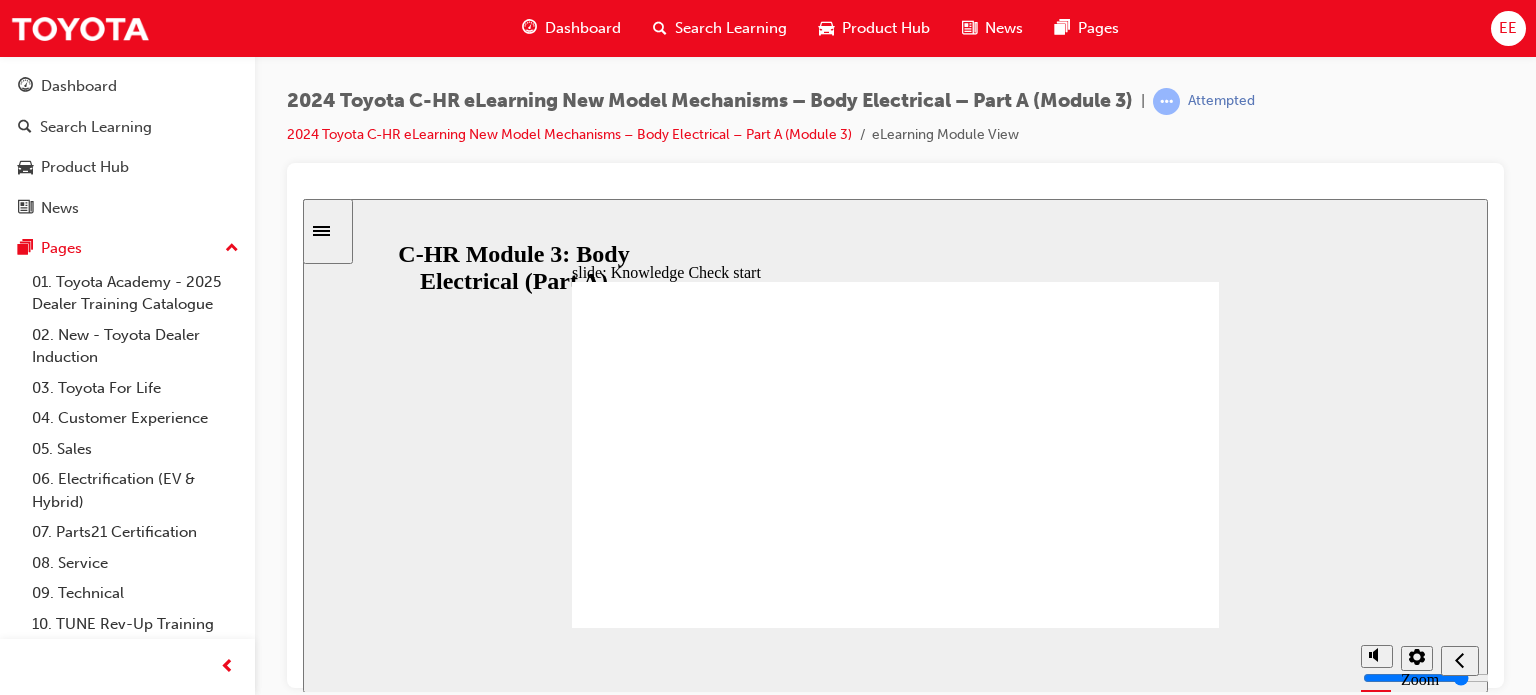 click 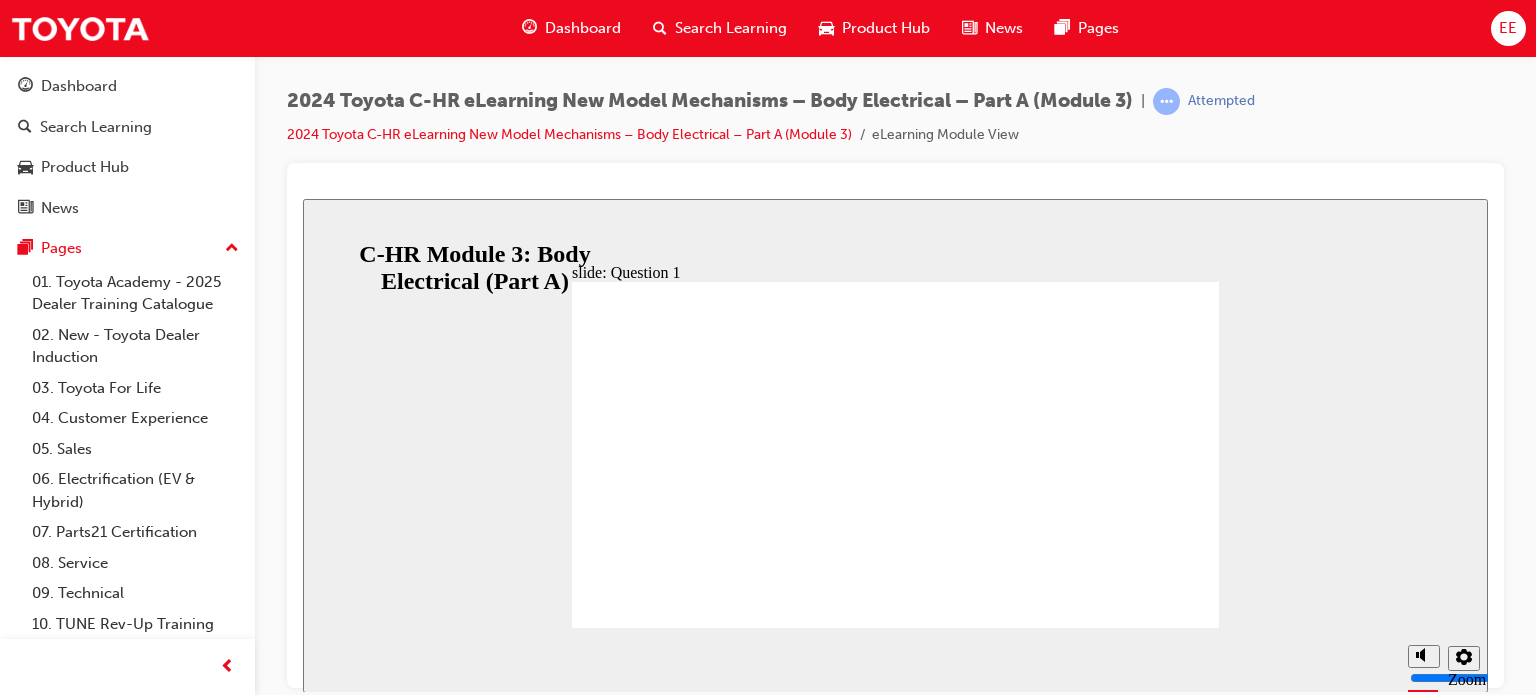 click 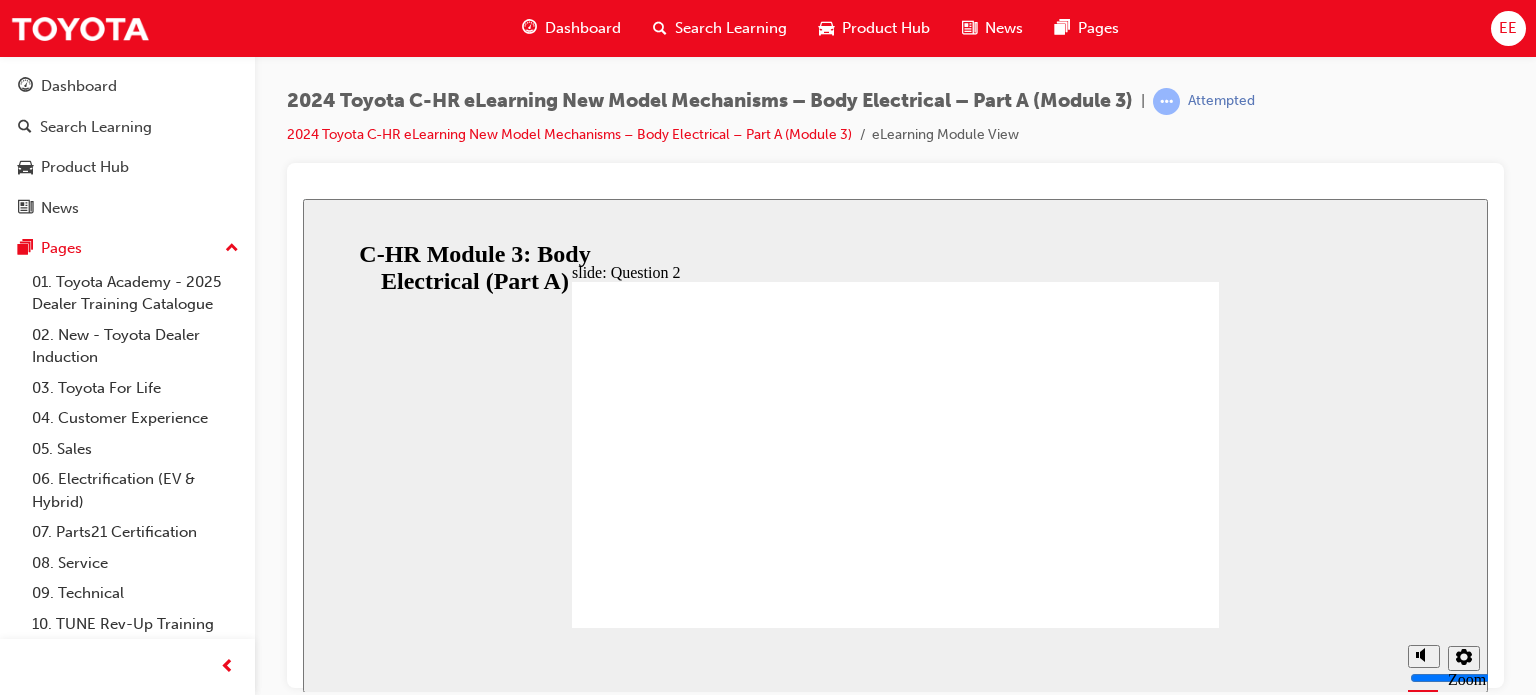 click 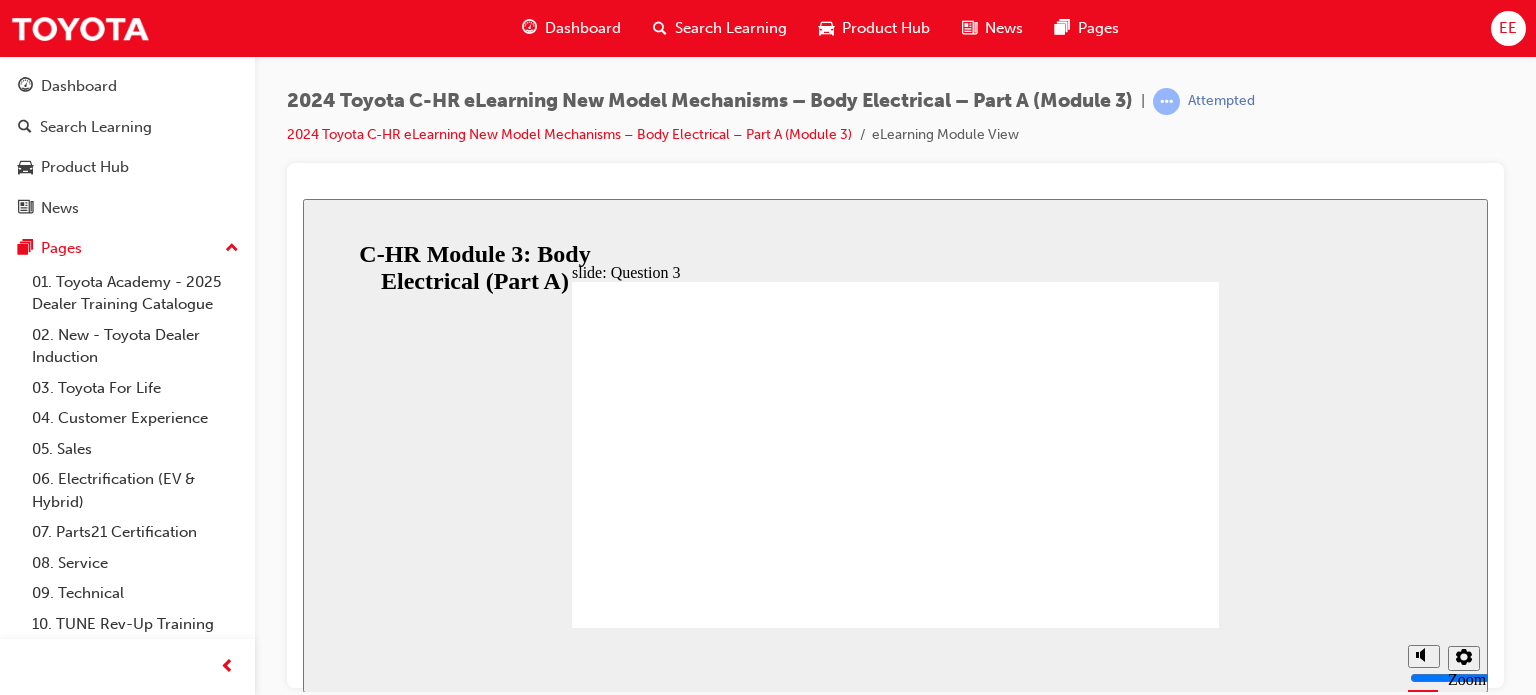 drag, startPoint x: 719, startPoint y: 437, endPoint x: 988, endPoint y: 493, distance: 274.76718 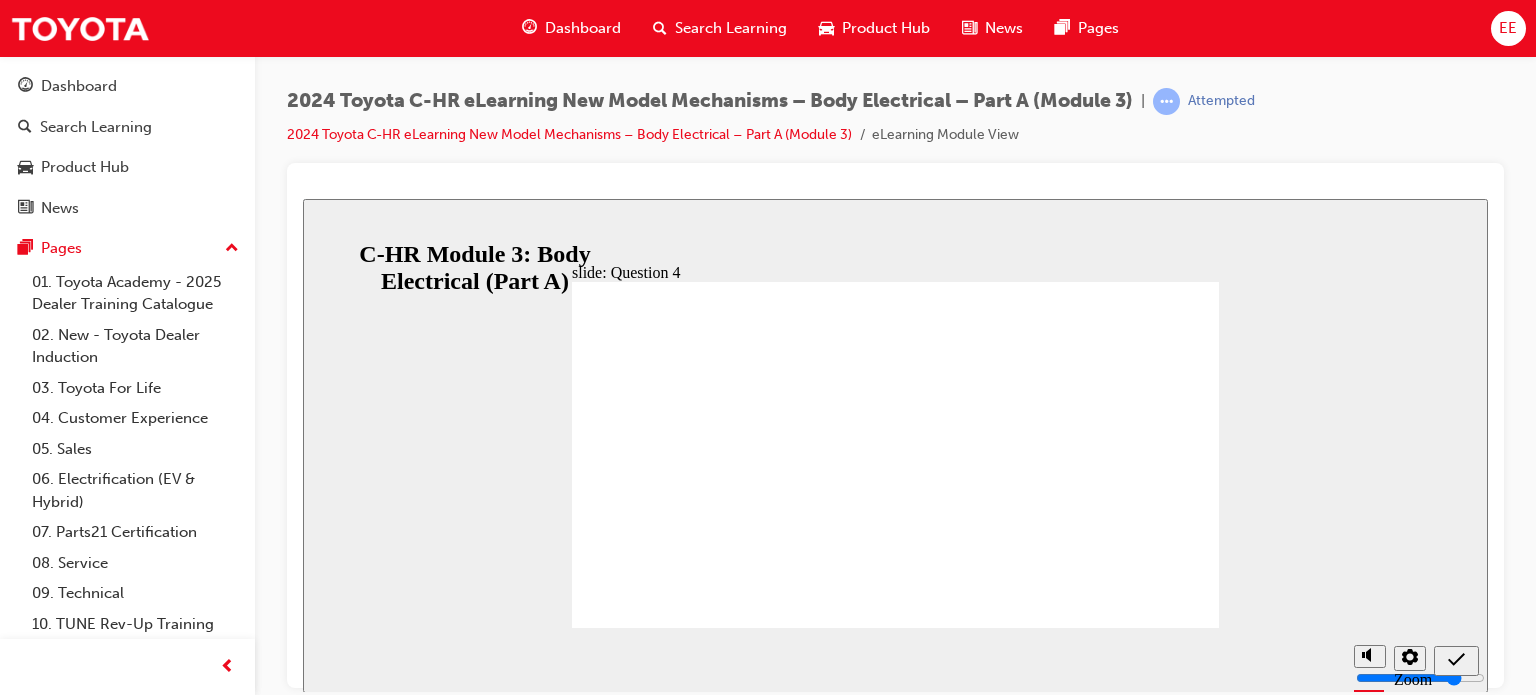 click 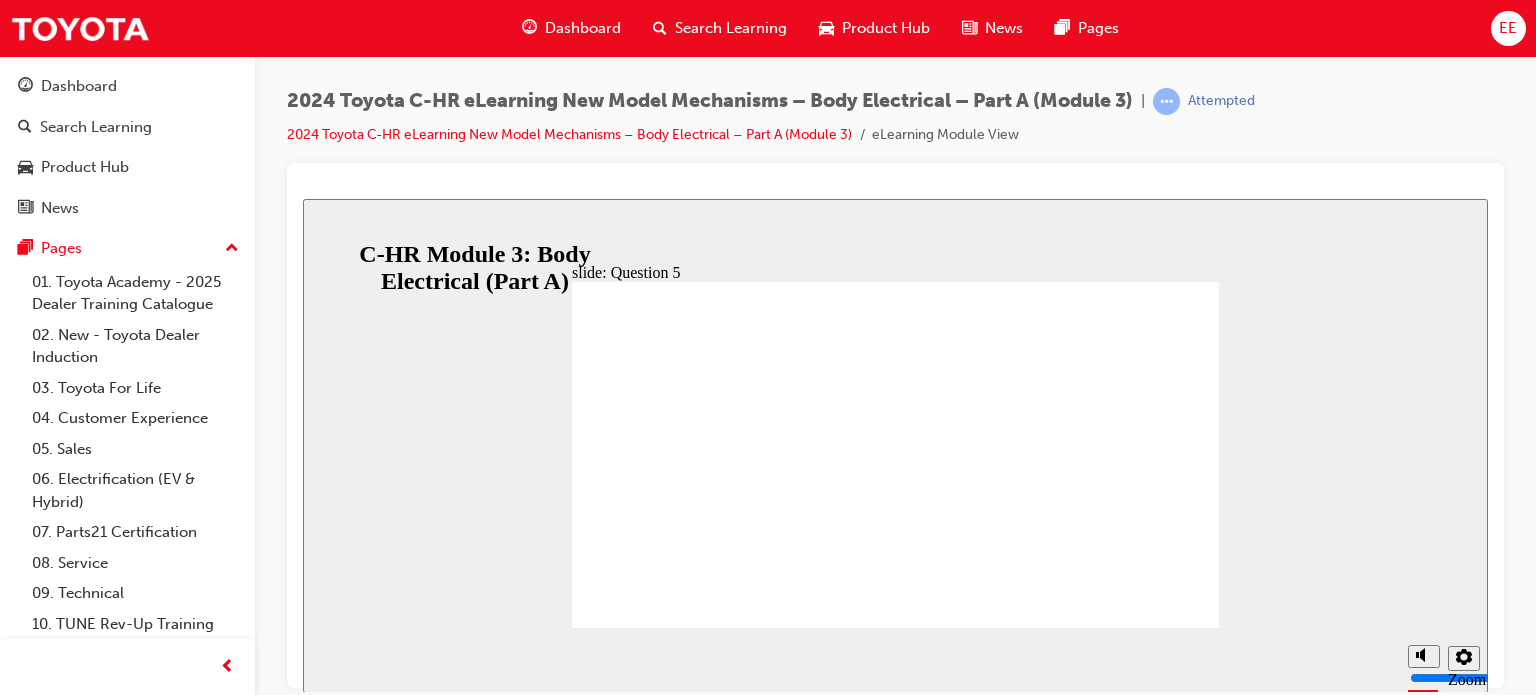 click 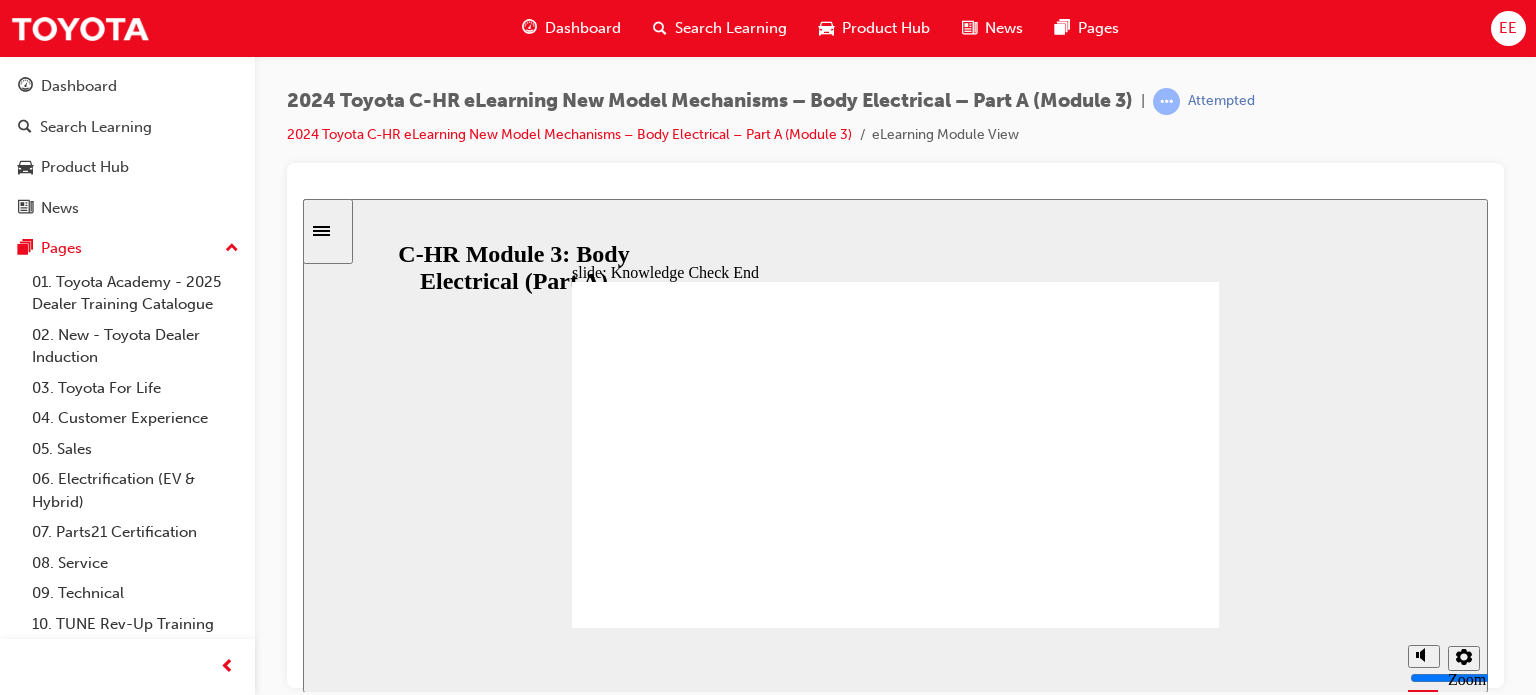 click at bounding box center [895, 1729] 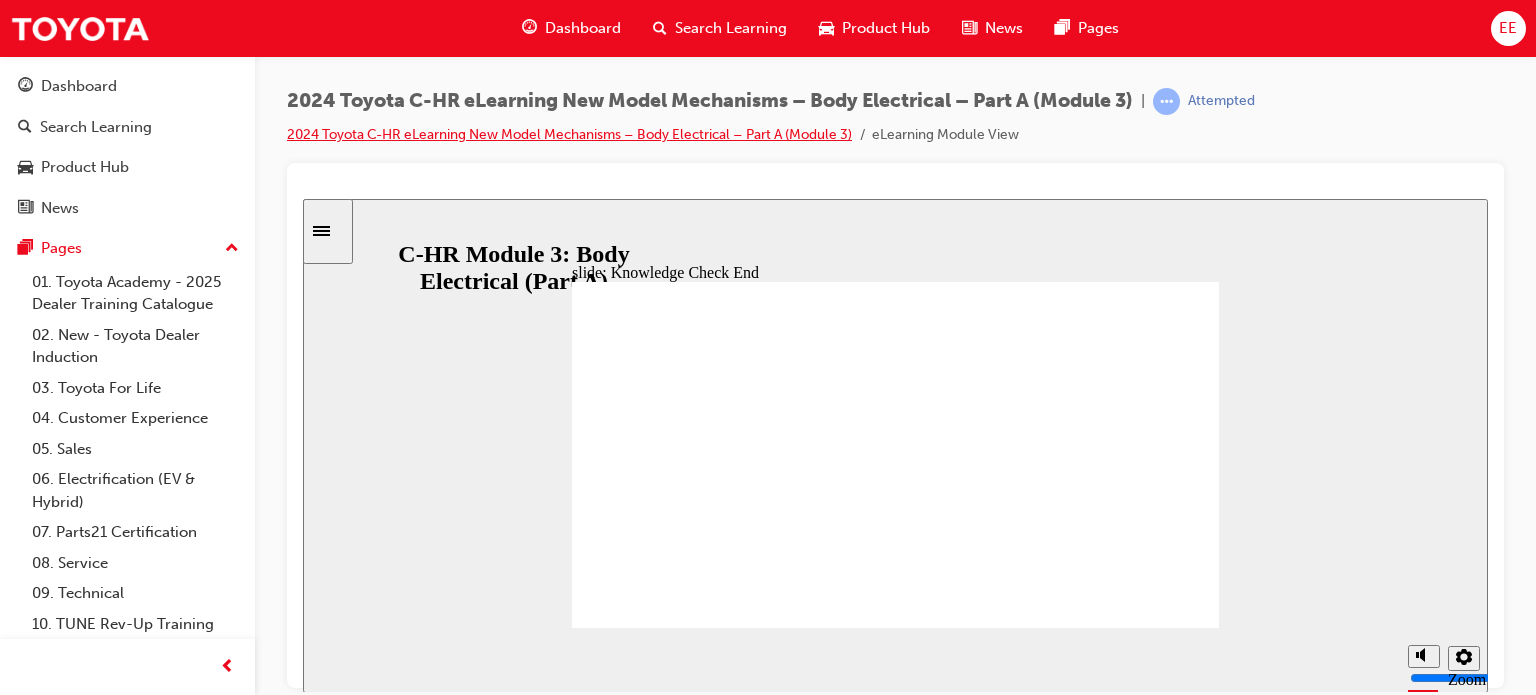 click on "2024 Toyota C-HR eLearning New Model Mechanisms – Body Electrical – Part A (Module 3)" at bounding box center [569, 134] 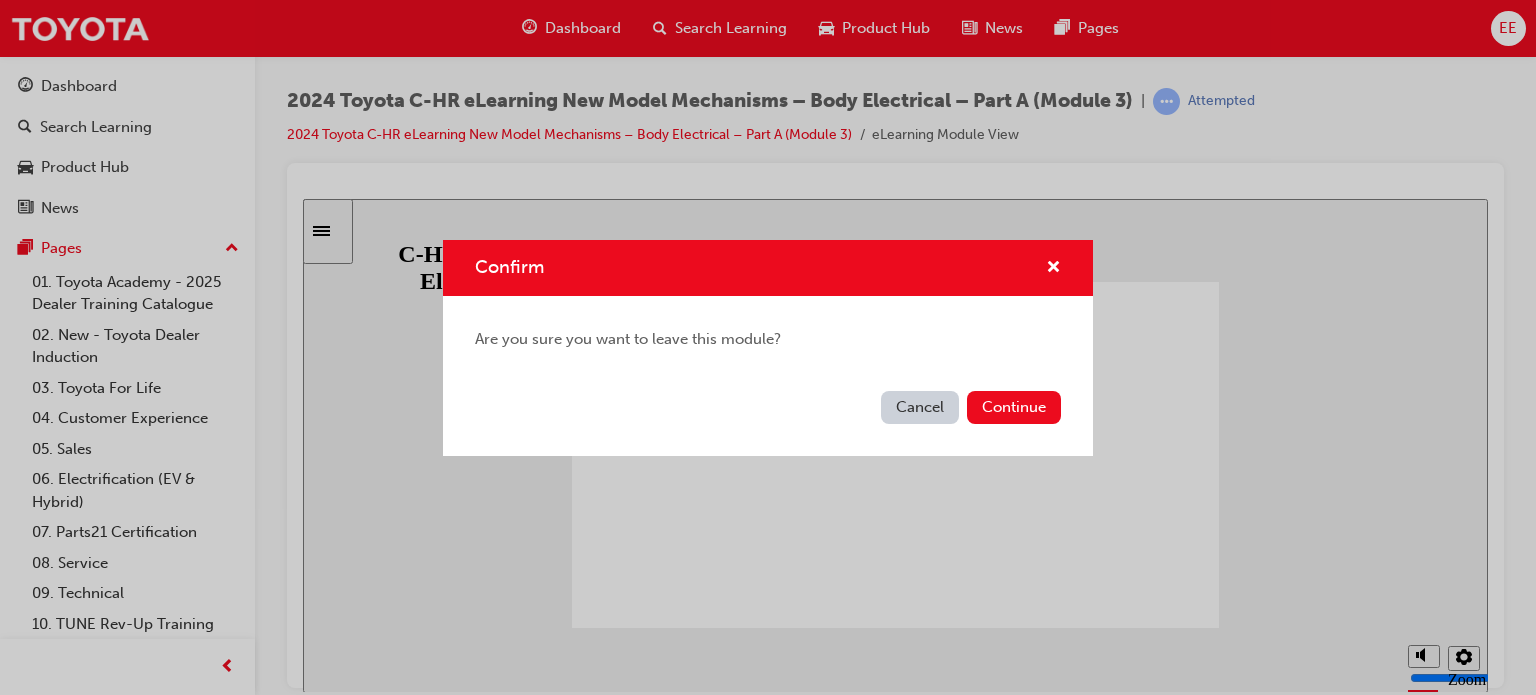 click on "Cancel" at bounding box center [920, 407] 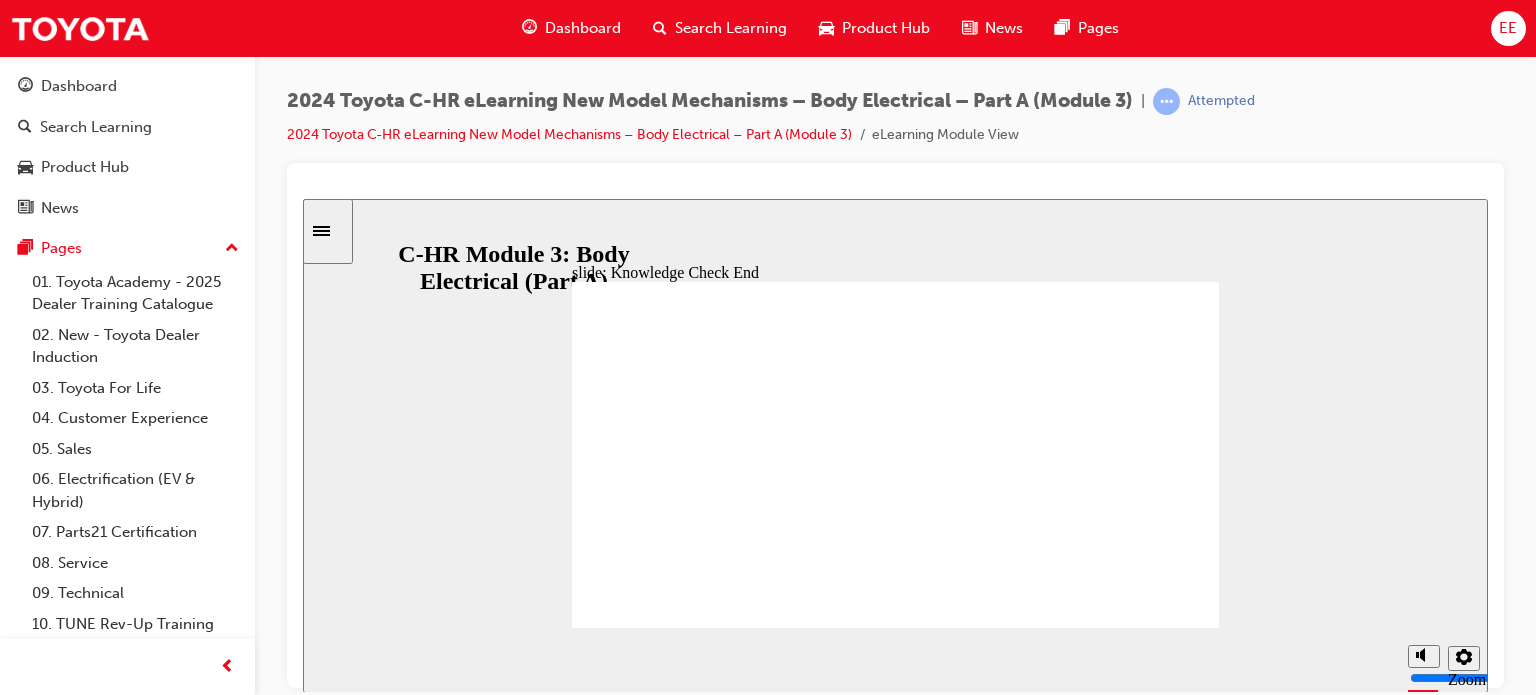 click 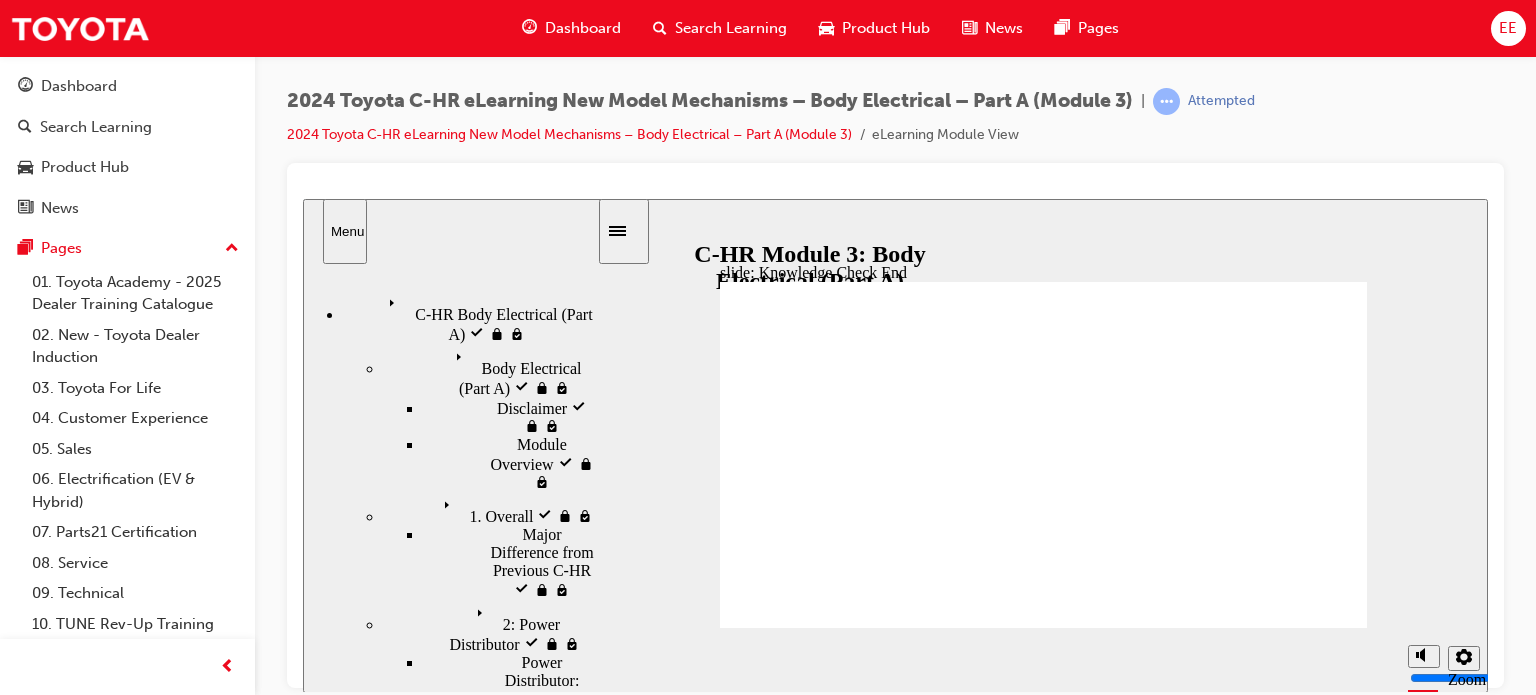 click on "Knowledge Check start visited" at bounding box center [518, 6349] 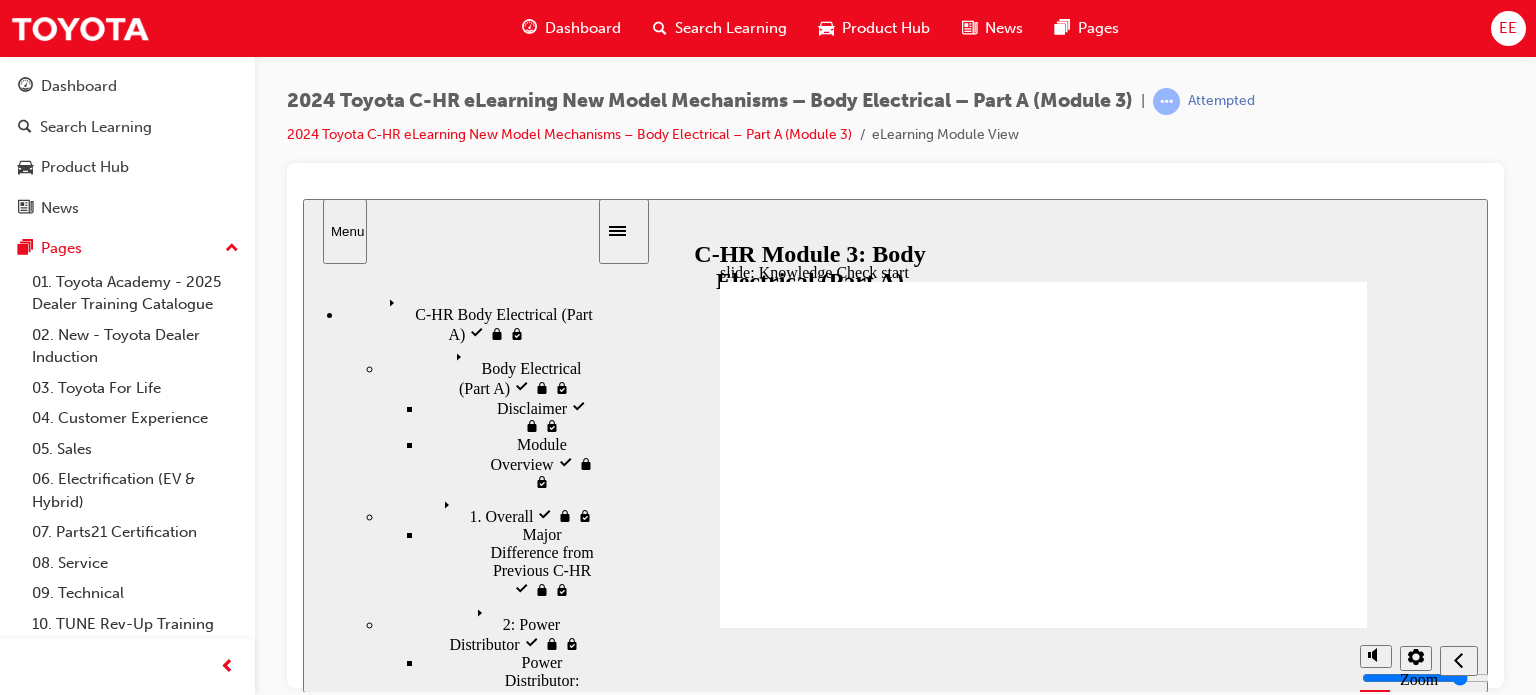 click 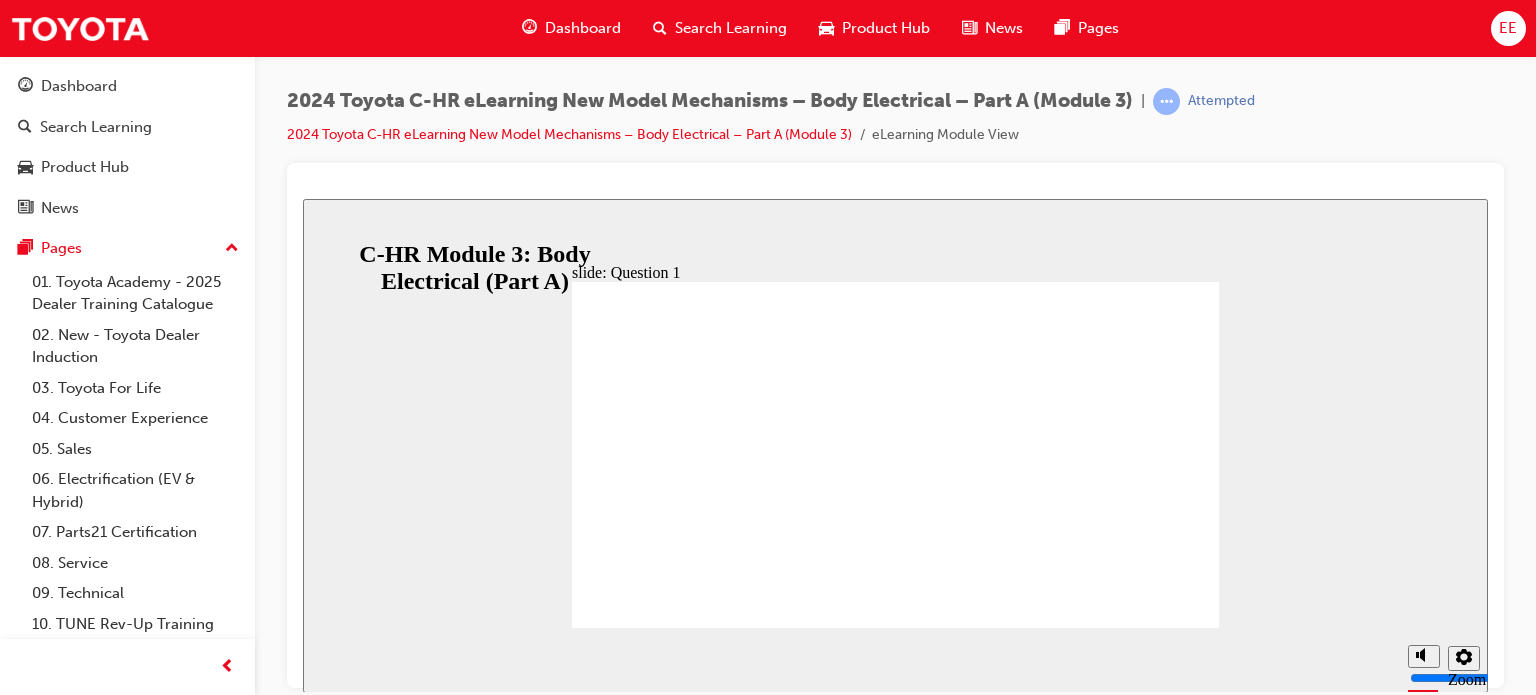 click 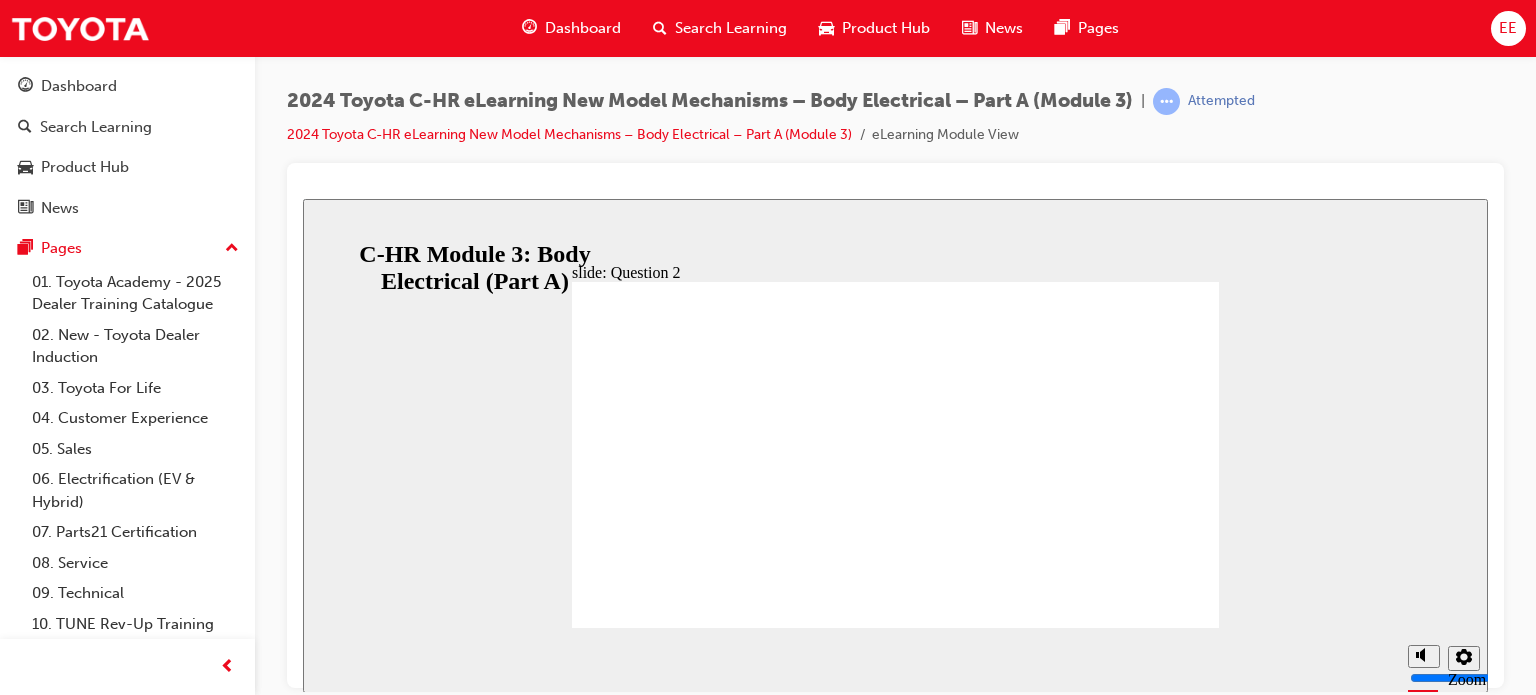 click 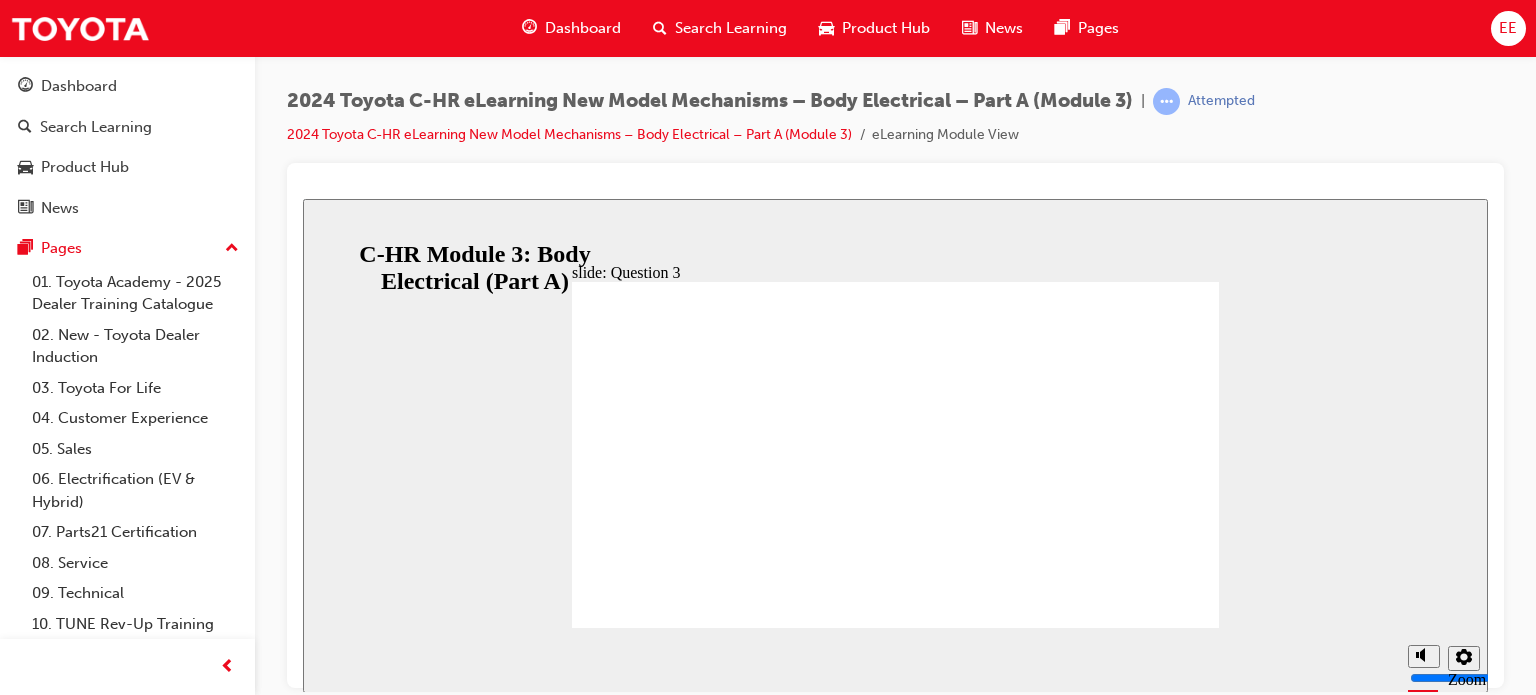 click 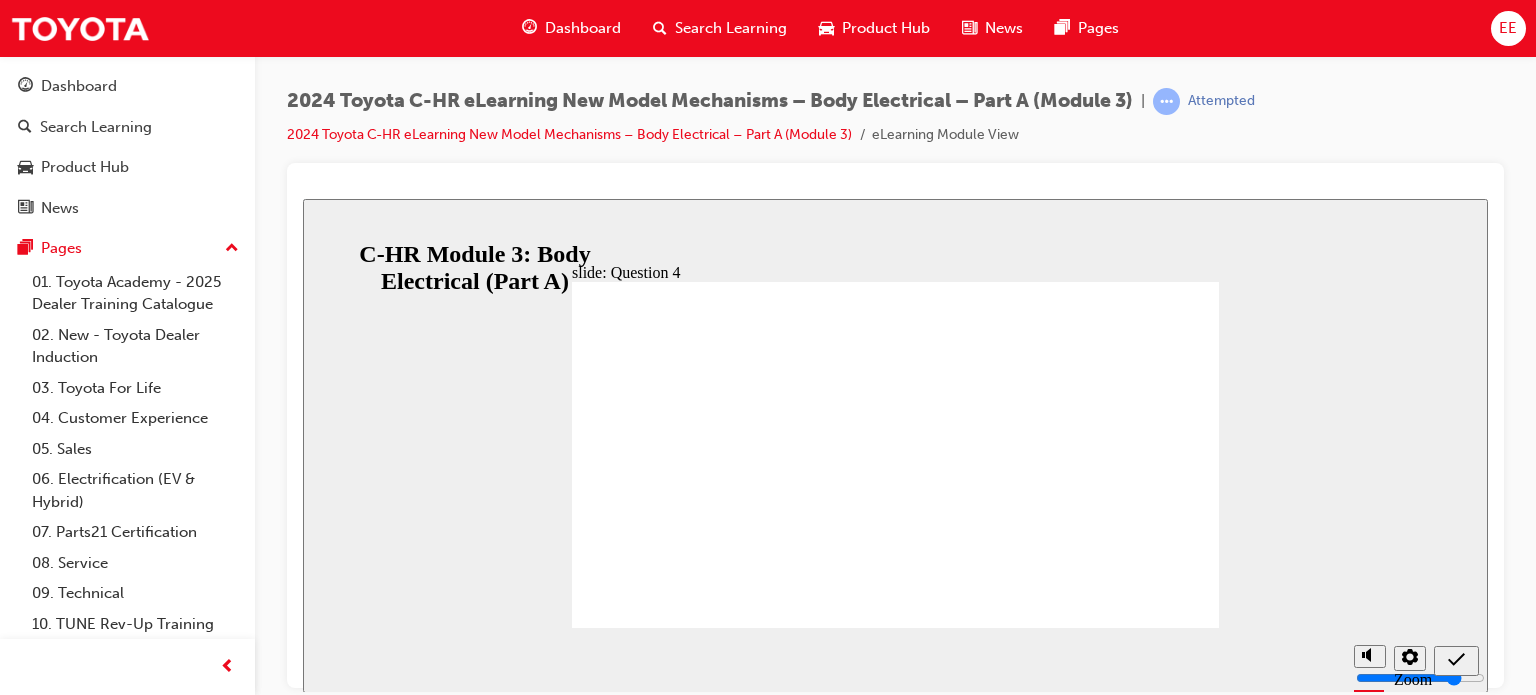 click 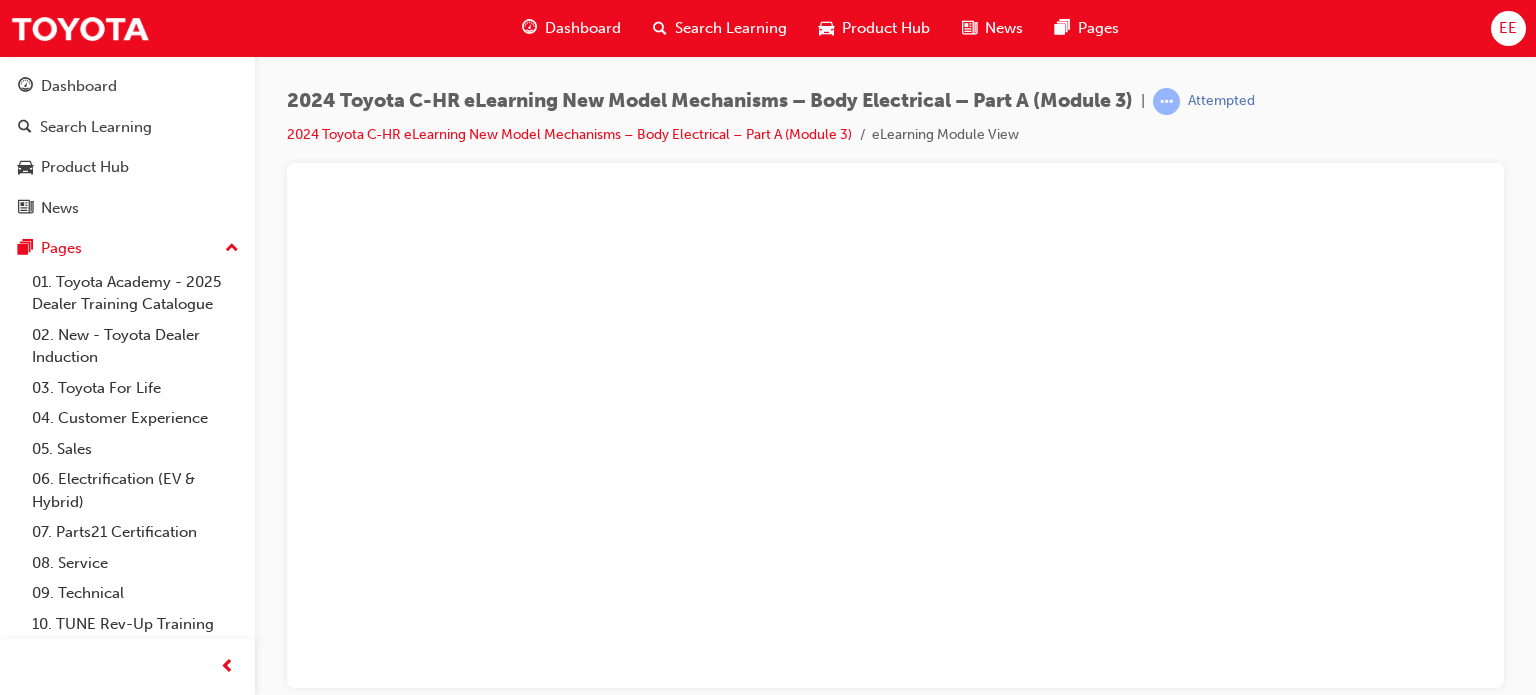 scroll, scrollTop: 0, scrollLeft: 0, axis: both 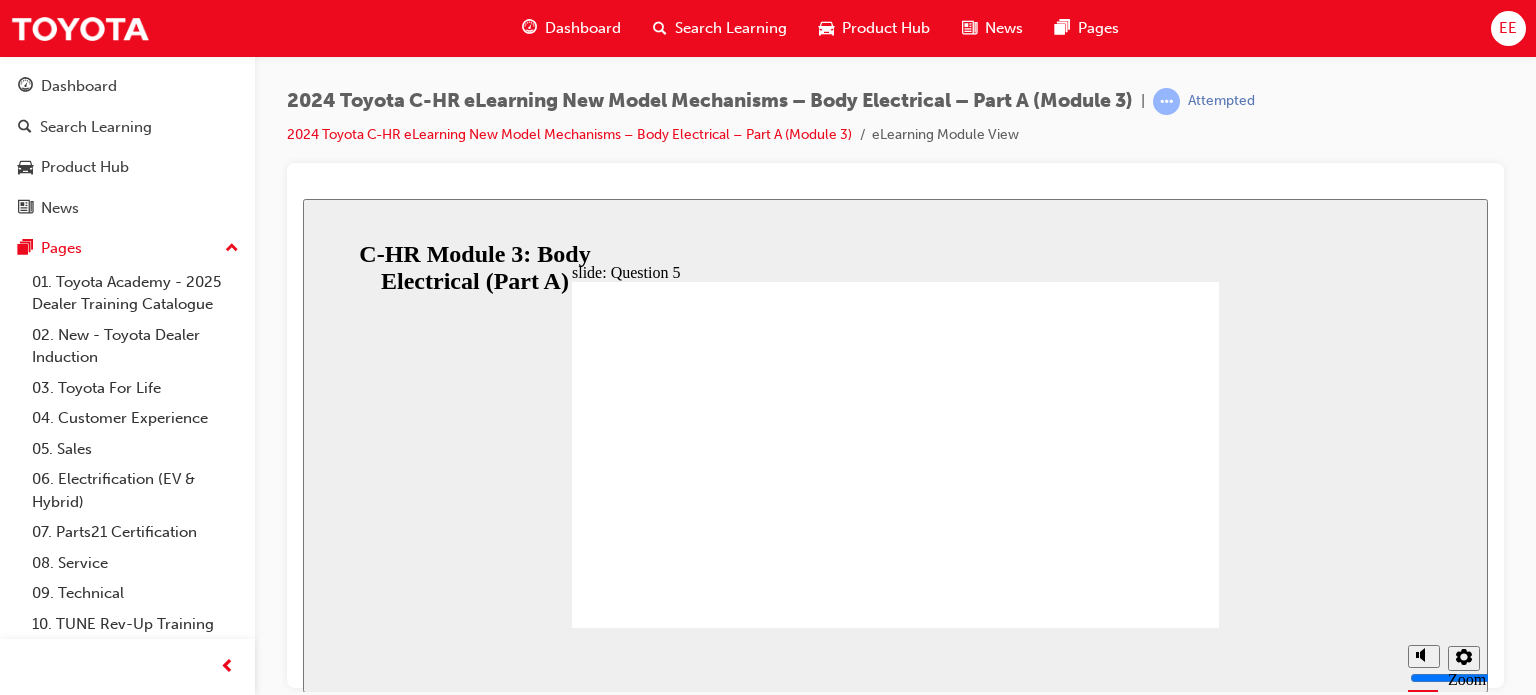 click 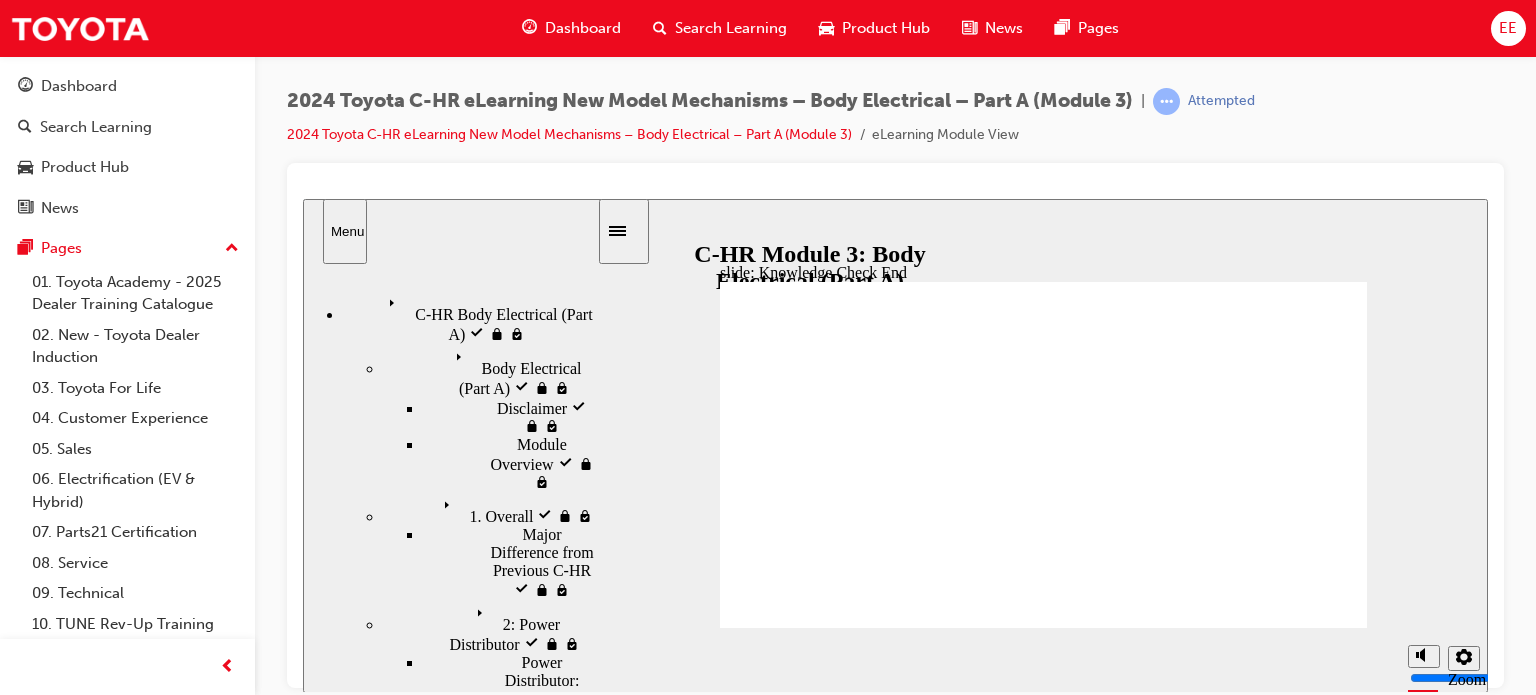 click on "Knowledge Check start visited" at bounding box center [518, 6349] 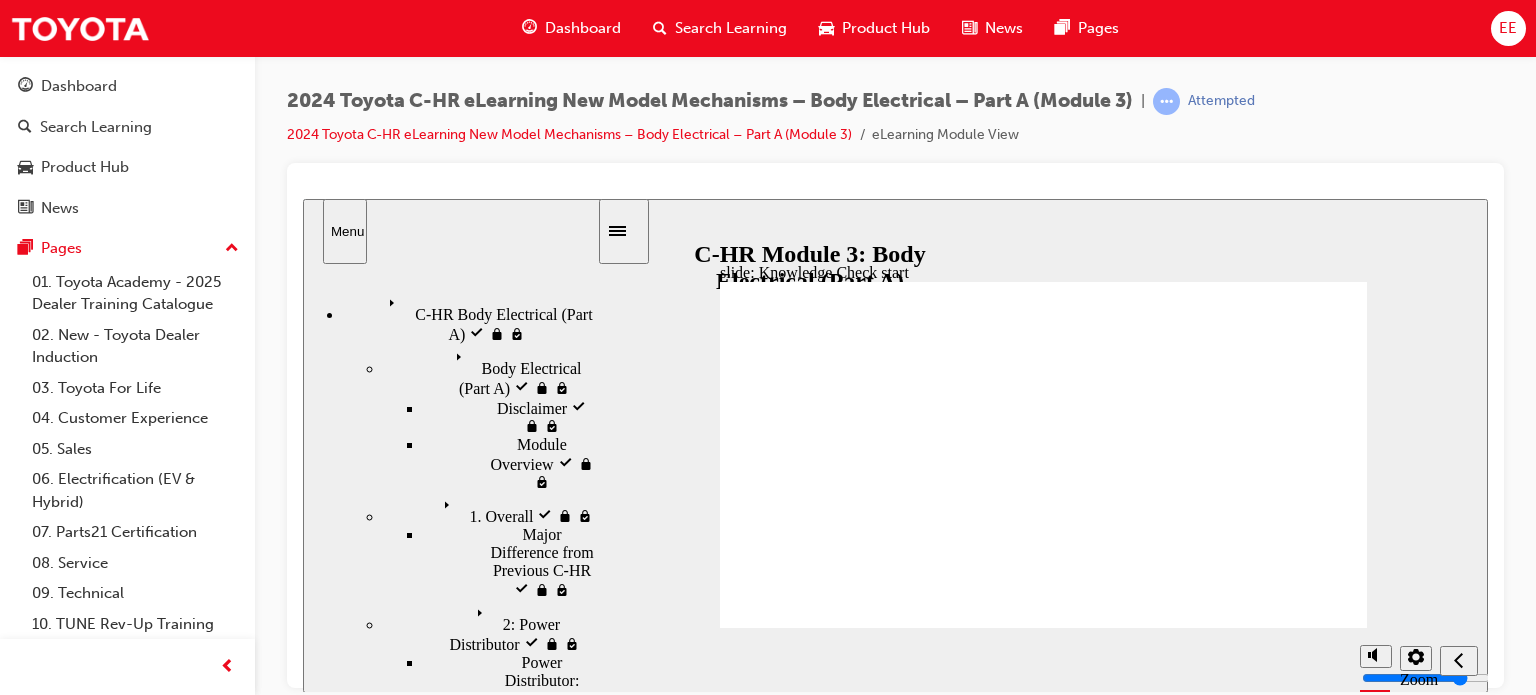 click 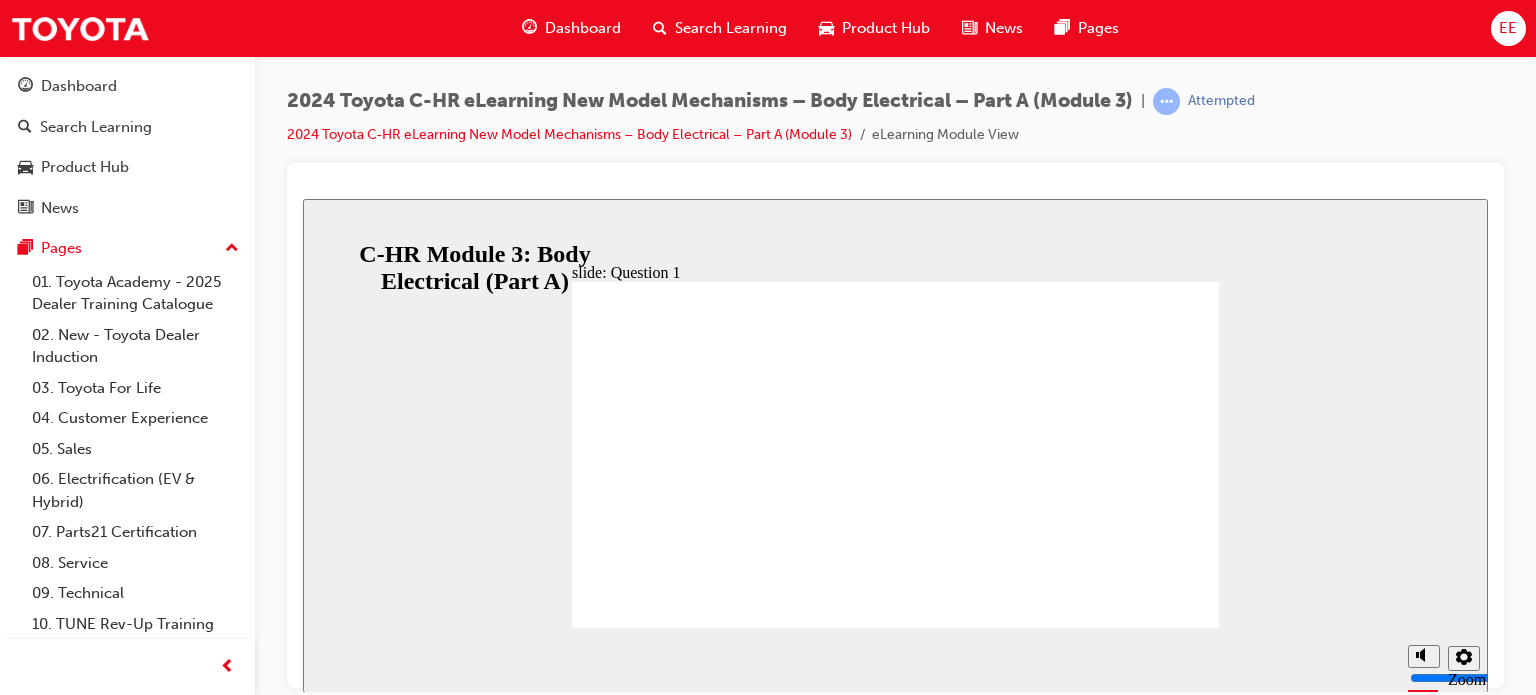 click 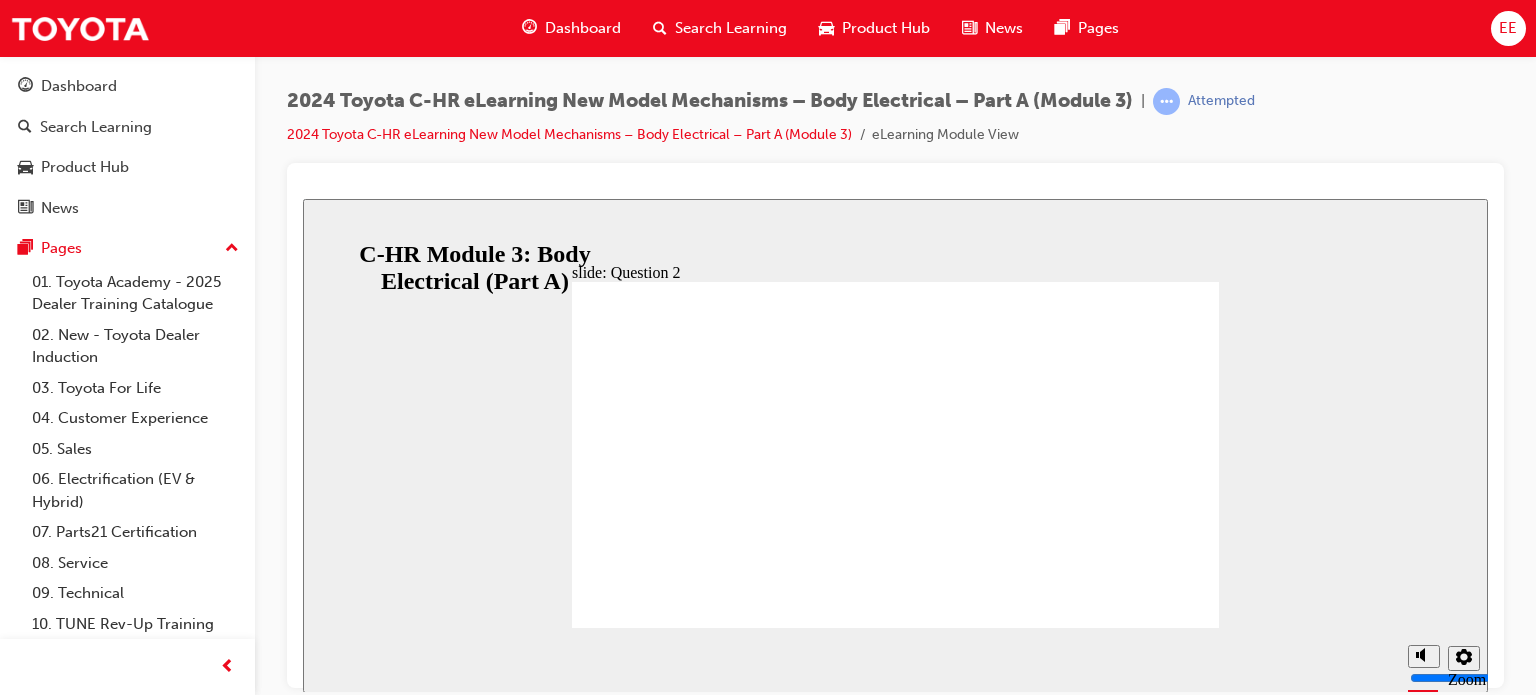 click on "Rear inside door handles Footwell lights Instrument panel center Front door trim" at bounding box center [820, 2204] 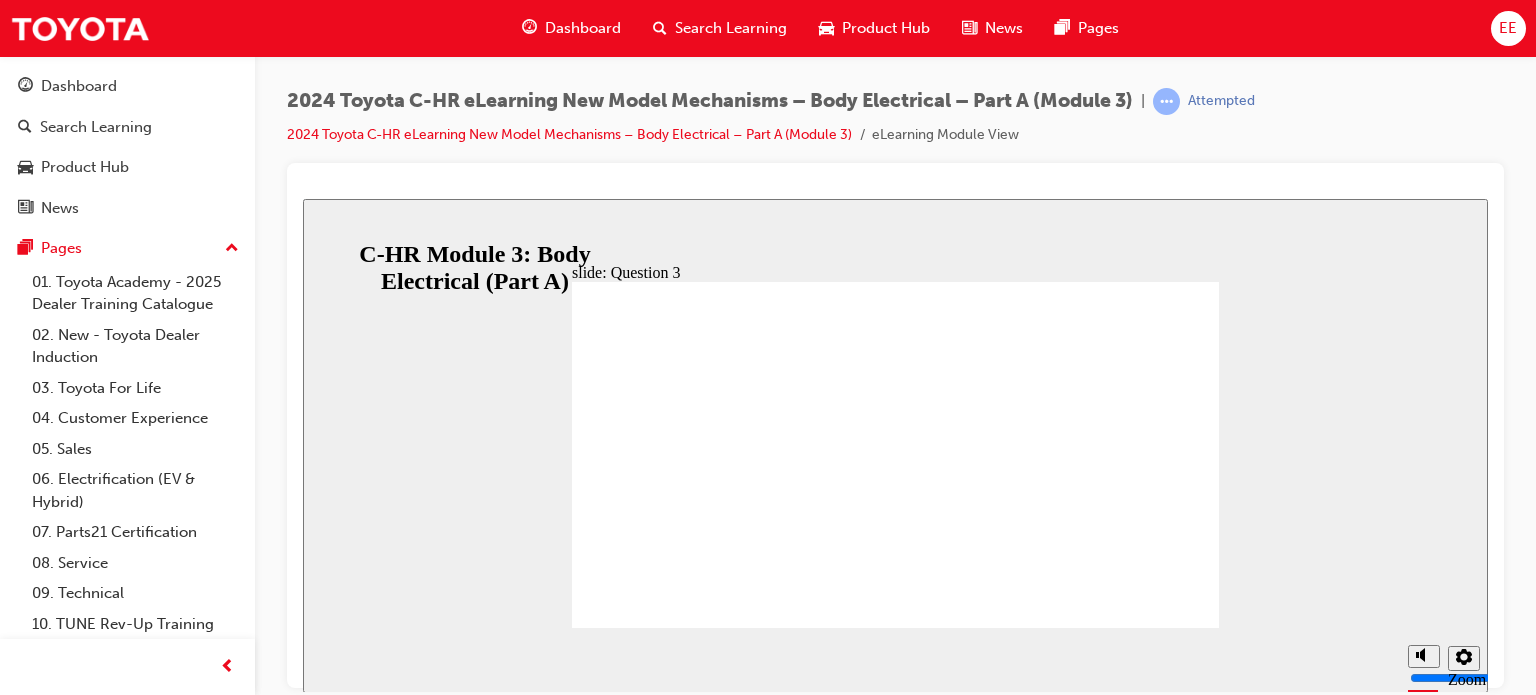 click 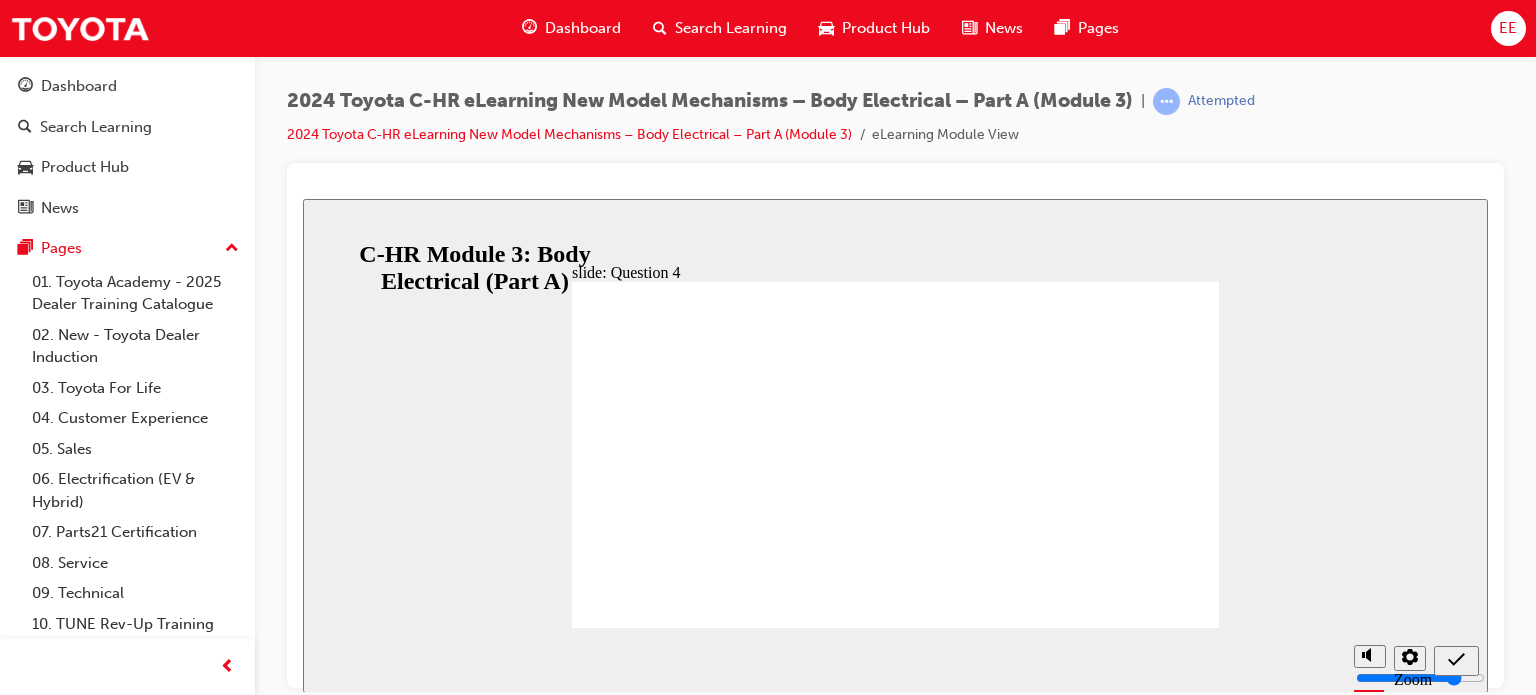 click 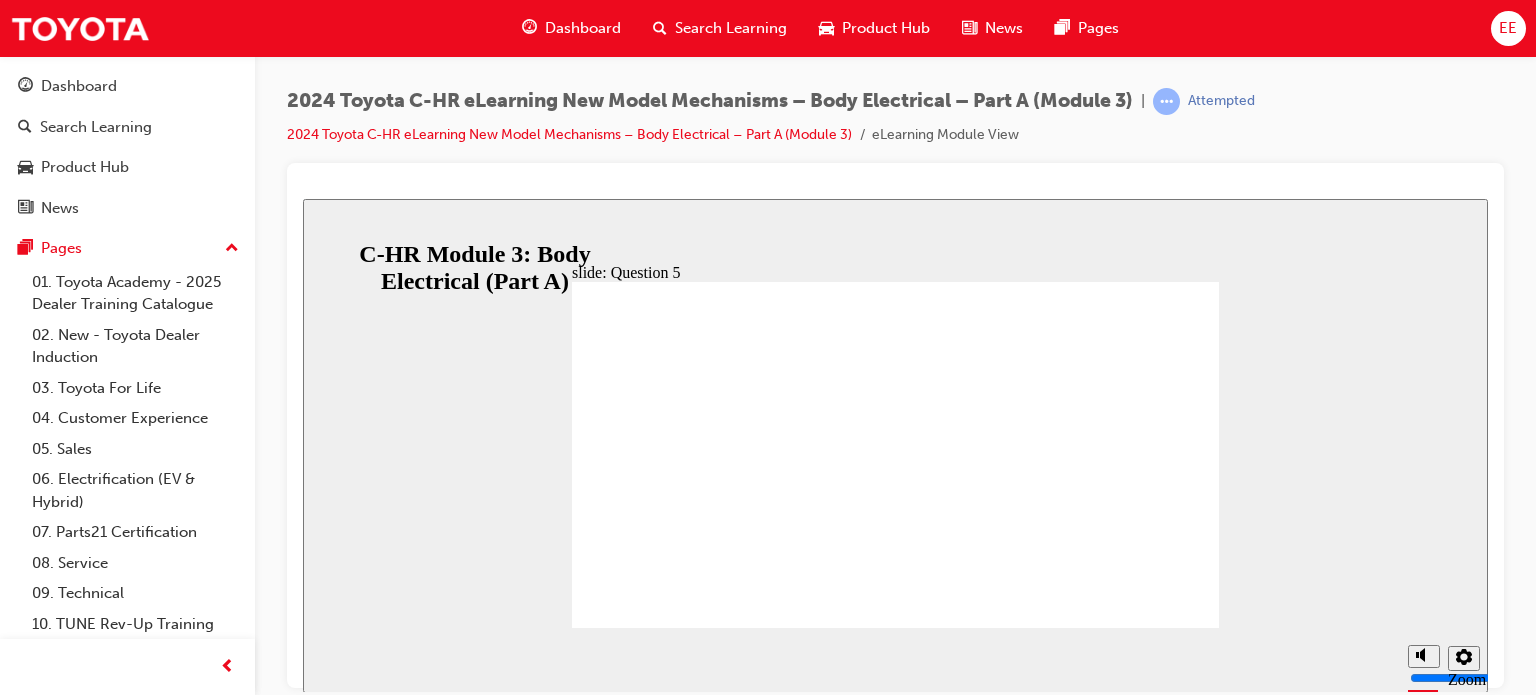 click 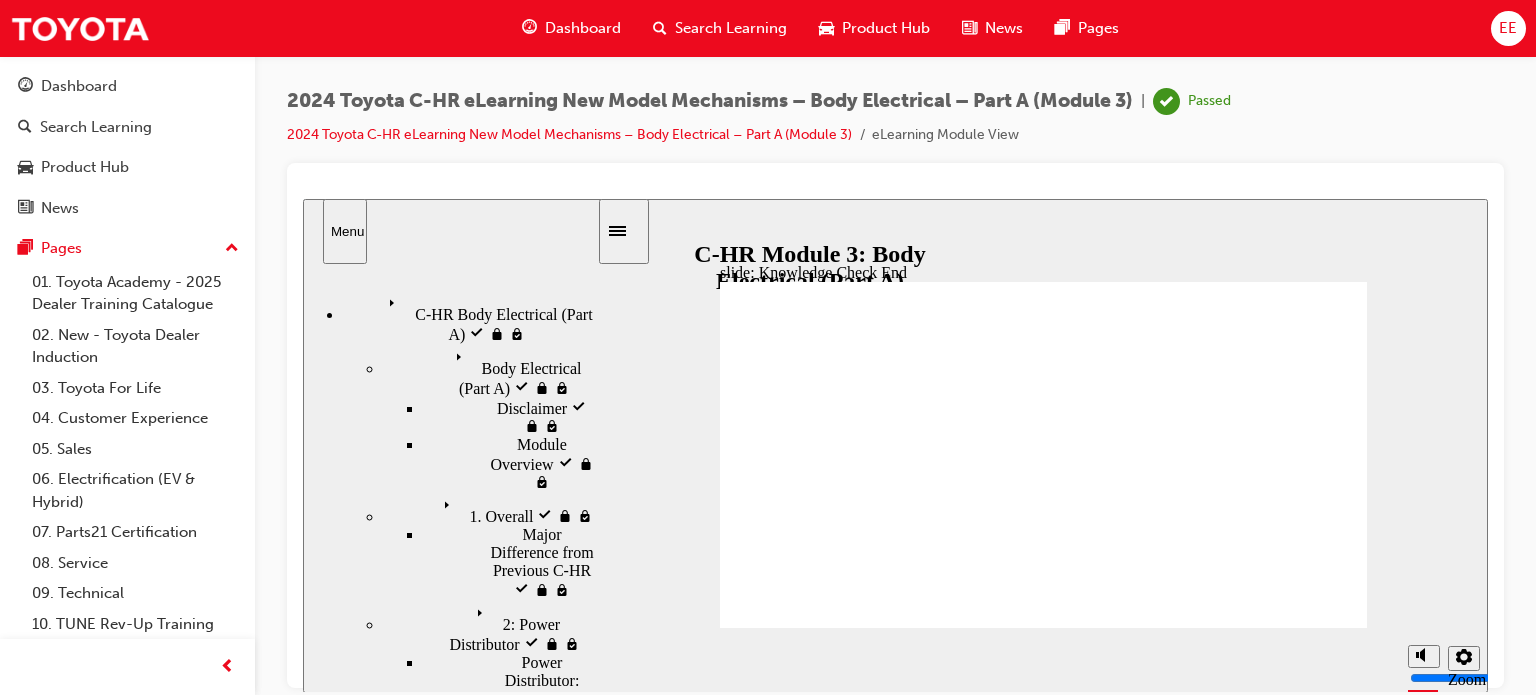 click 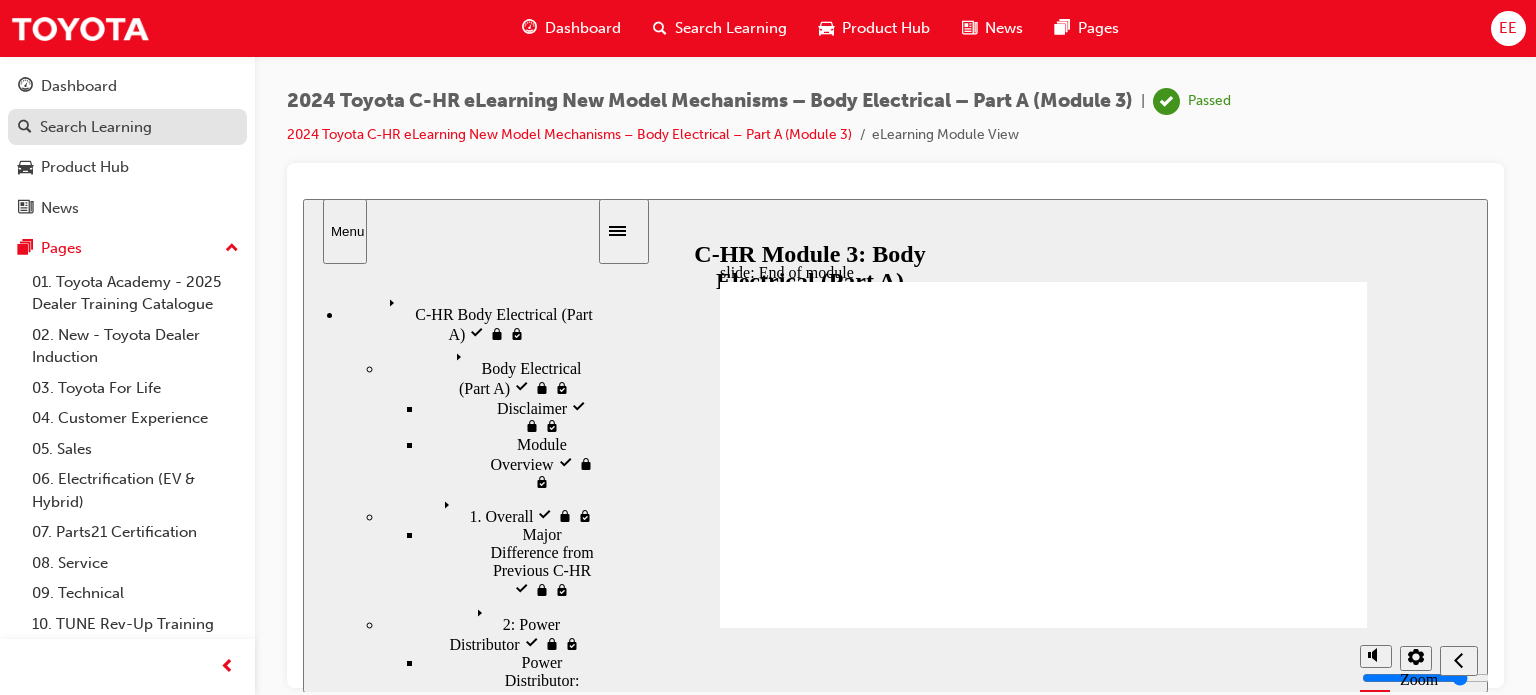 click on "Search Learning" at bounding box center [96, 127] 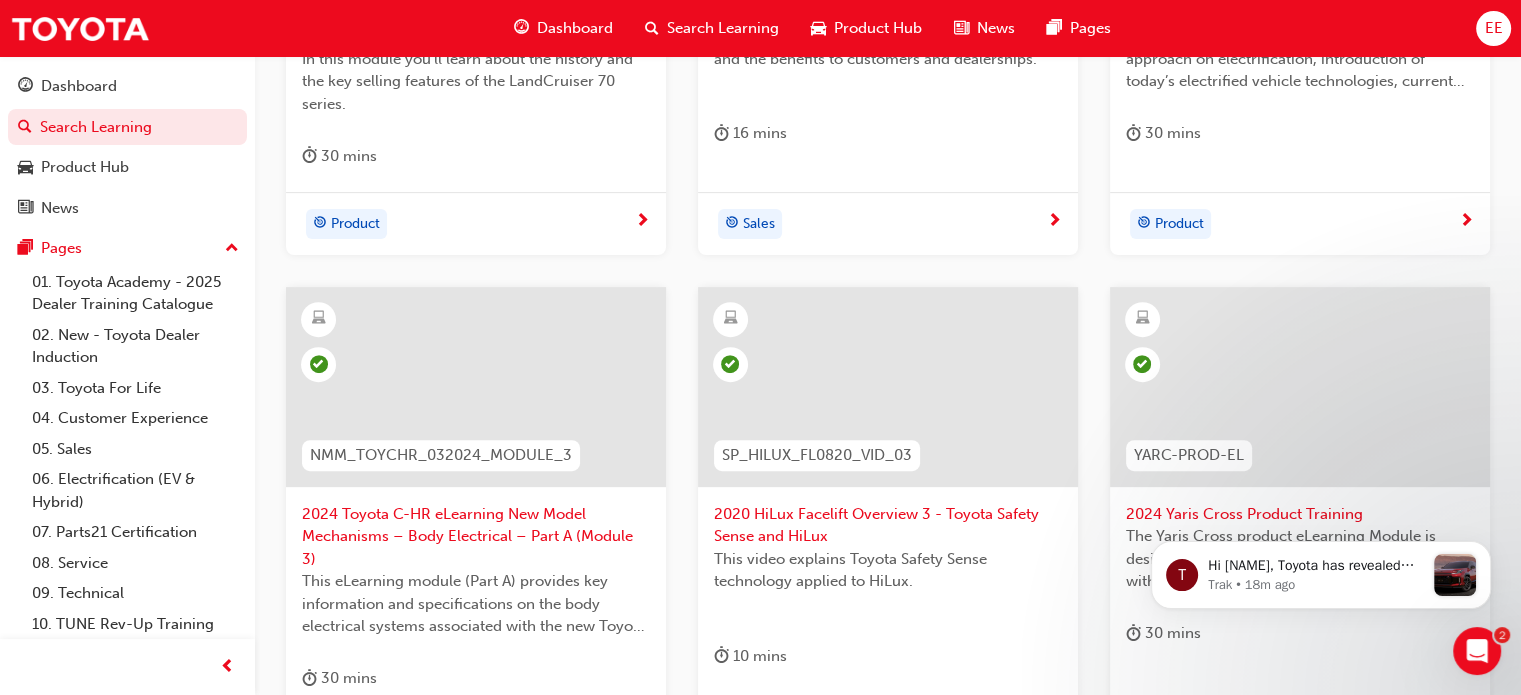 scroll, scrollTop: 0, scrollLeft: 0, axis: both 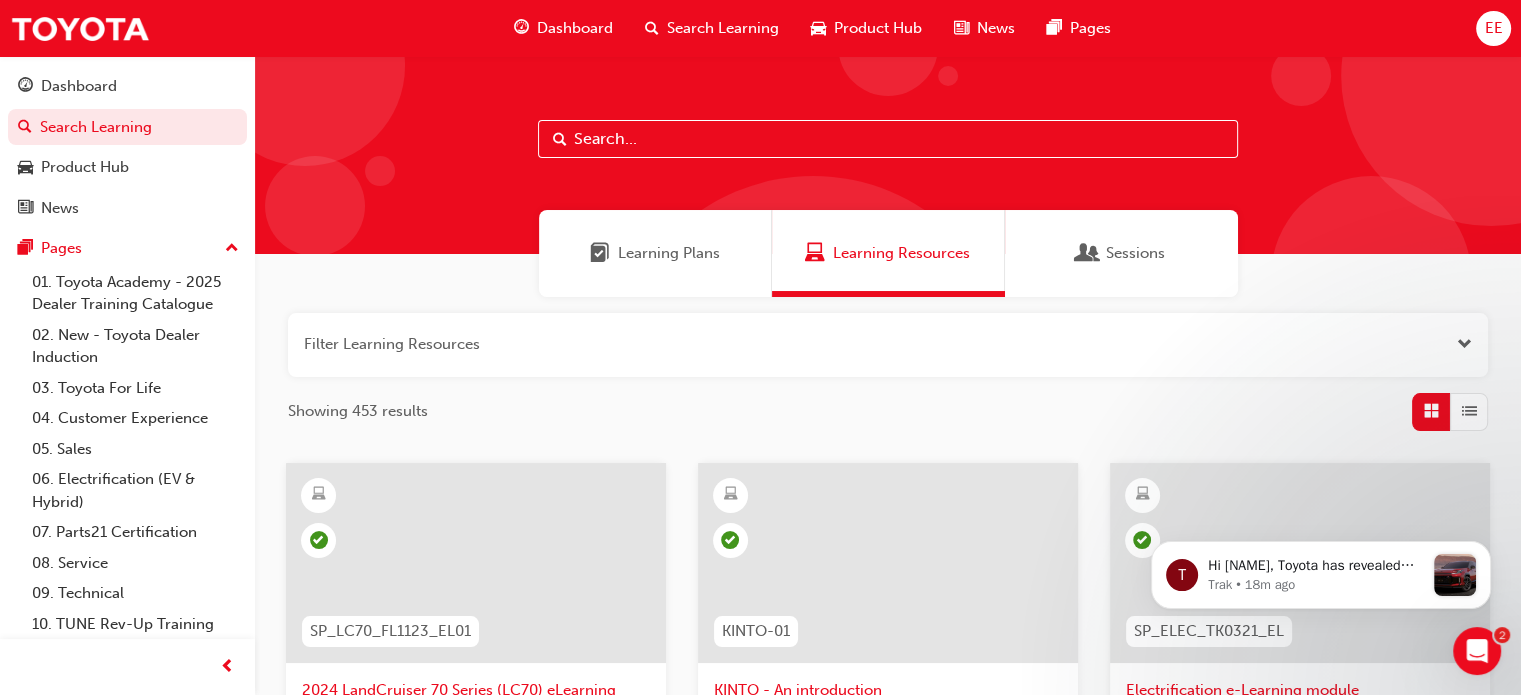 click on "Dashboard" at bounding box center (575, 28) 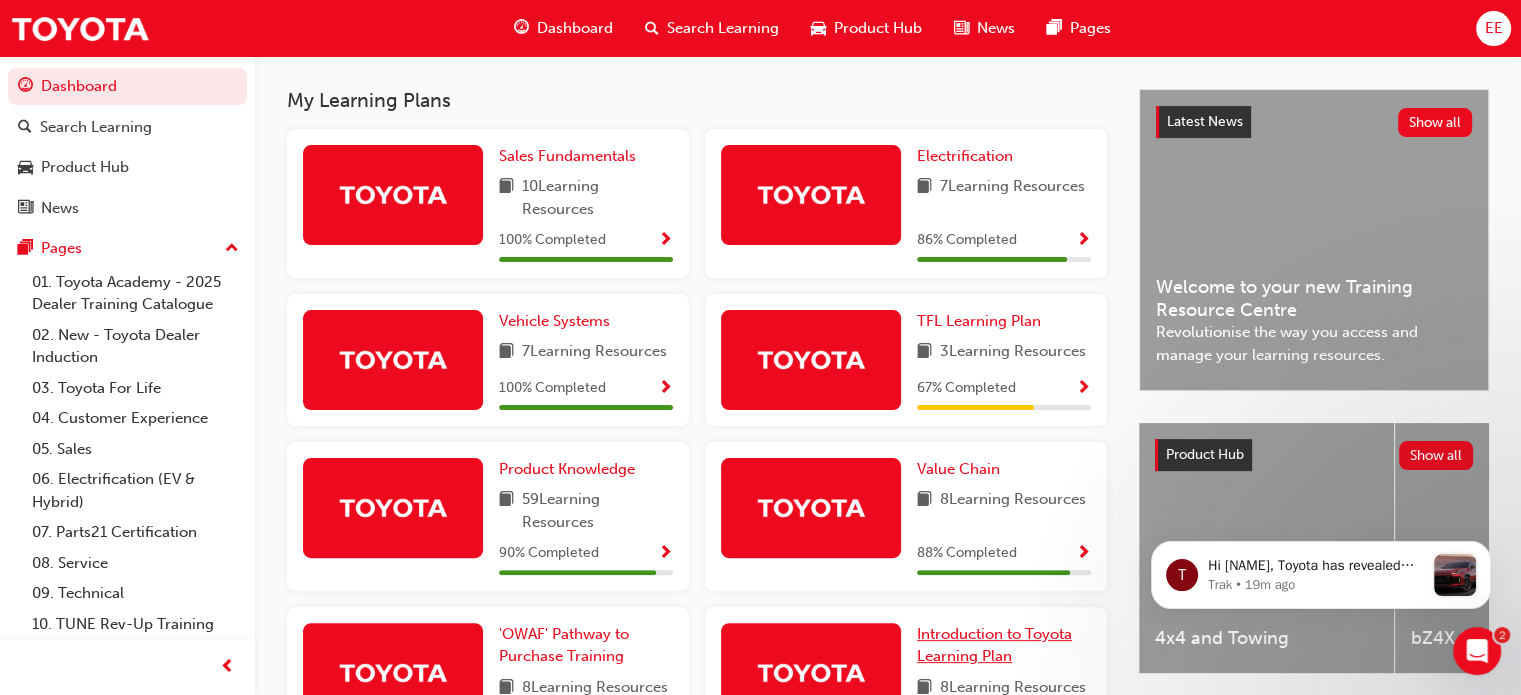 scroll, scrollTop: 388, scrollLeft: 0, axis: vertical 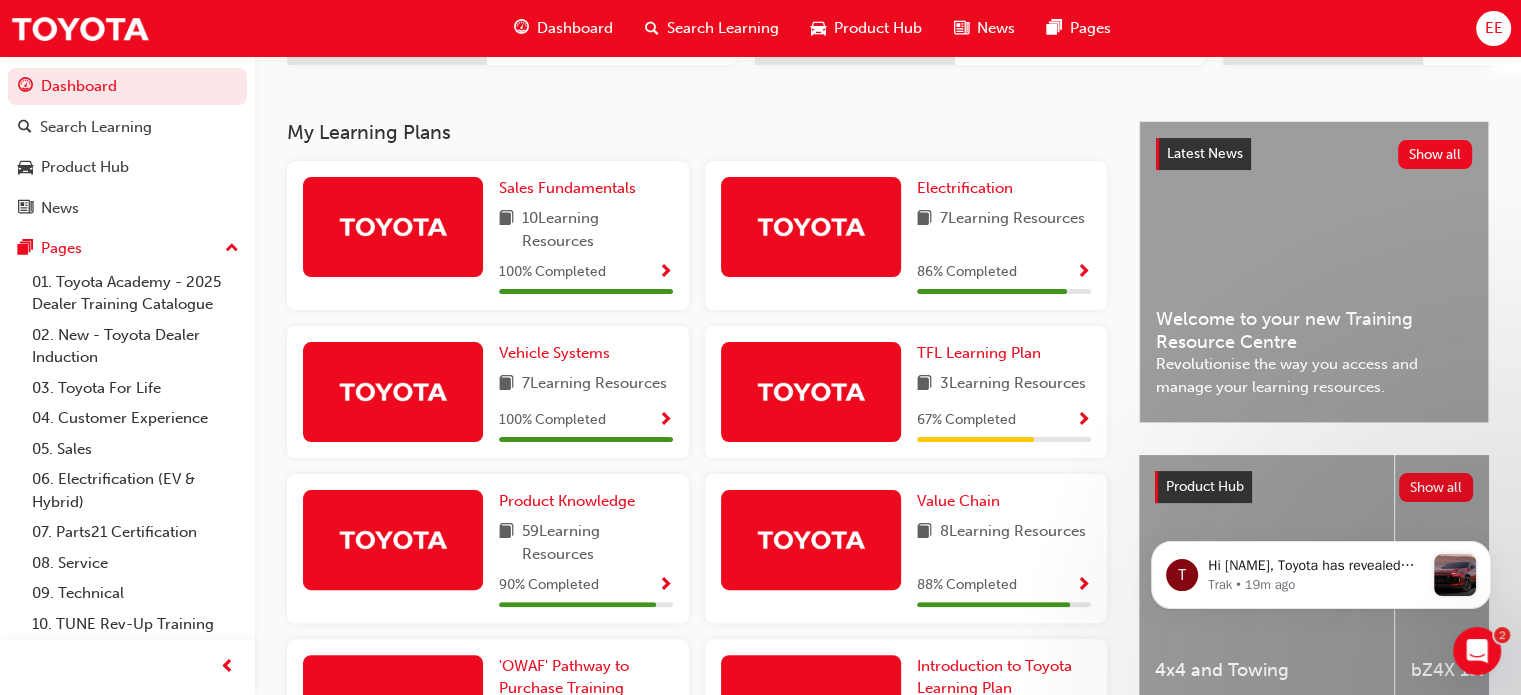 click at bounding box center [1083, 273] 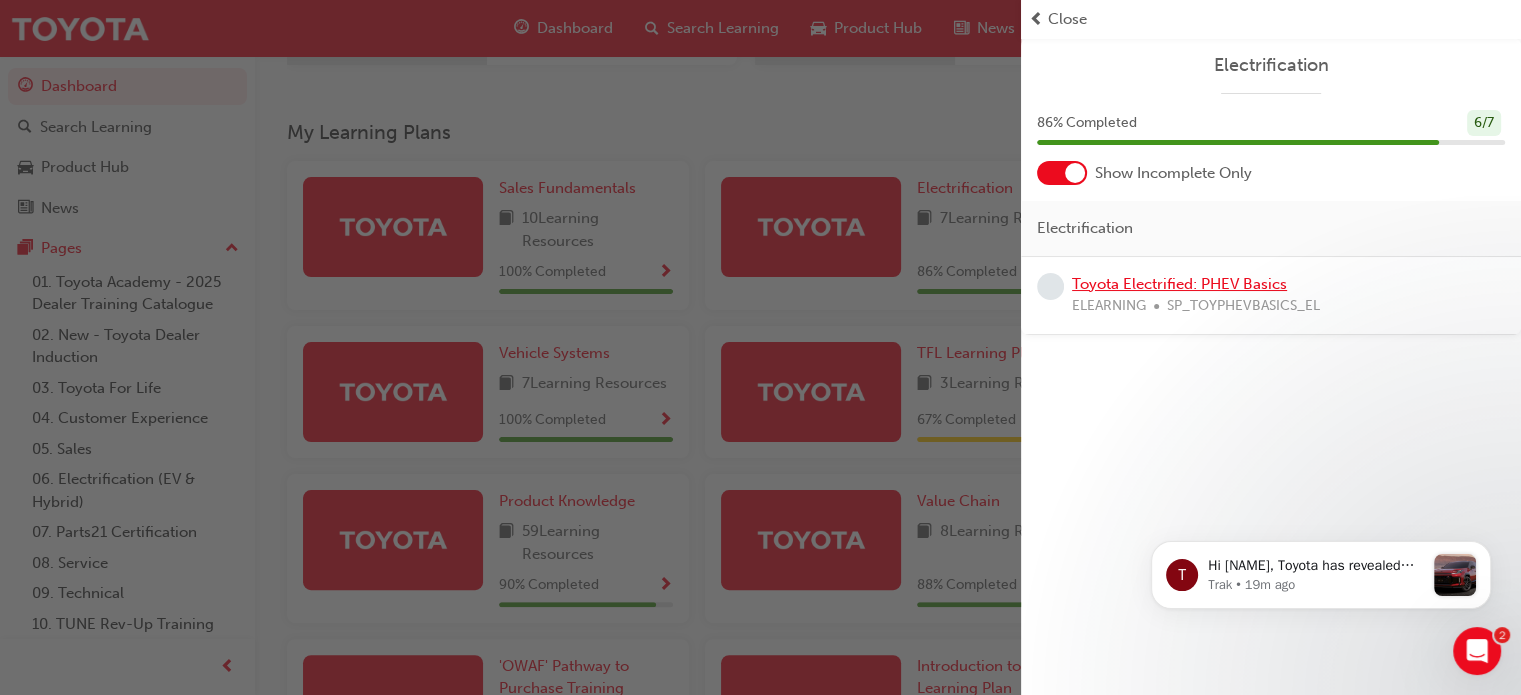 click on "Toyota Electrified: PHEV Basics" at bounding box center [1179, 284] 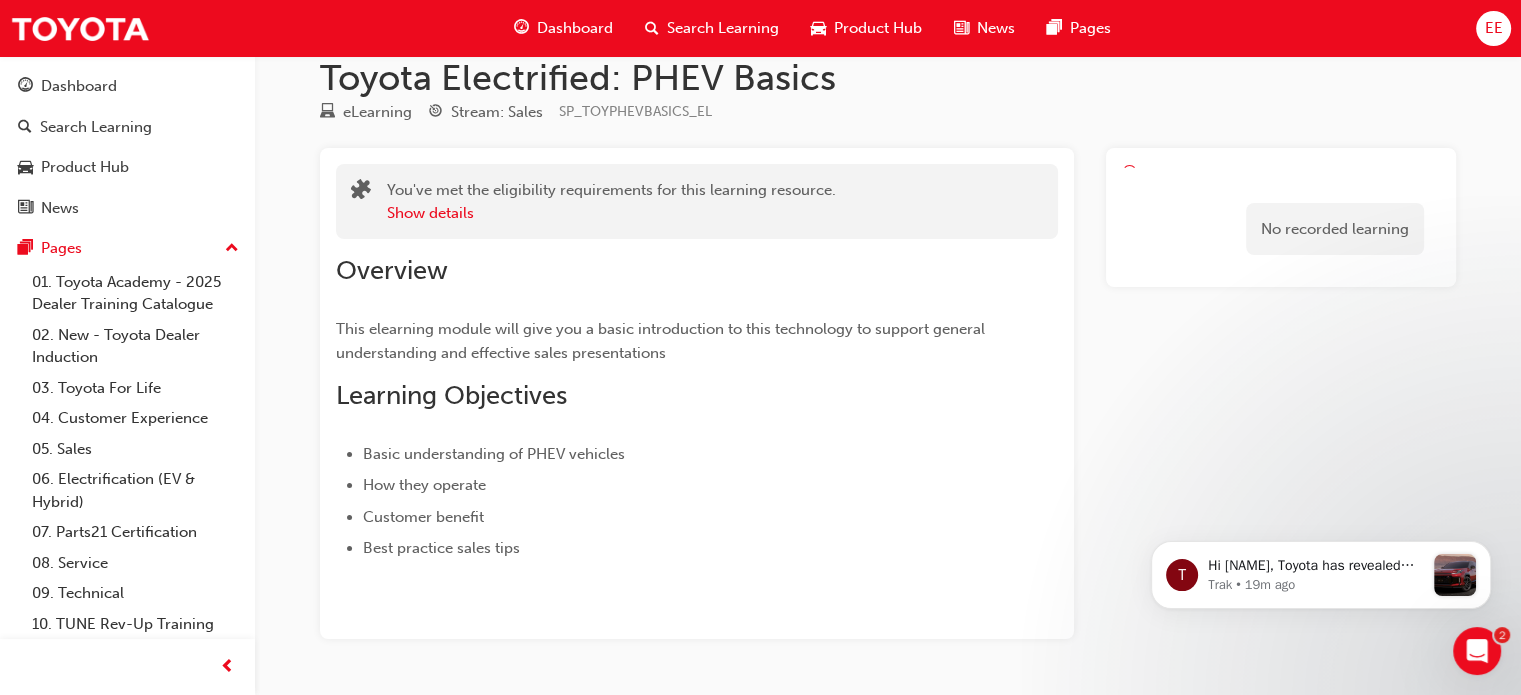 scroll, scrollTop: 0, scrollLeft: 0, axis: both 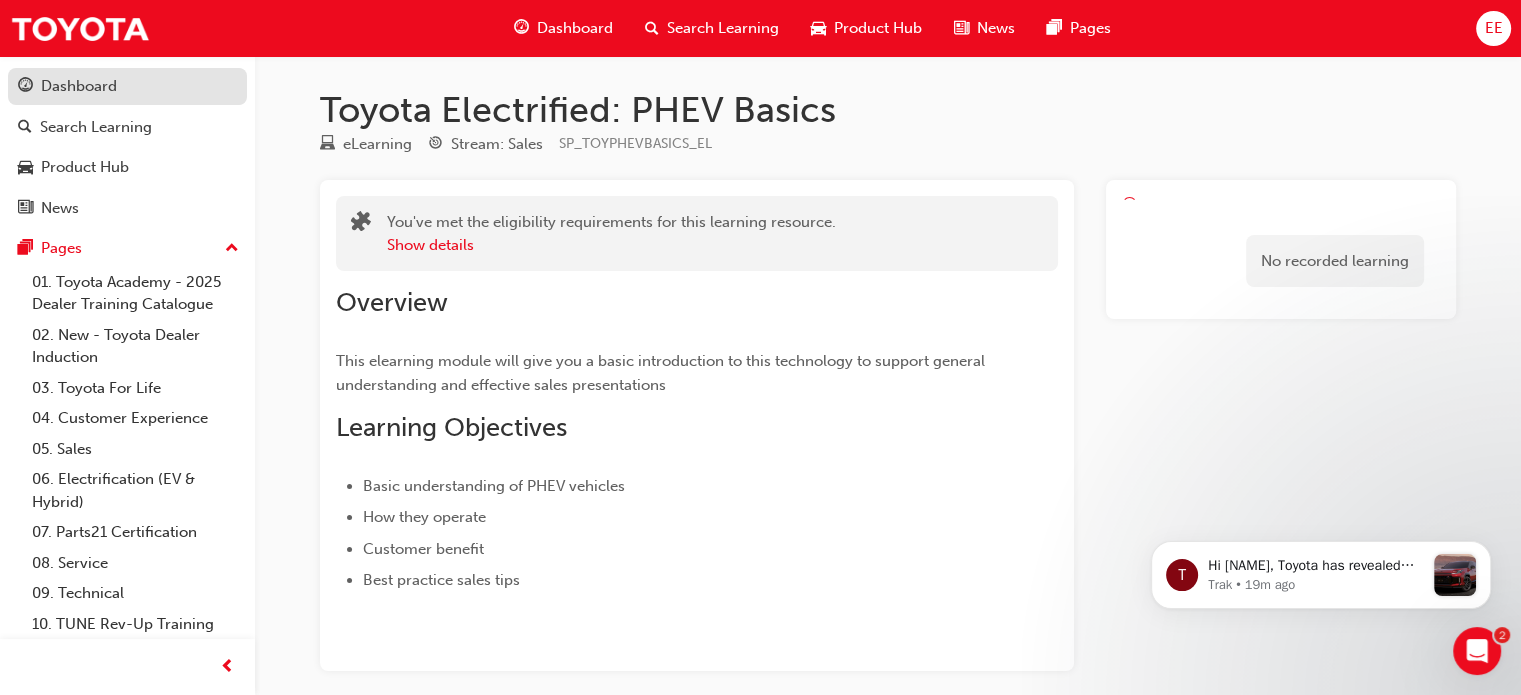 click on "Dashboard" at bounding box center (79, 86) 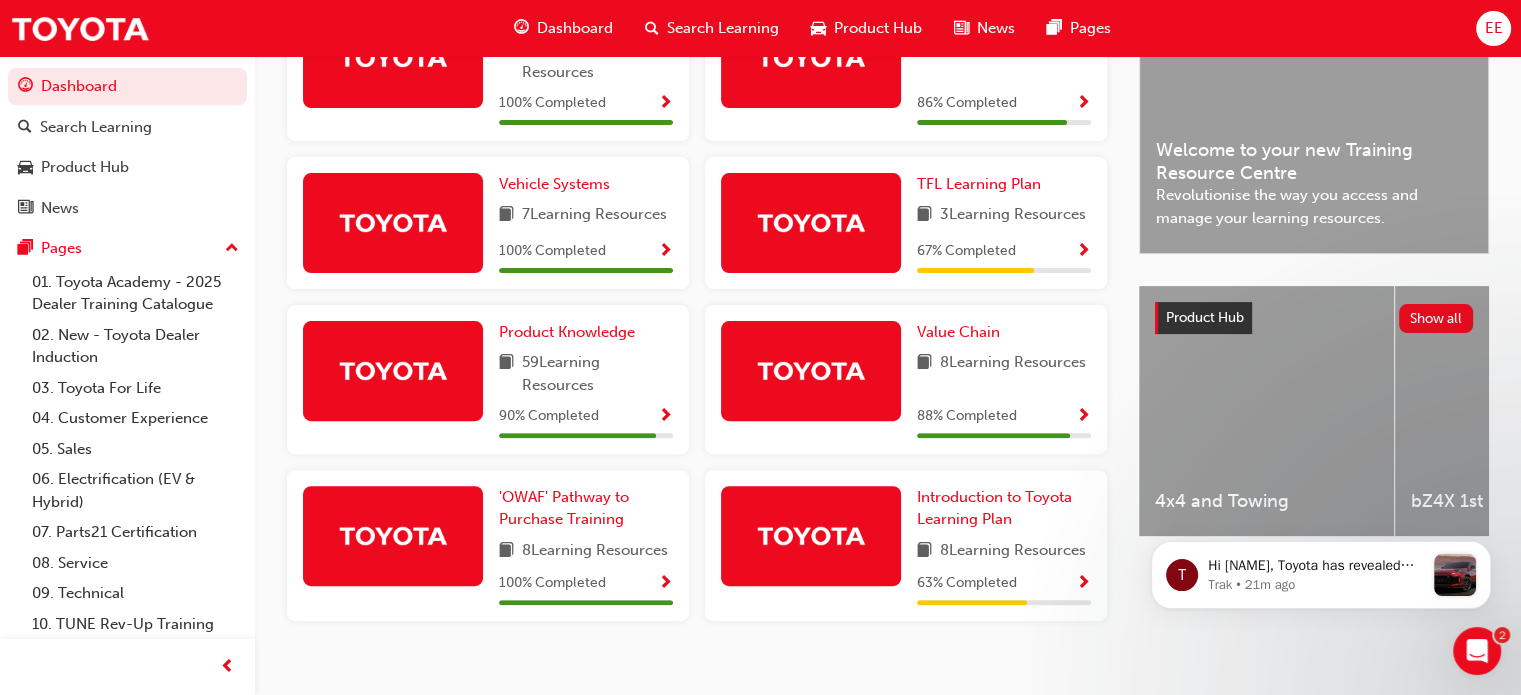 scroll, scrollTop: 588, scrollLeft: 0, axis: vertical 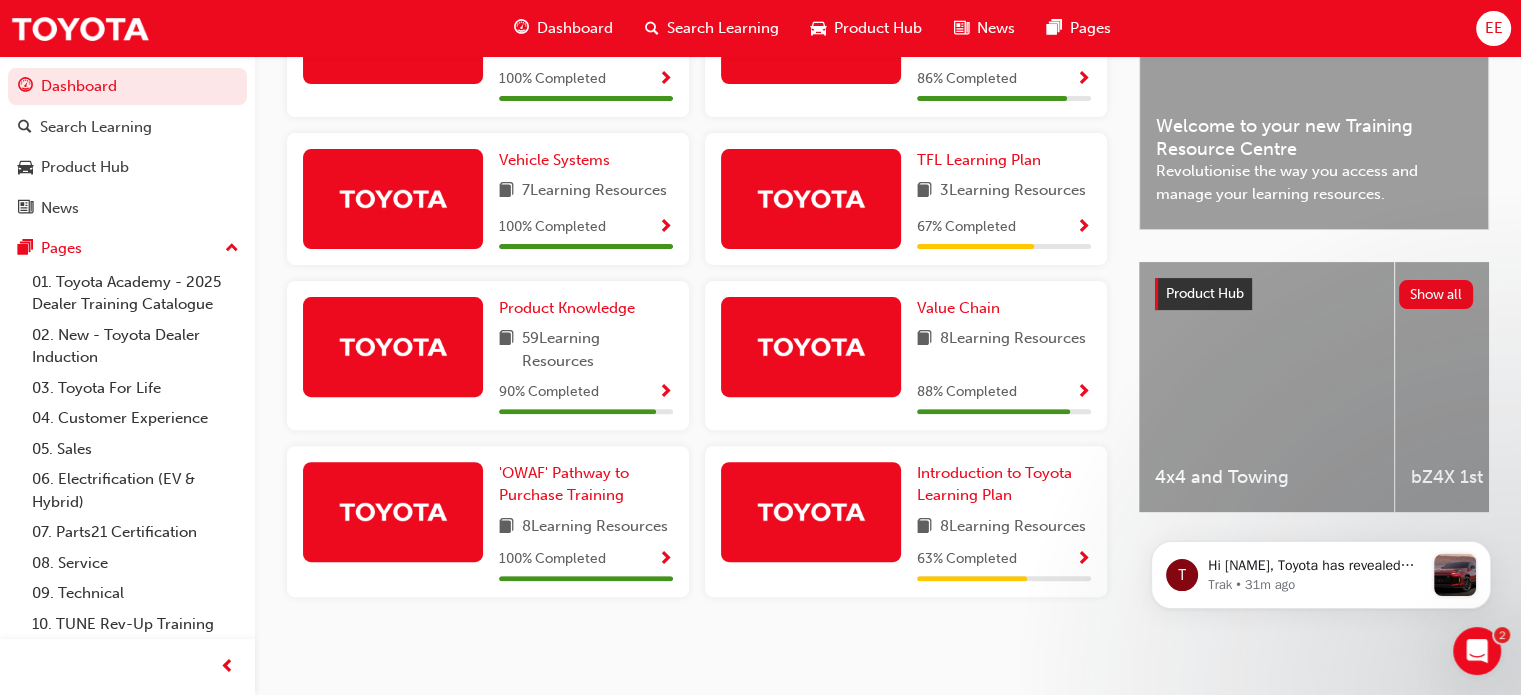 click at bounding box center [1083, 228] 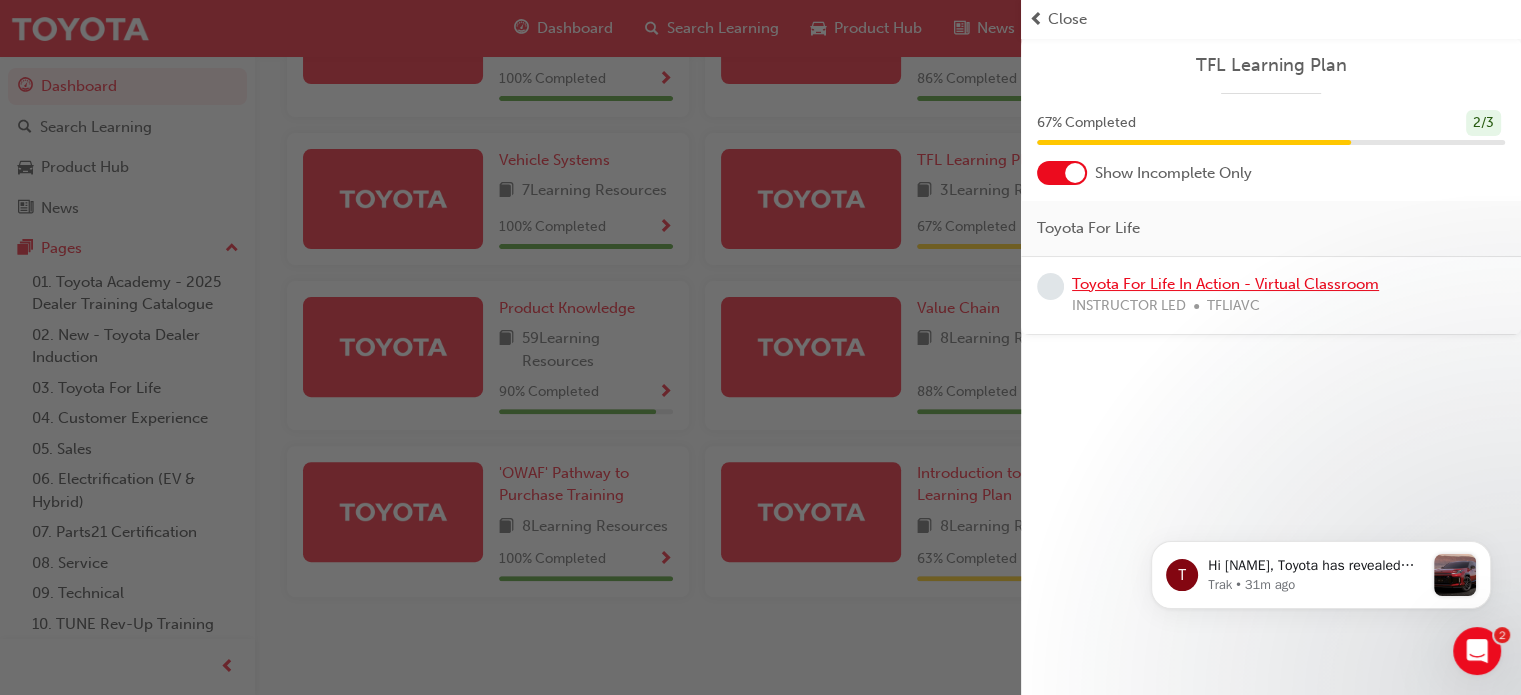 click on "Toyota For Life In Action - Virtual Classroom" at bounding box center [1225, 284] 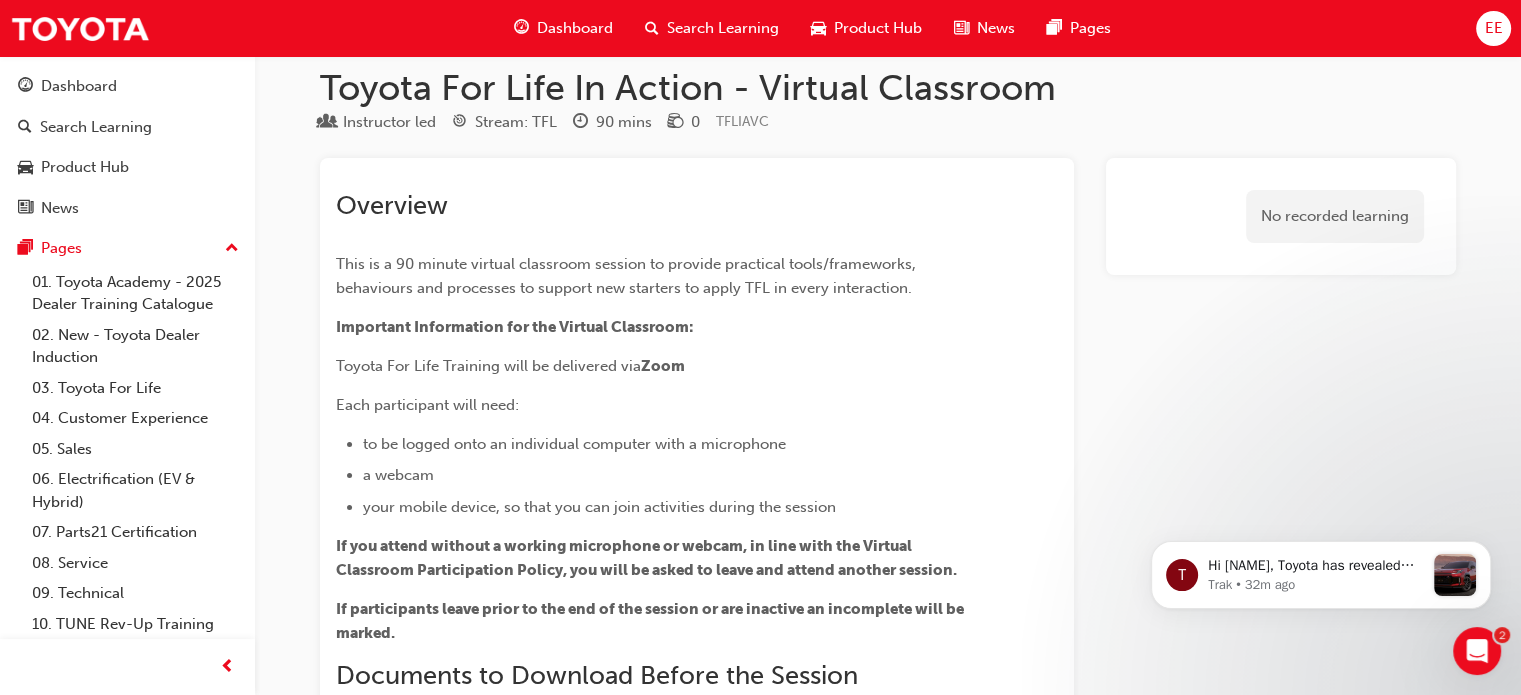scroll, scrollTop: 0, scrollLeft: 0, axis: both 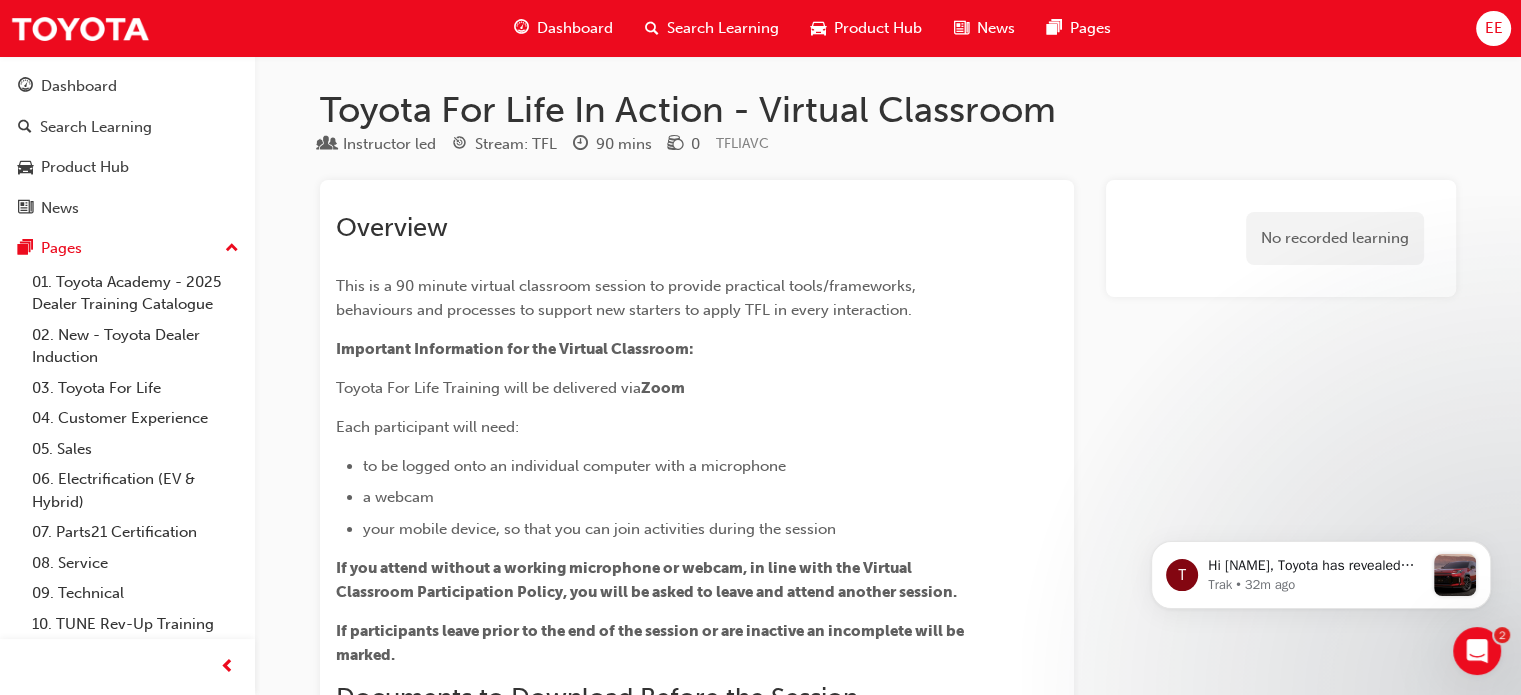 drag, startPoint x: 662, startPoint y: 229, endPoint x: 1084, endPoint y: 159, distance: 427.7663 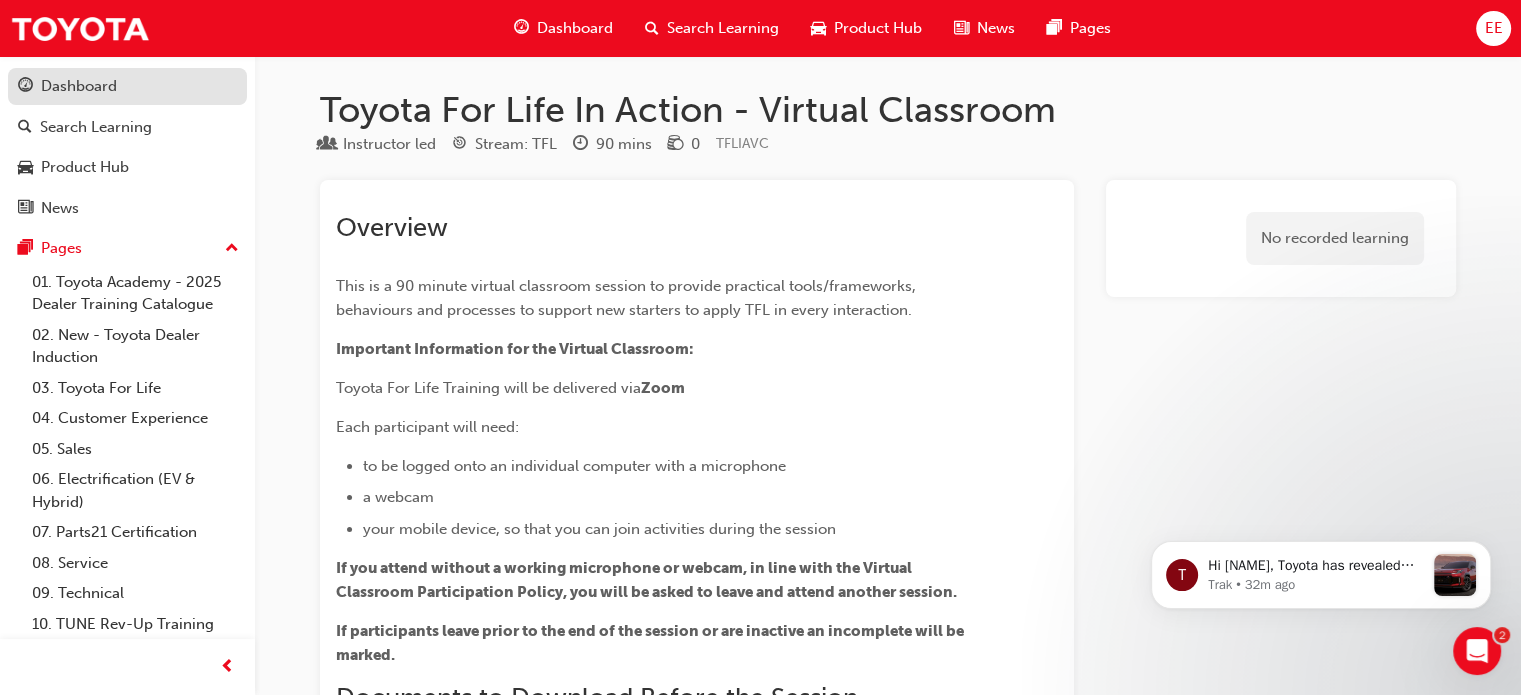 click on "Dashboard" at bounding box center (79, 86) 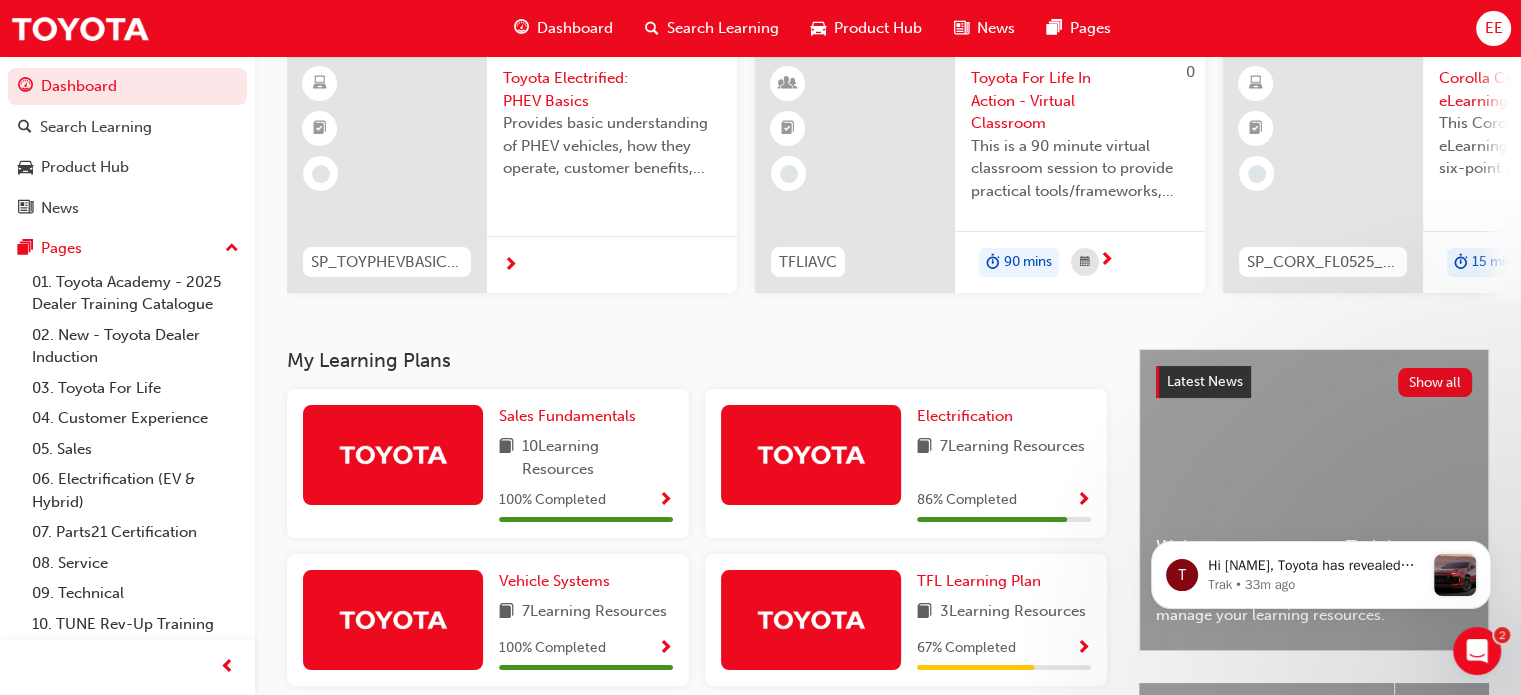 scroll, scrollTop: 588, scrollLeft: 0, axis: vertical 